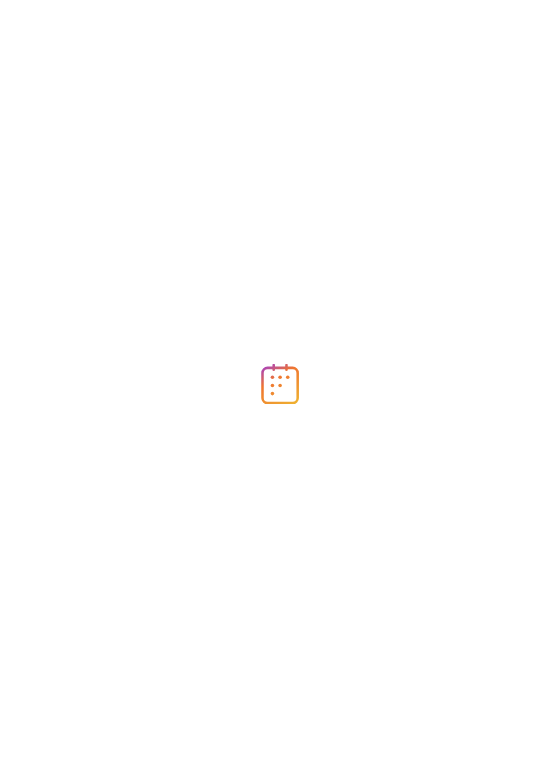 scroll, scrollTop: 0, scrollLeft: 0, axis: both 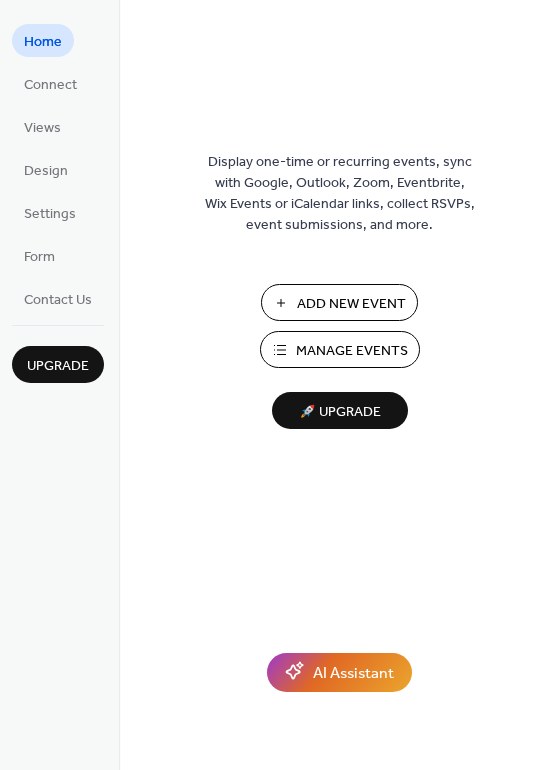 click on "Manage Events" at bounding box center (352, 351) 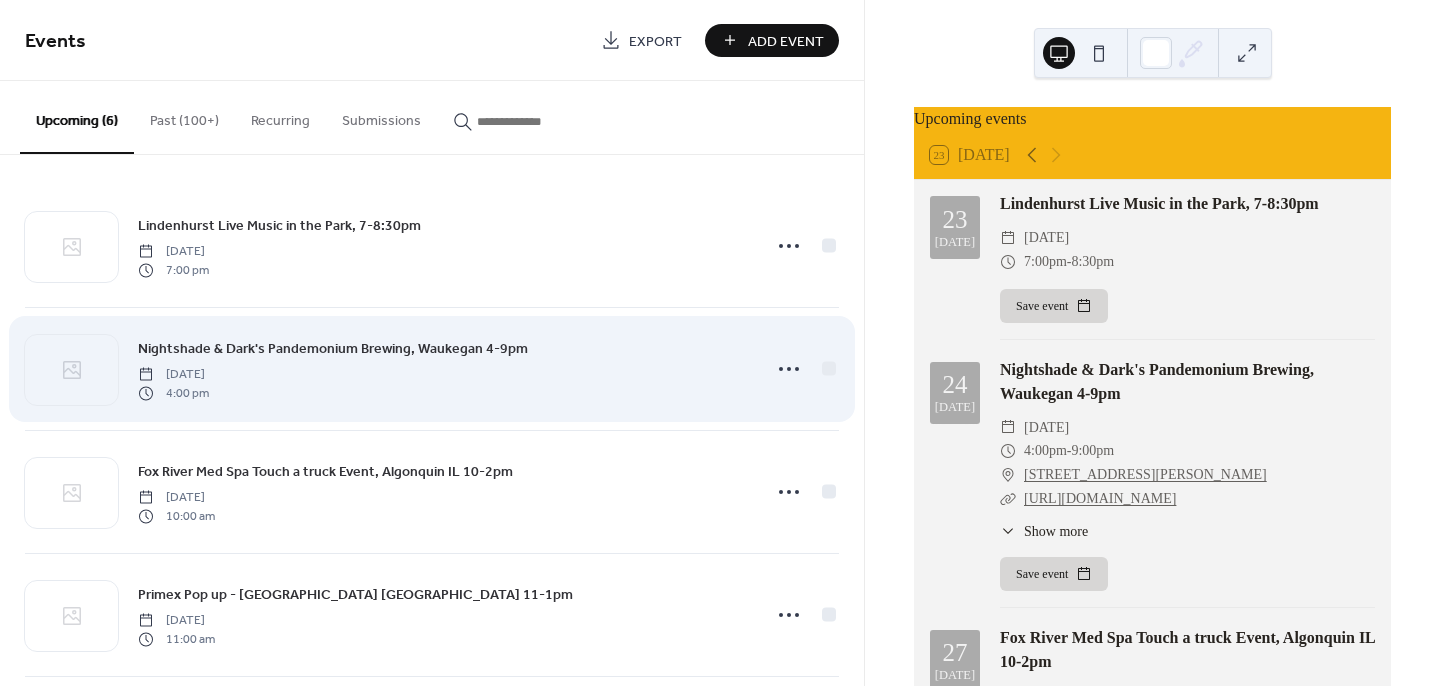 scroll, scrollTop: 0, scrollLeft: 0, axis: both 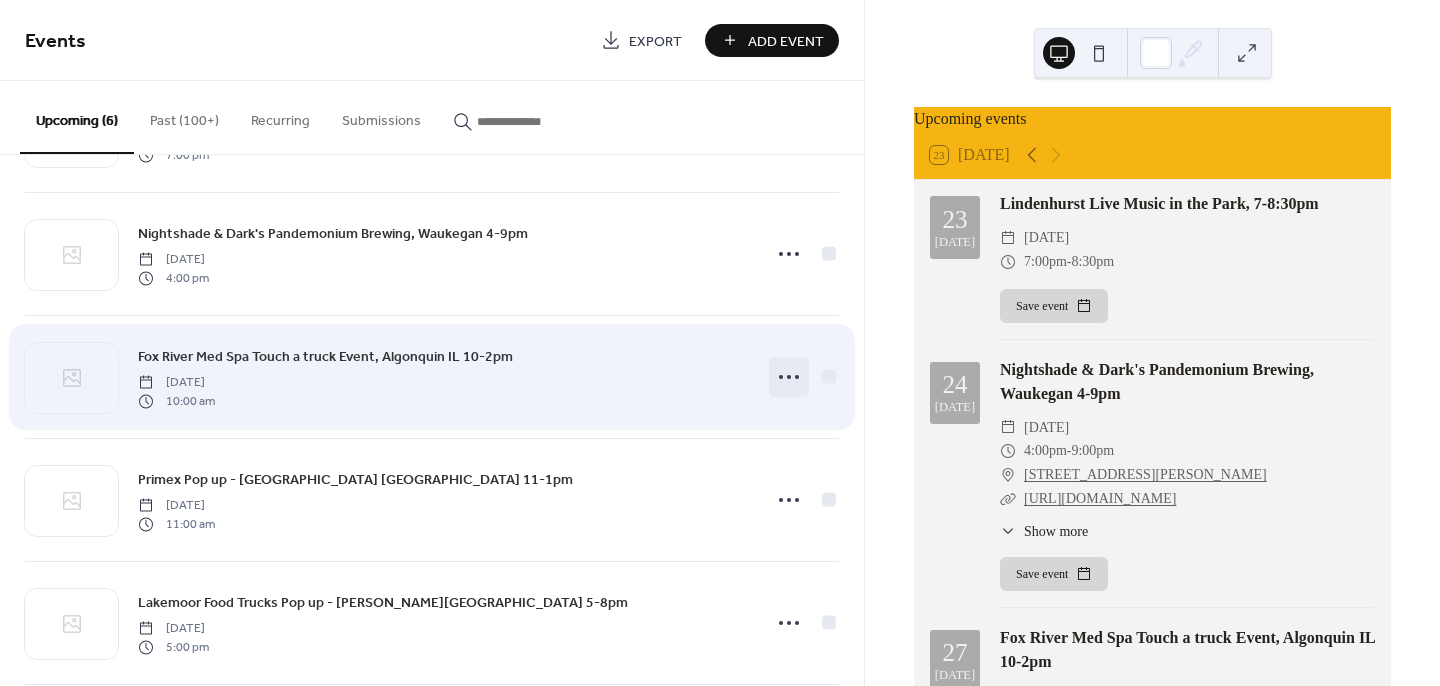 click 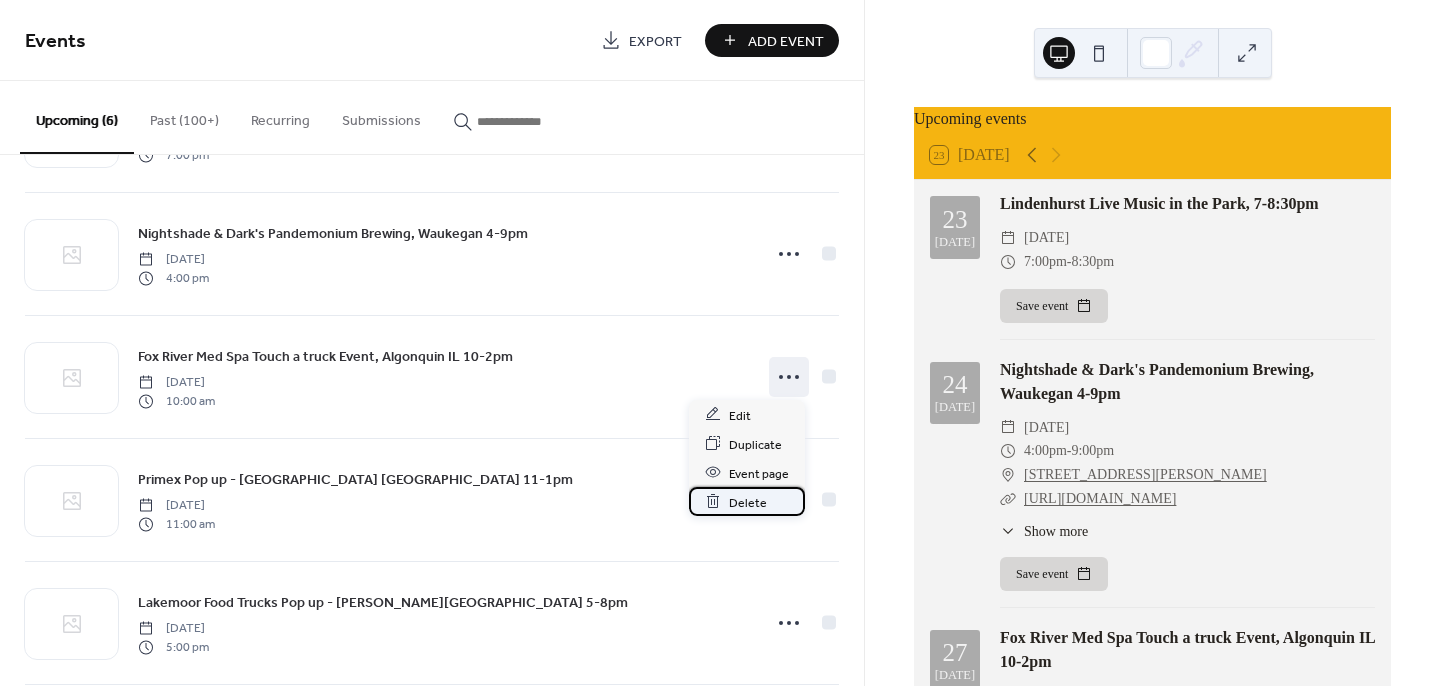 click on "Delete" at bounding box center (748, 502) 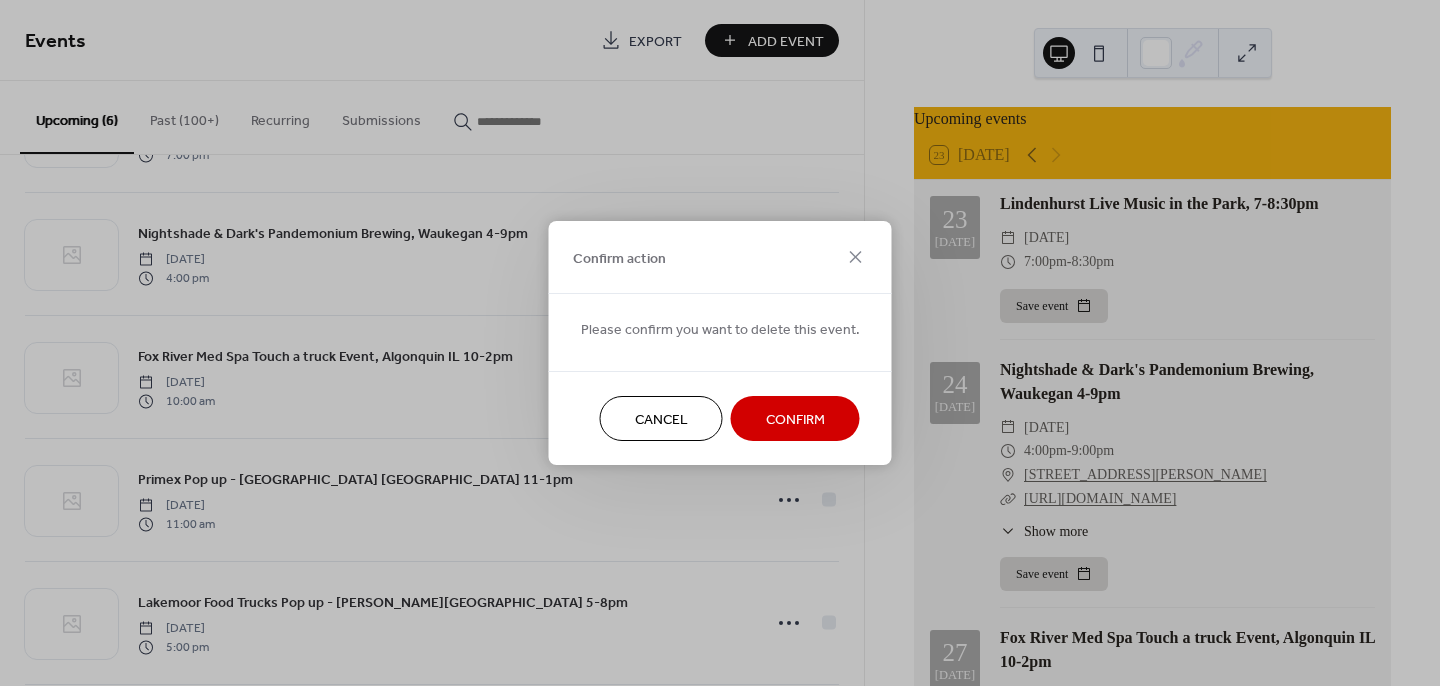 click on "Confirm" at bounding box center (795, 420) 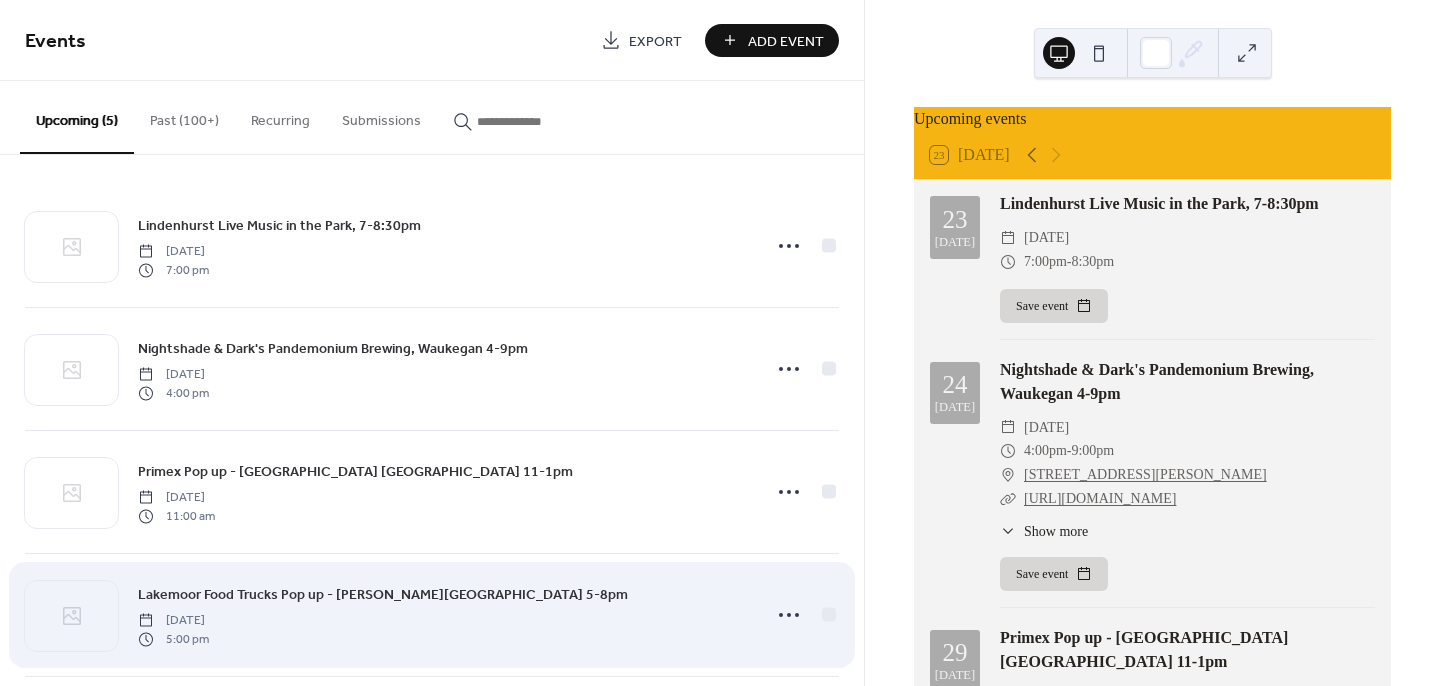scroll, scrollTop: 142, scrollLeft: 0, axis: vertical 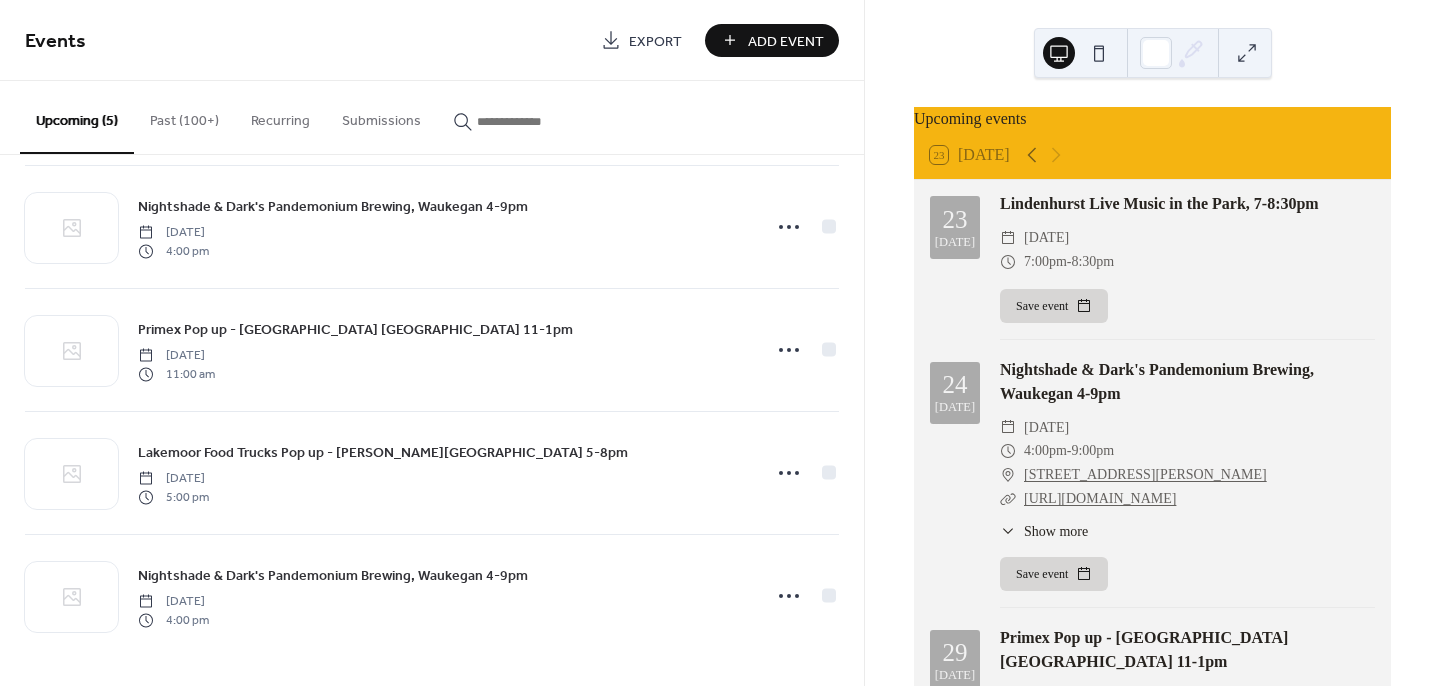 click on "Add Event" at bounding box center (786, 41) 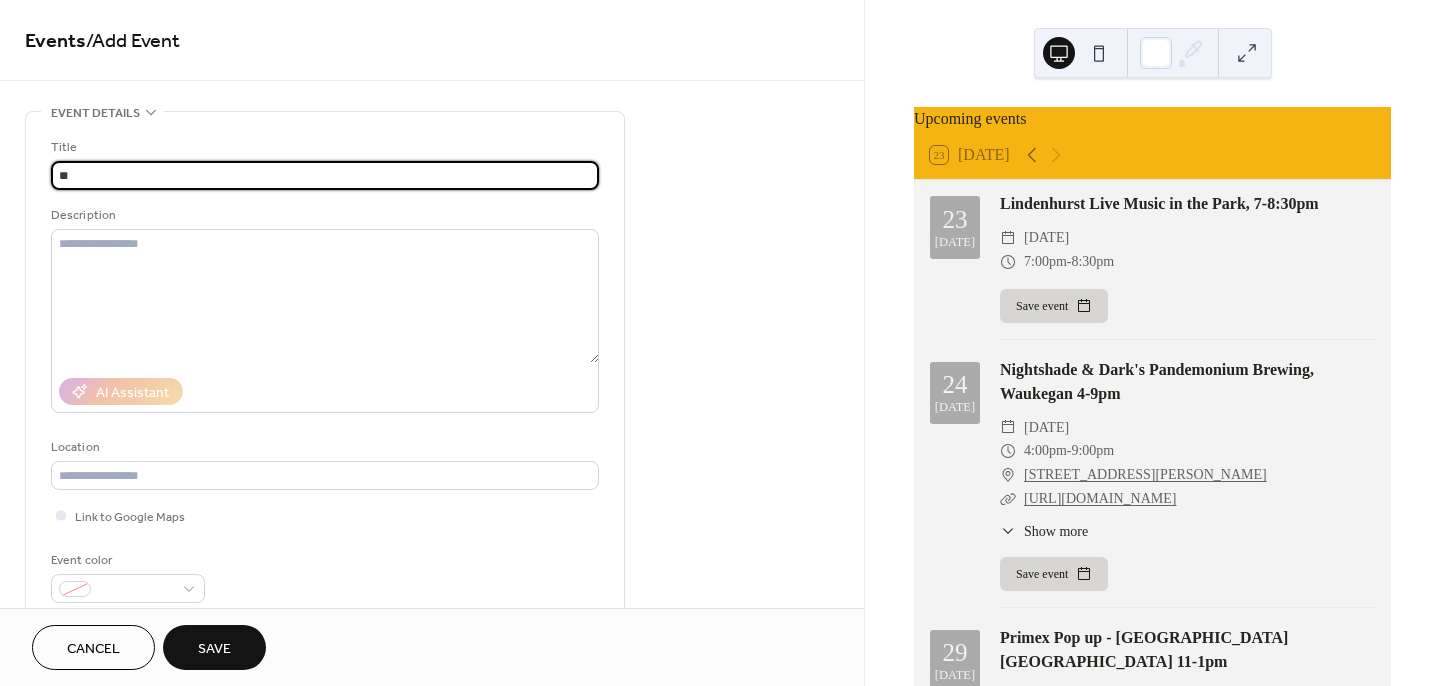 type on "*" 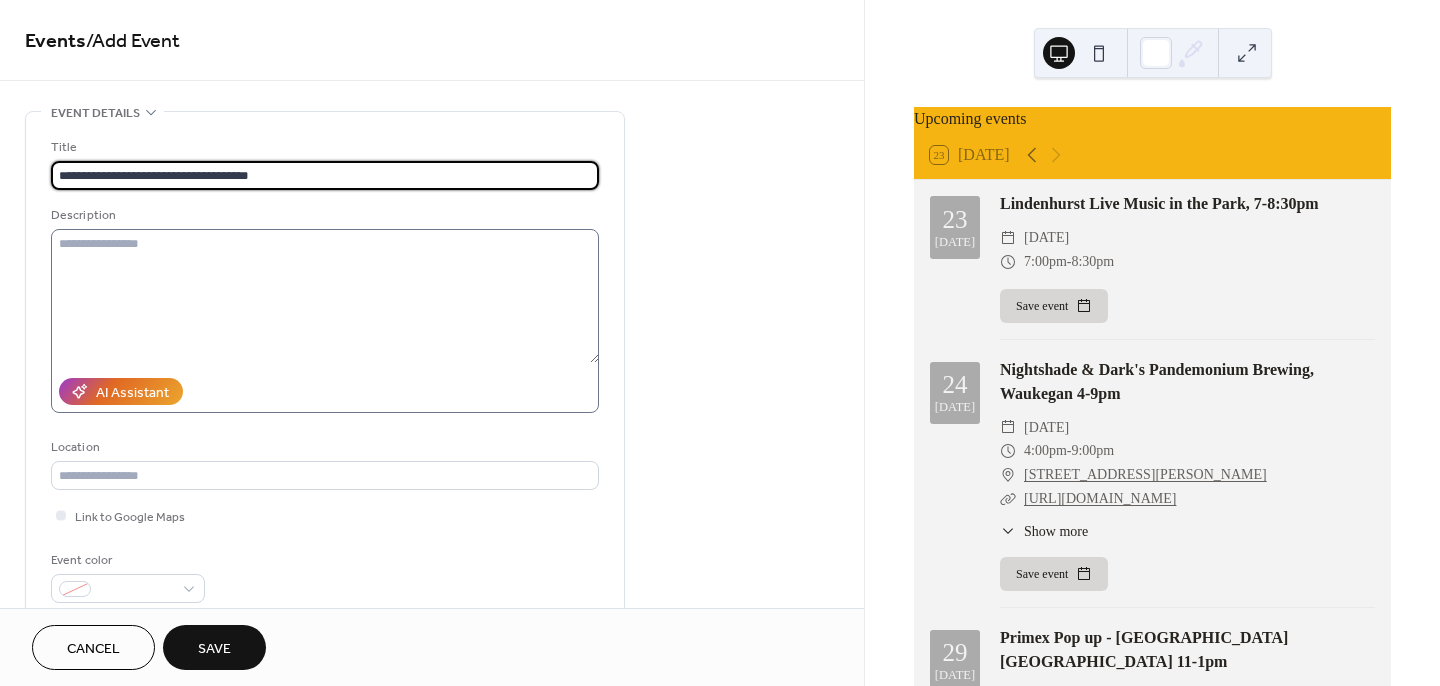 type on "**********" 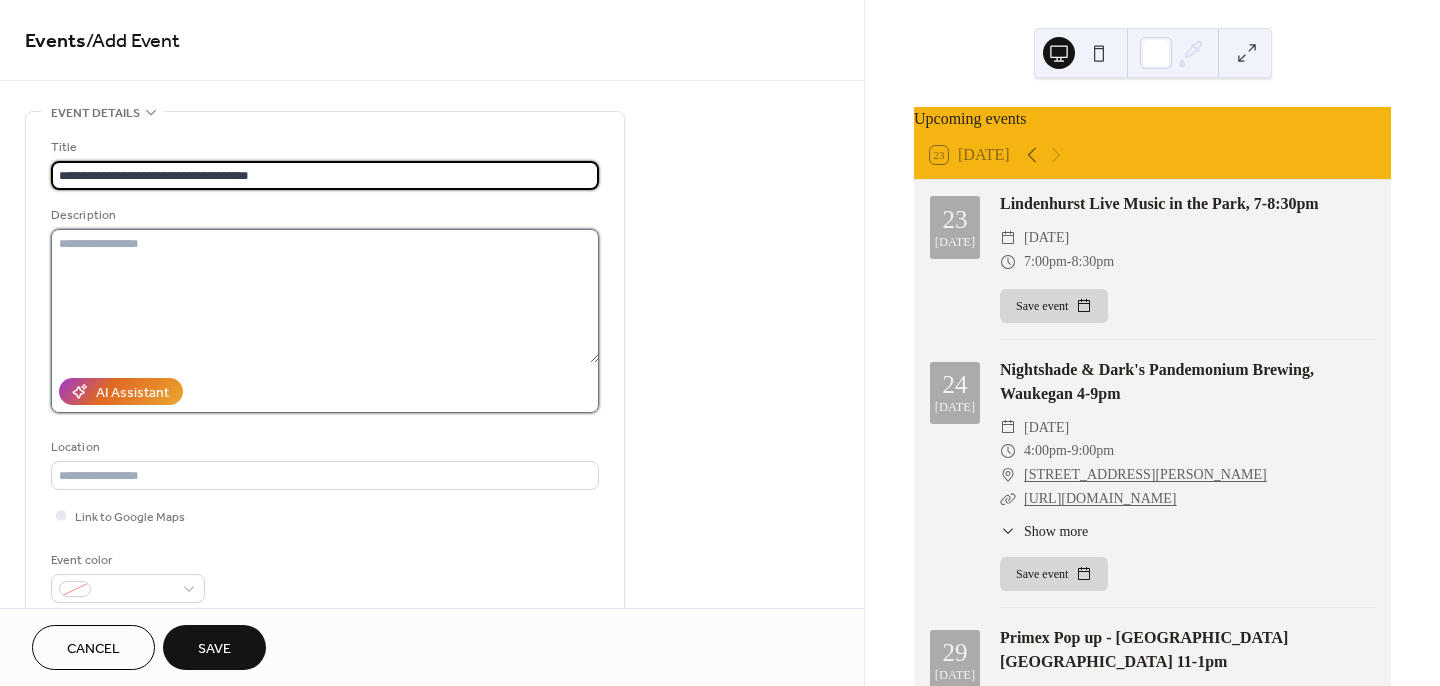 click at bounding box center [325, 296] 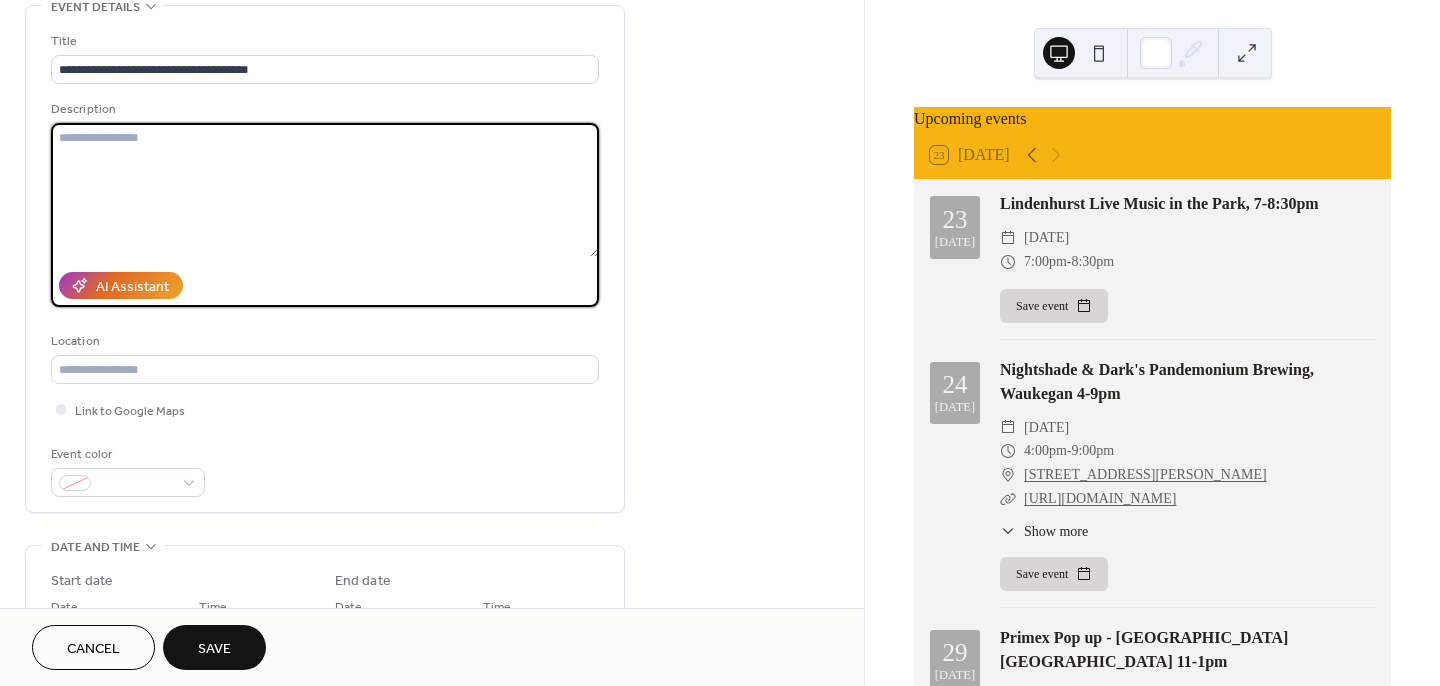 scroll, scrollTop: 107, scrollLeft: 0, axis: vertical 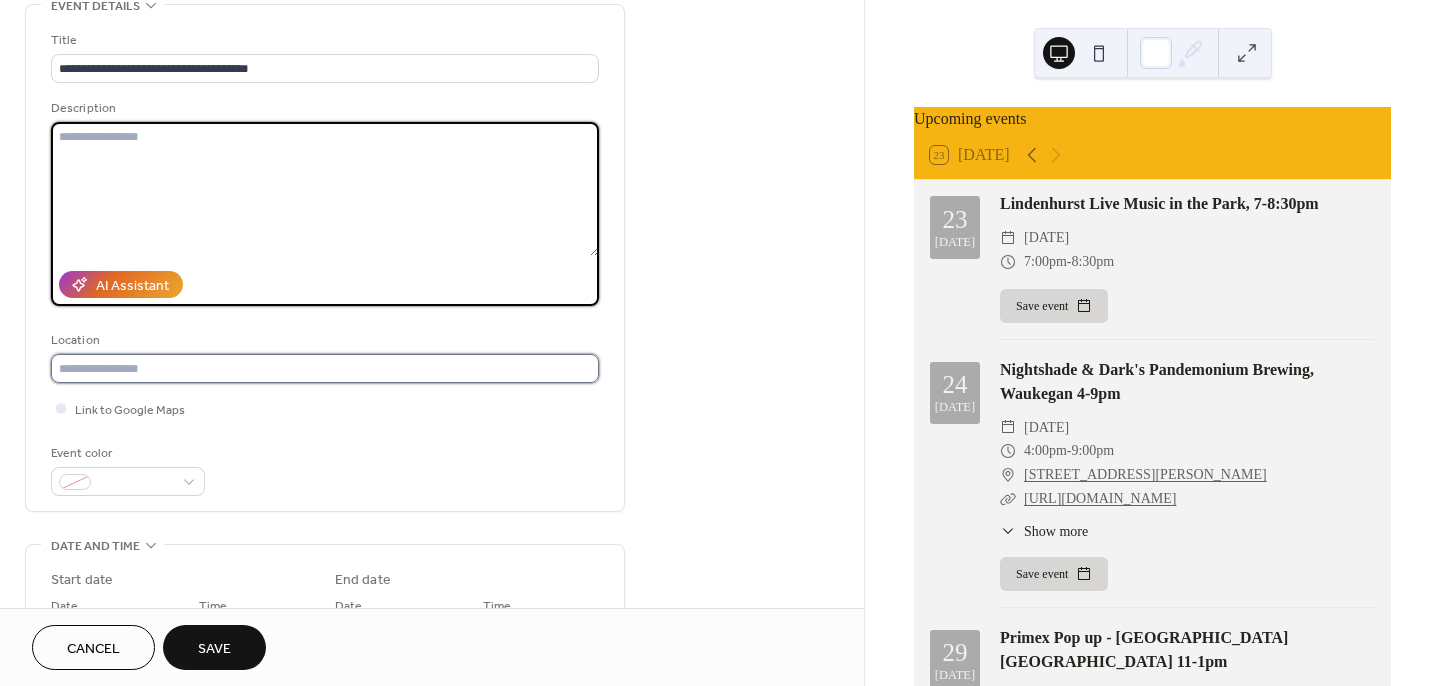 click at bounding box center [325, 368] 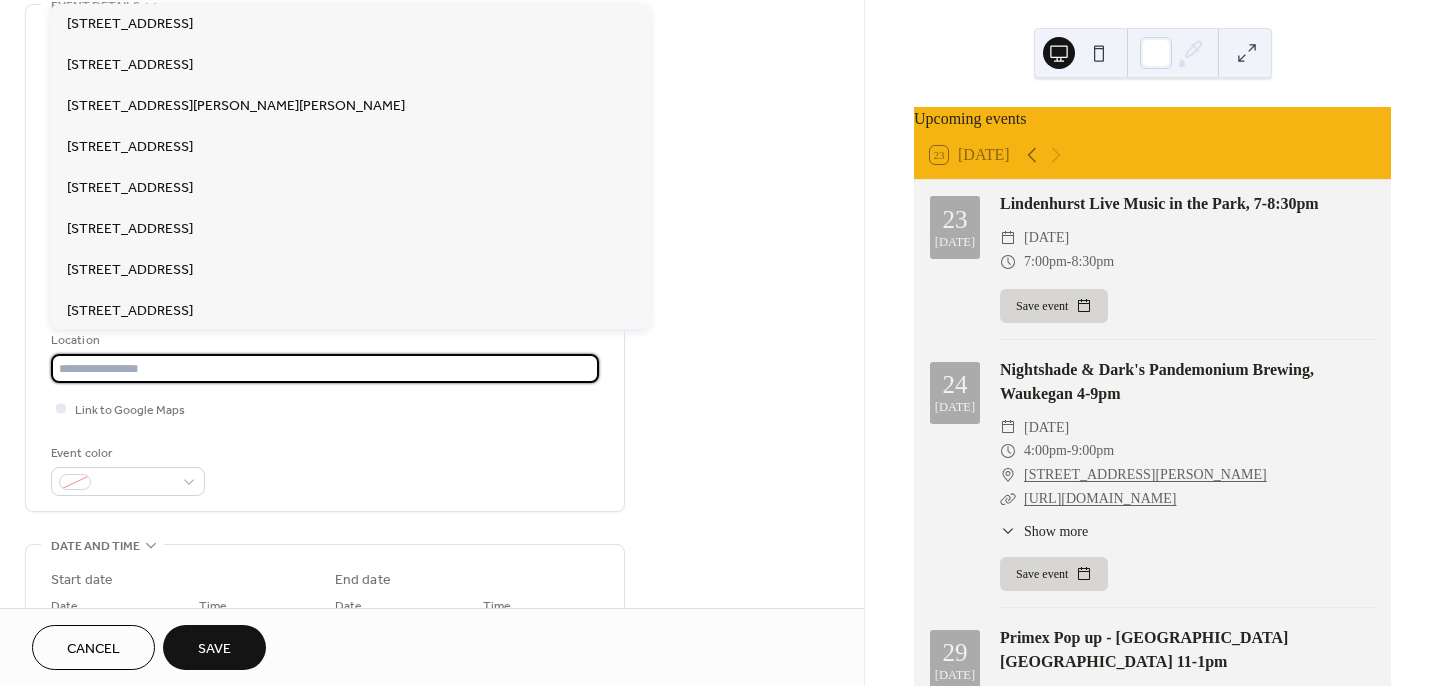 paste on "**********" 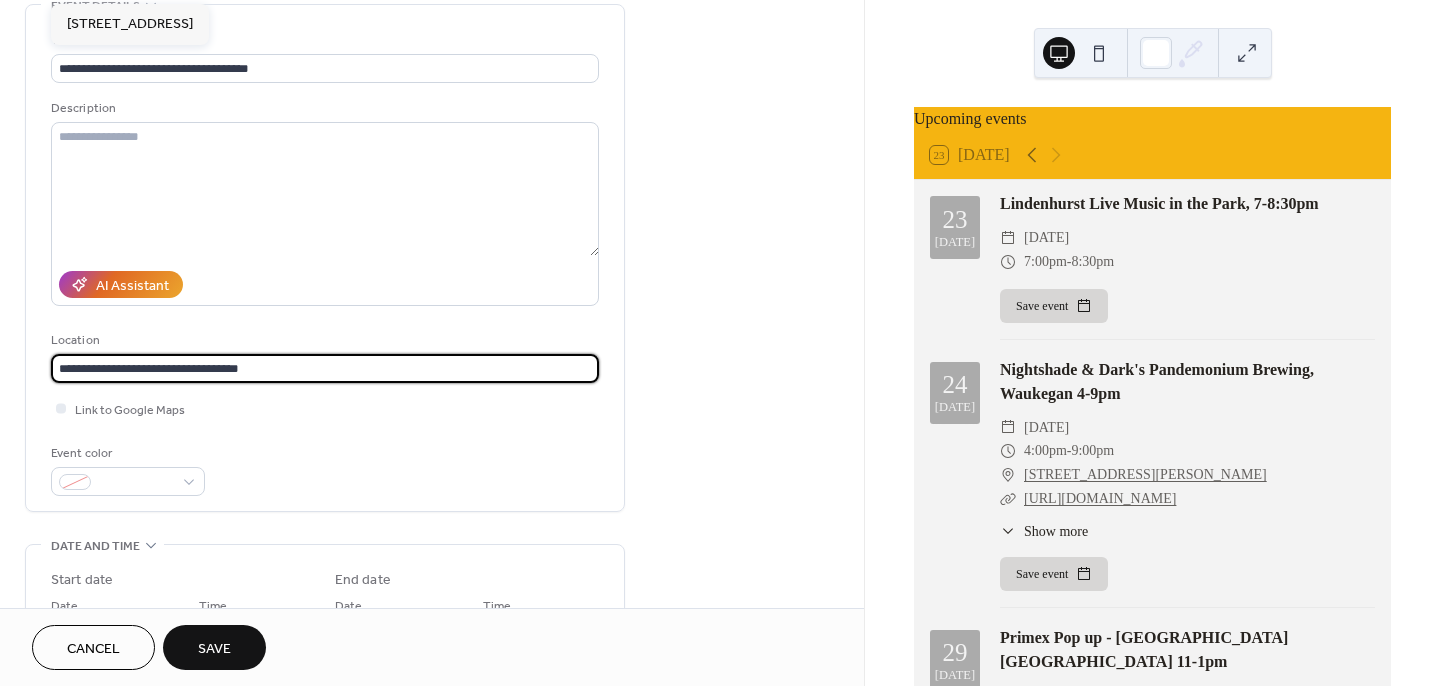 scroll, scrollTop: 0, scrollLeft: 0, axis: both 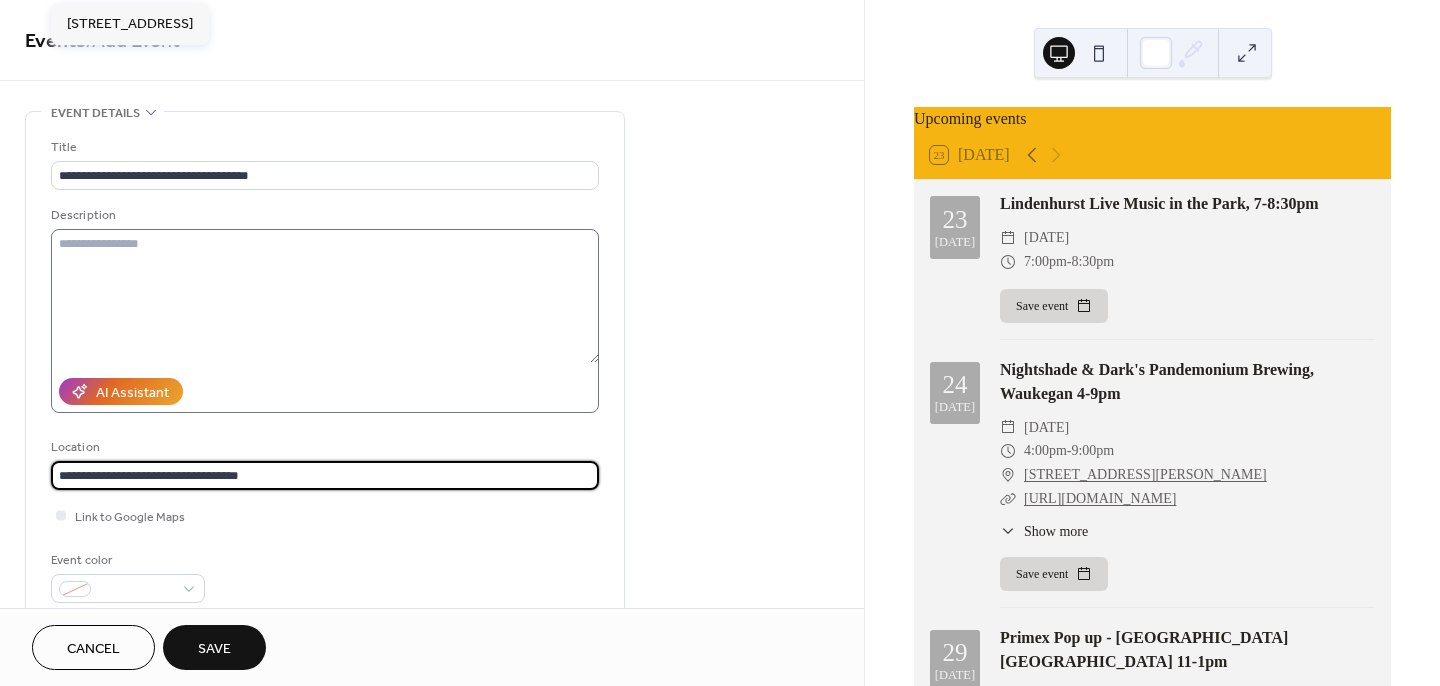 type on "**********" 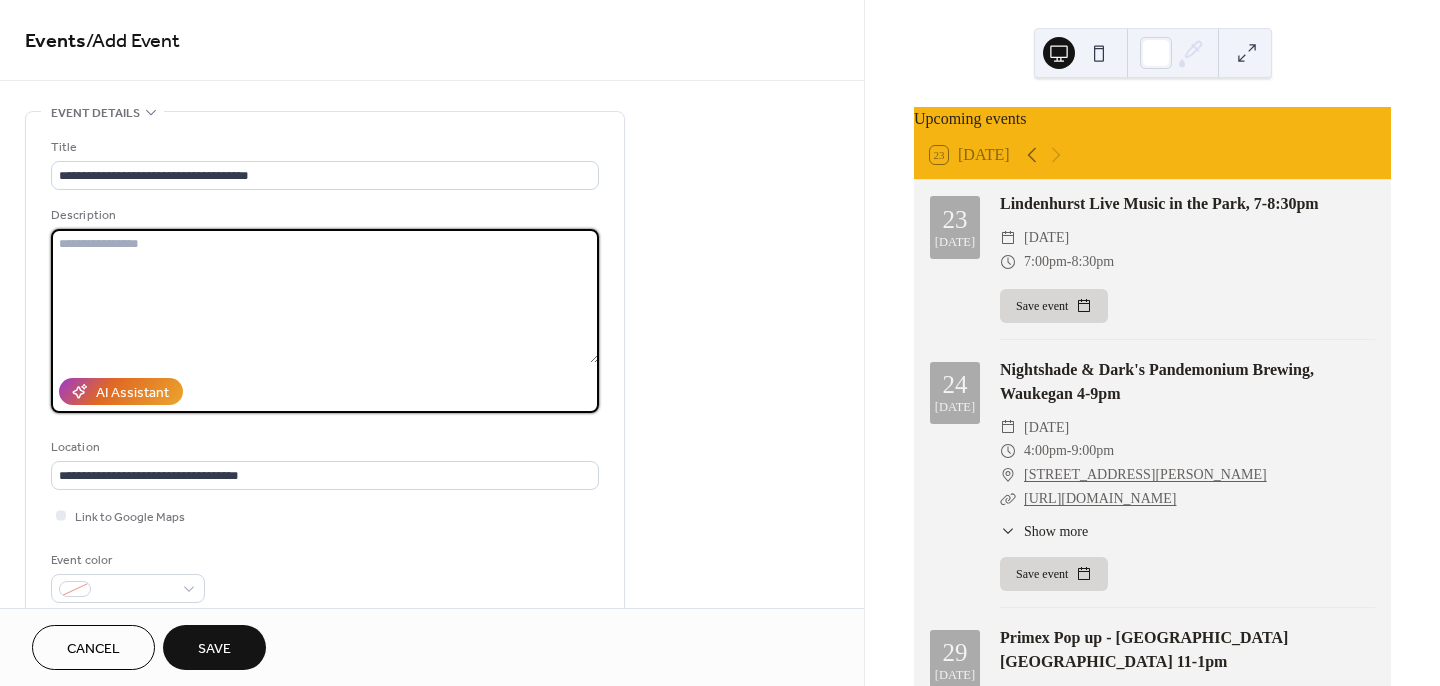 click at bounding box center [325, 296] 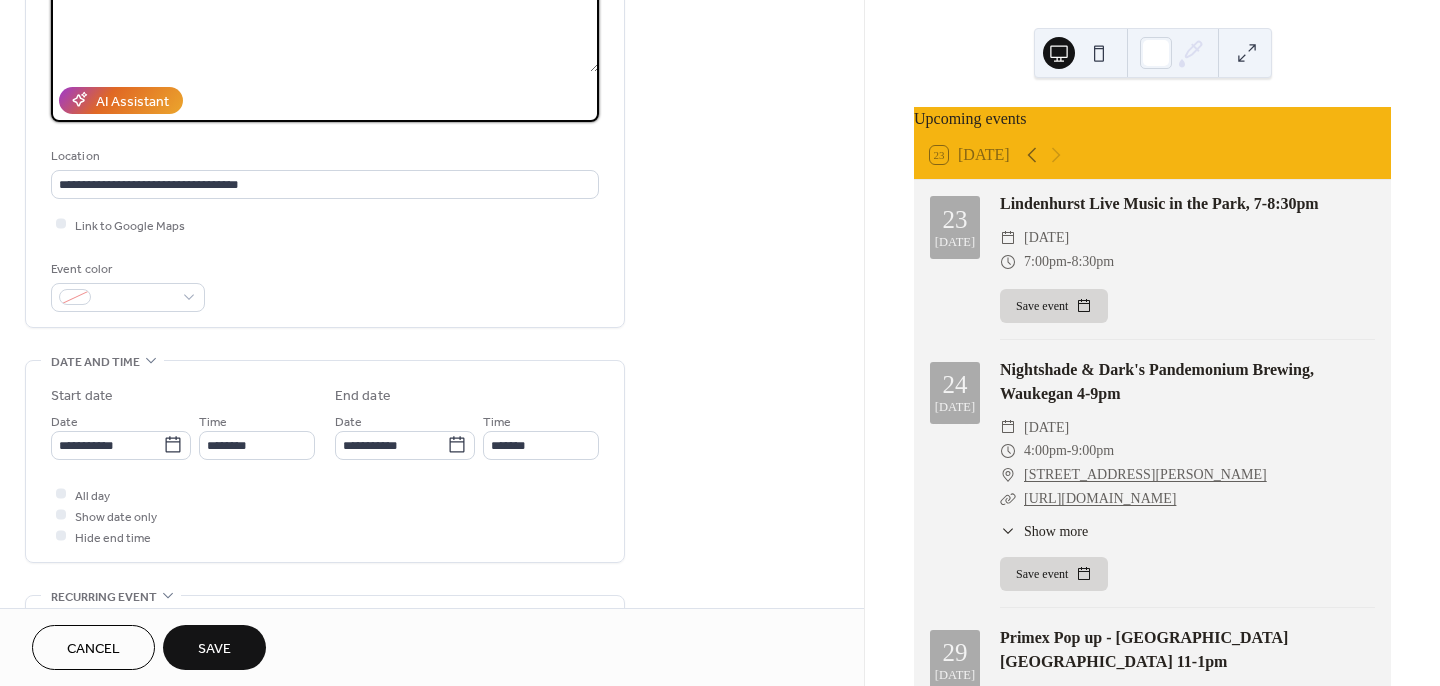 scroll, scrollTop: 330, scrollLeft: 0, axis: vertical 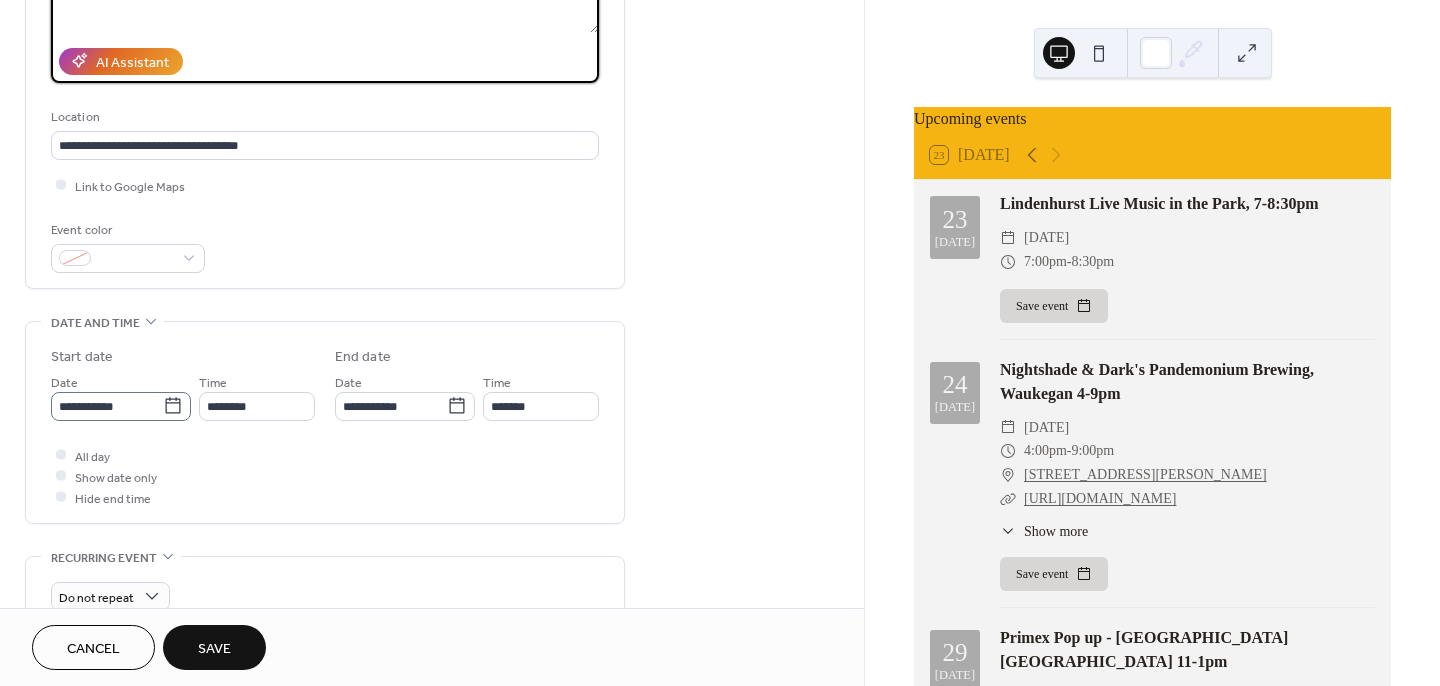 type on "**********" 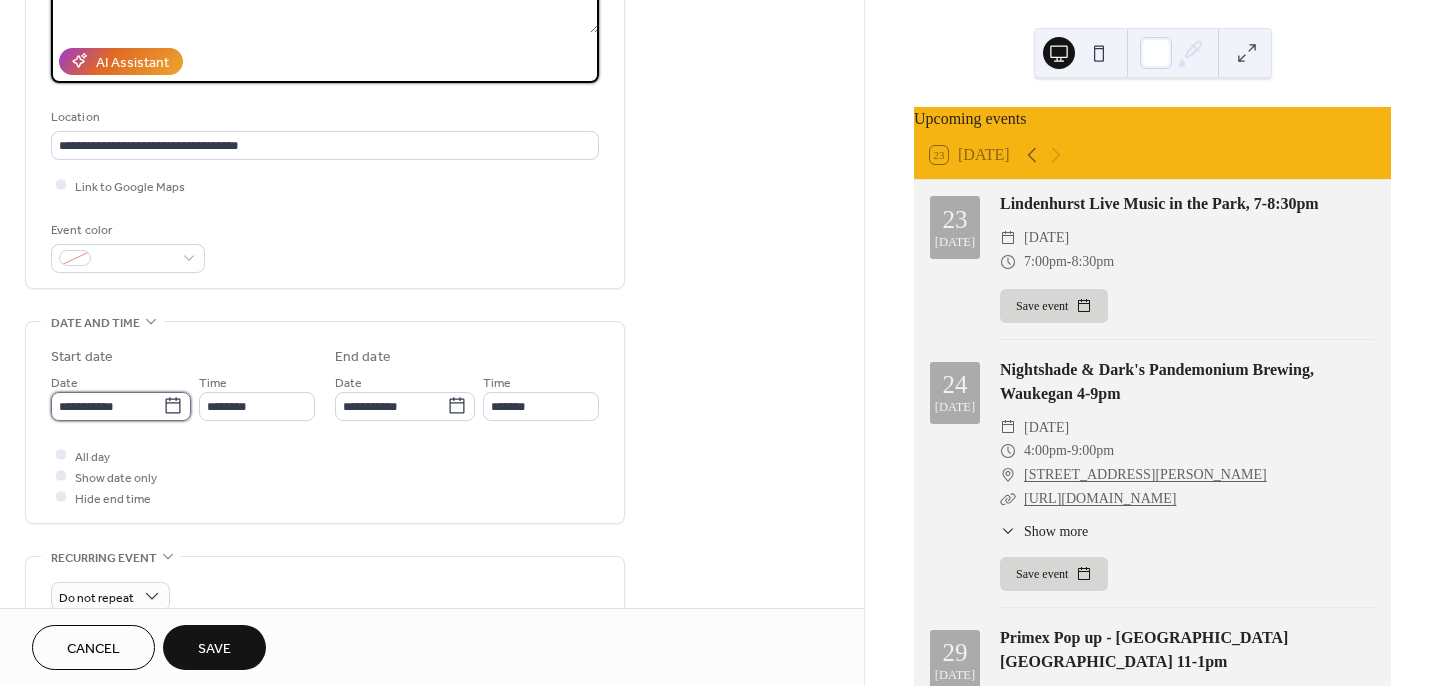 click on "**********" at bounding box center [107, 406] 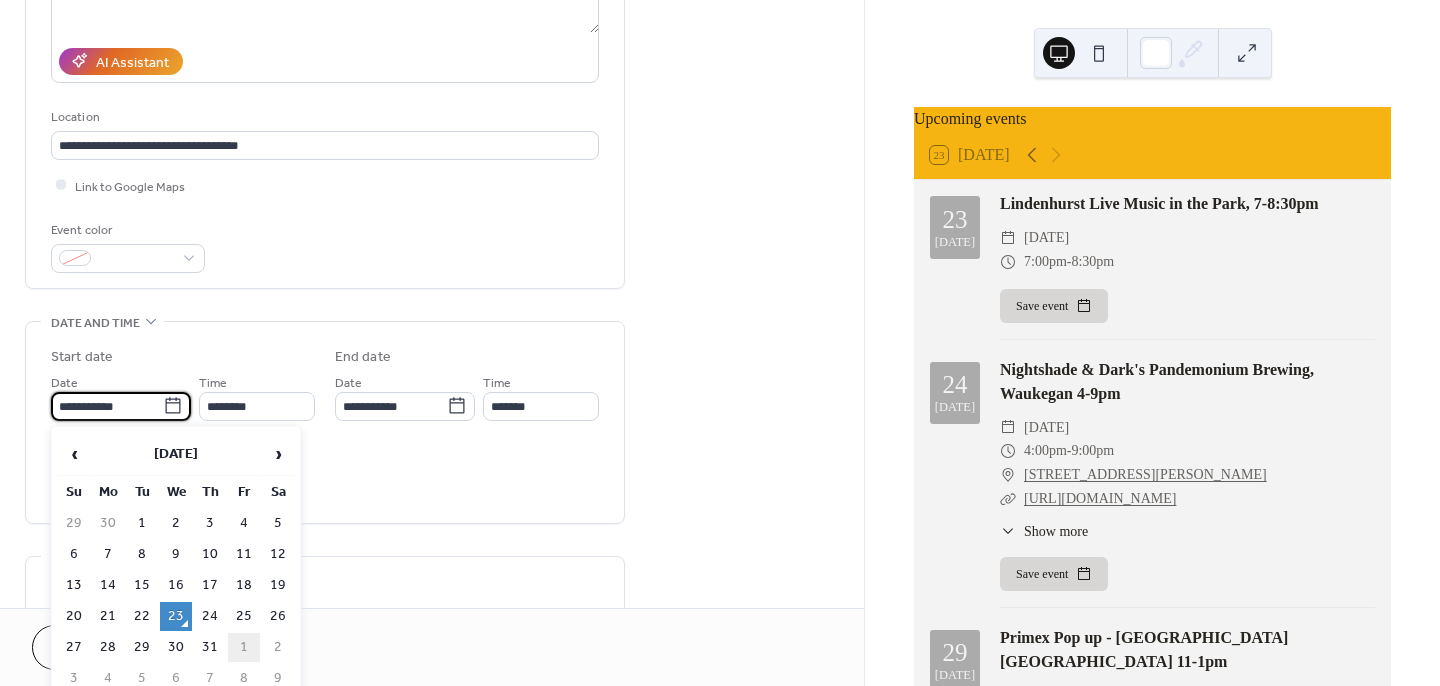 click on "1" at bounding box center [244, 647] 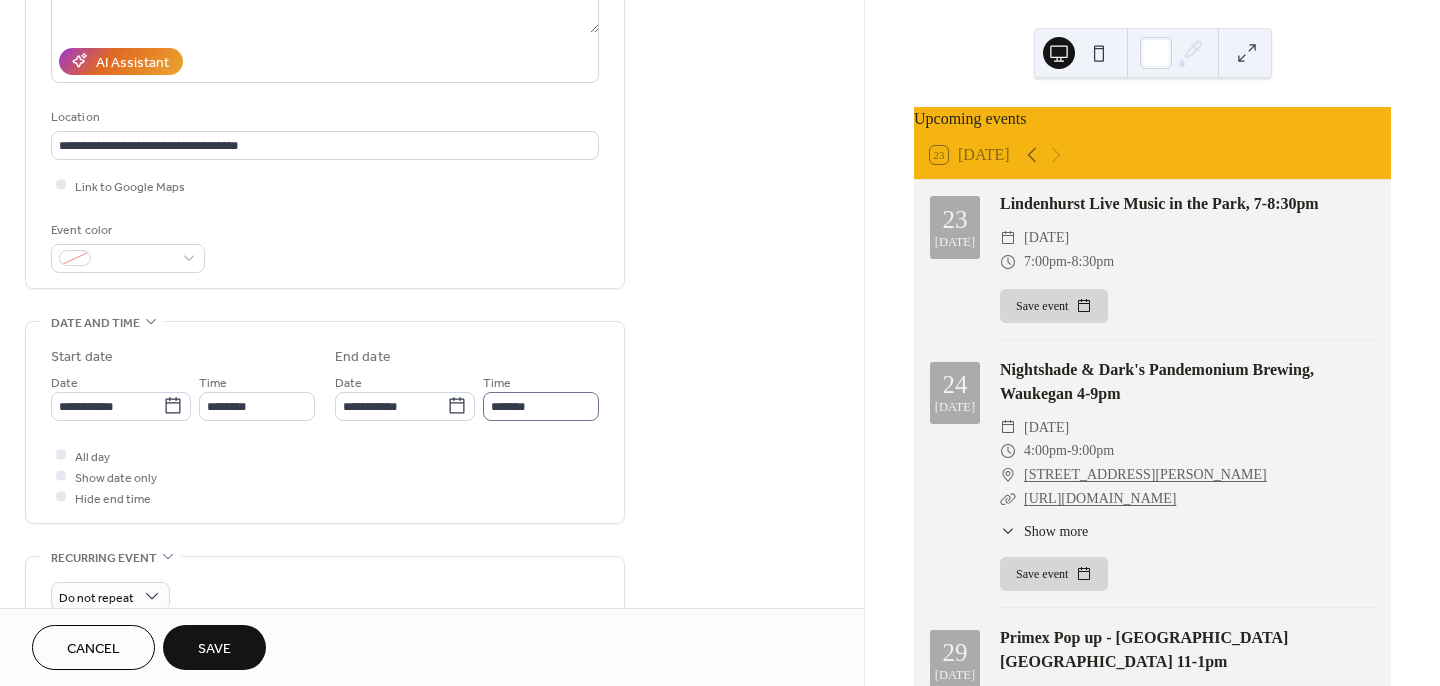 scroll, scrollTop: 396, scrollLeft: 0, axis: vertical 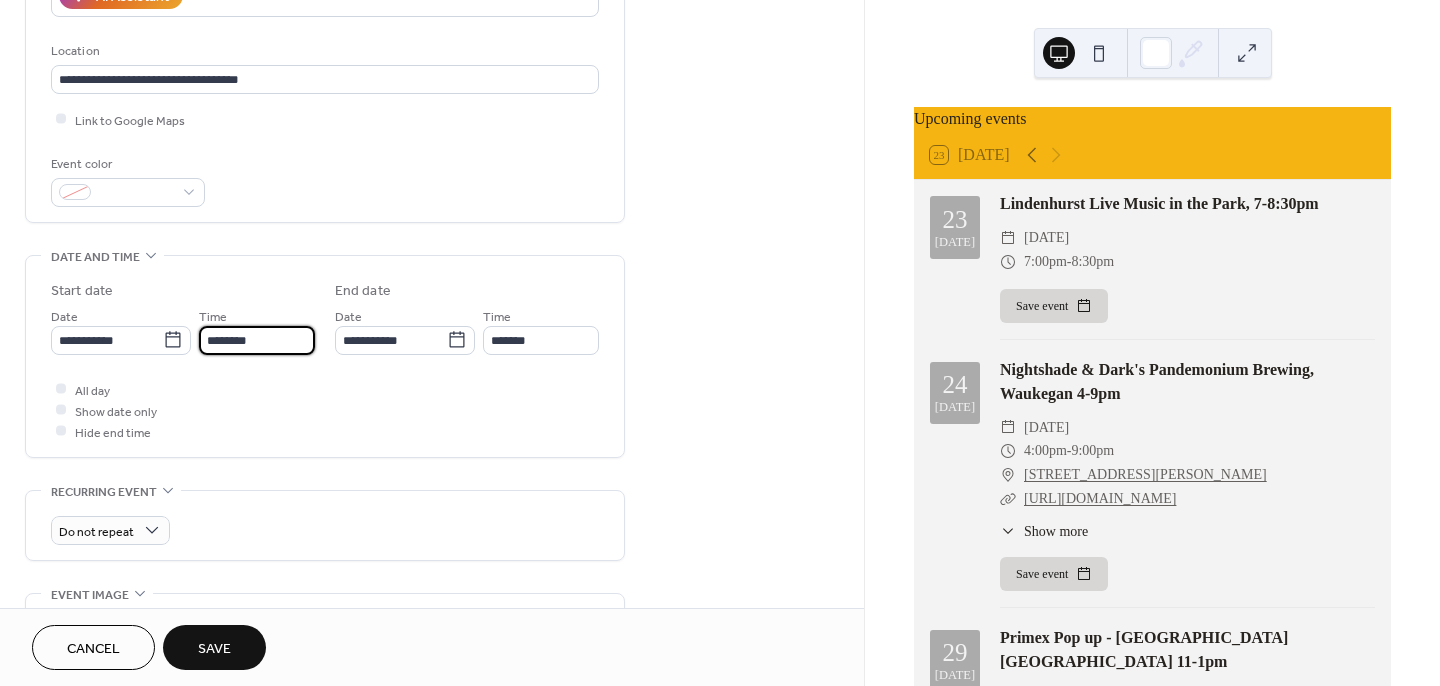 click on "********" at bounding box center (257, 340) 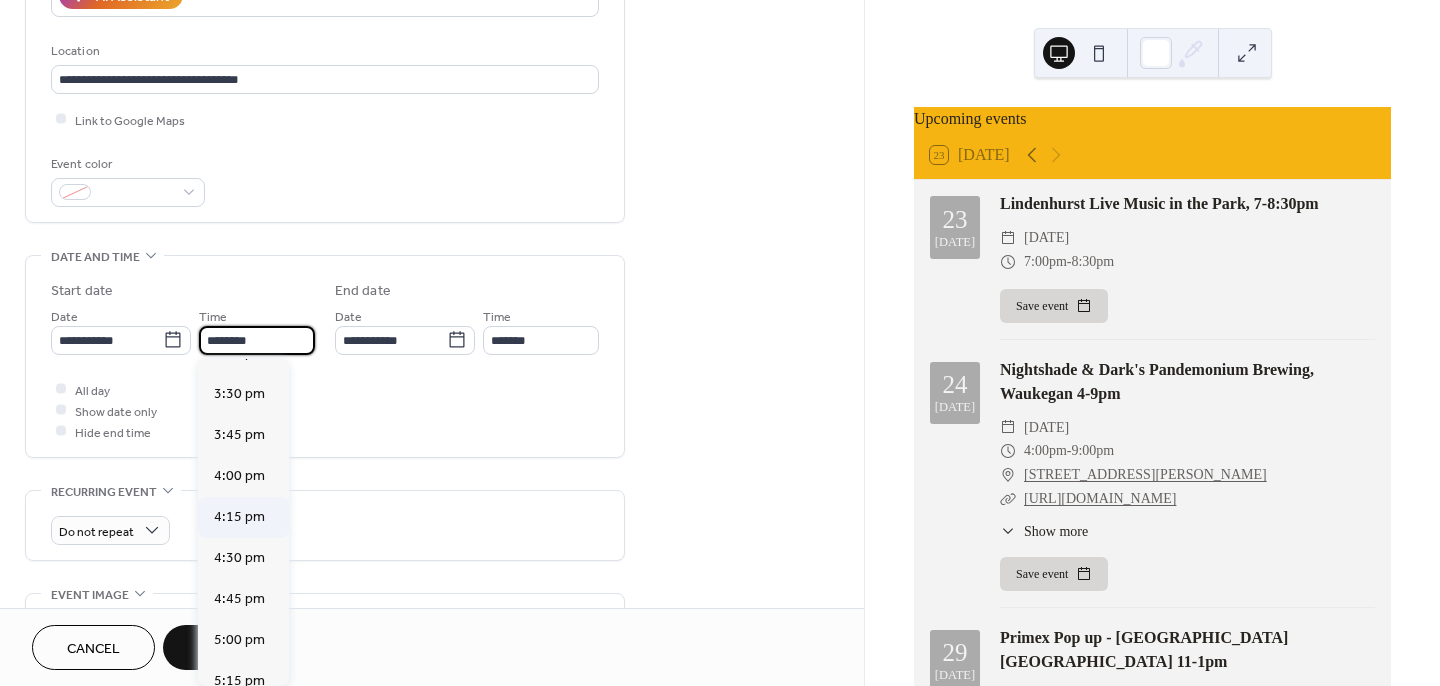 scroll, scrollTop: 2528, scrollLeft: 0, axis: vertical 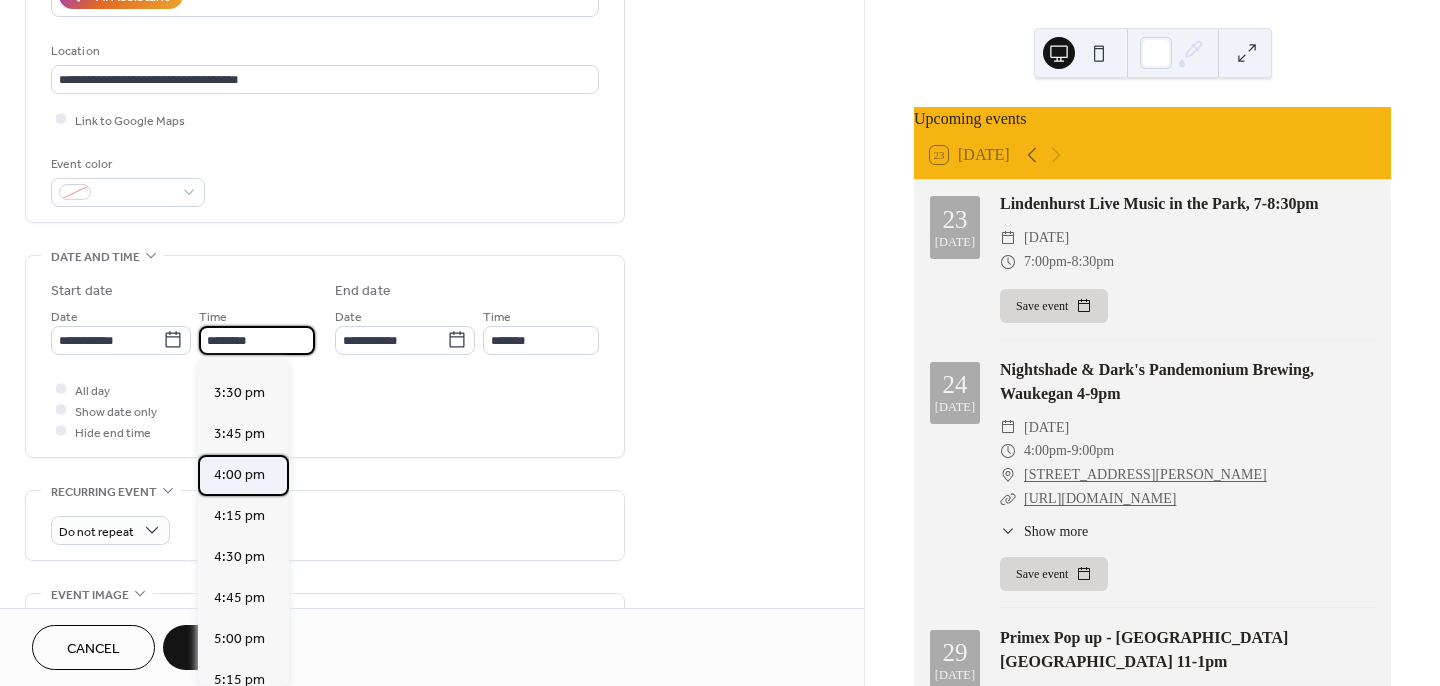 click on "4:00 pm" at bounding box center [239, 474] 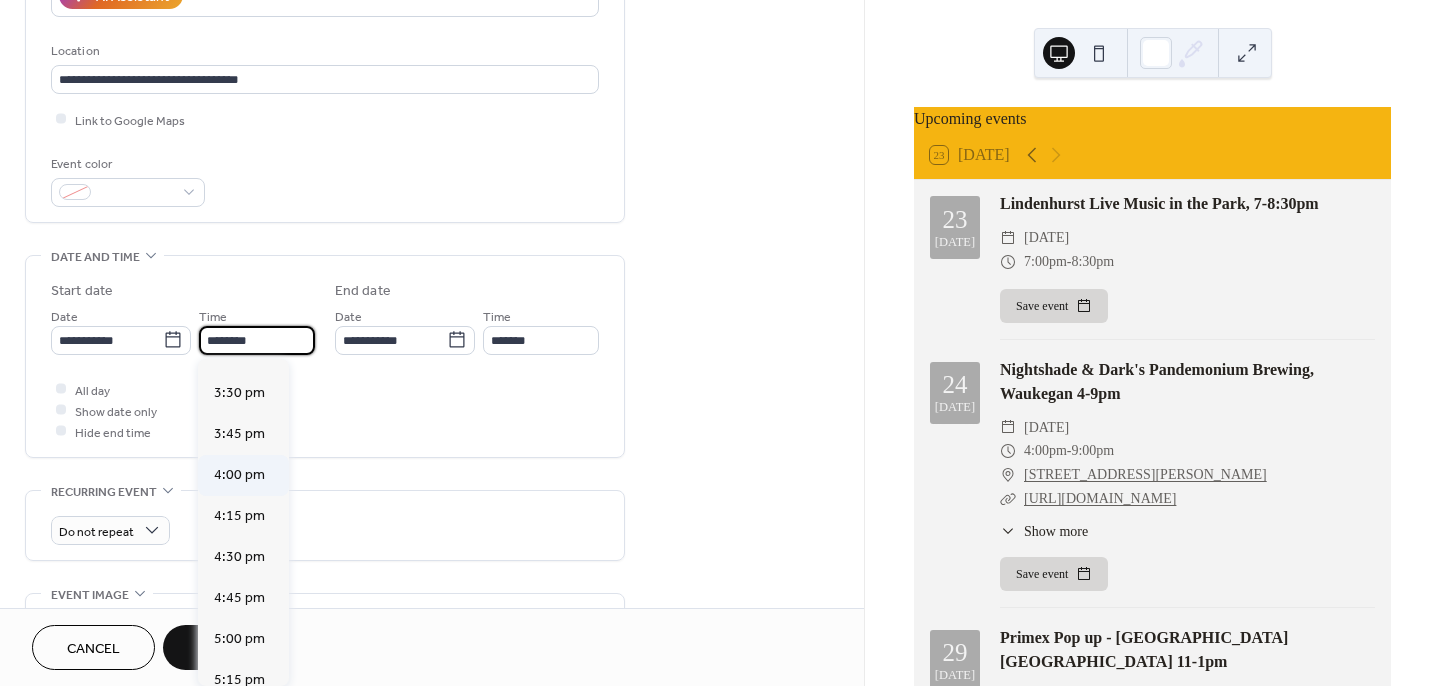type on "*******" 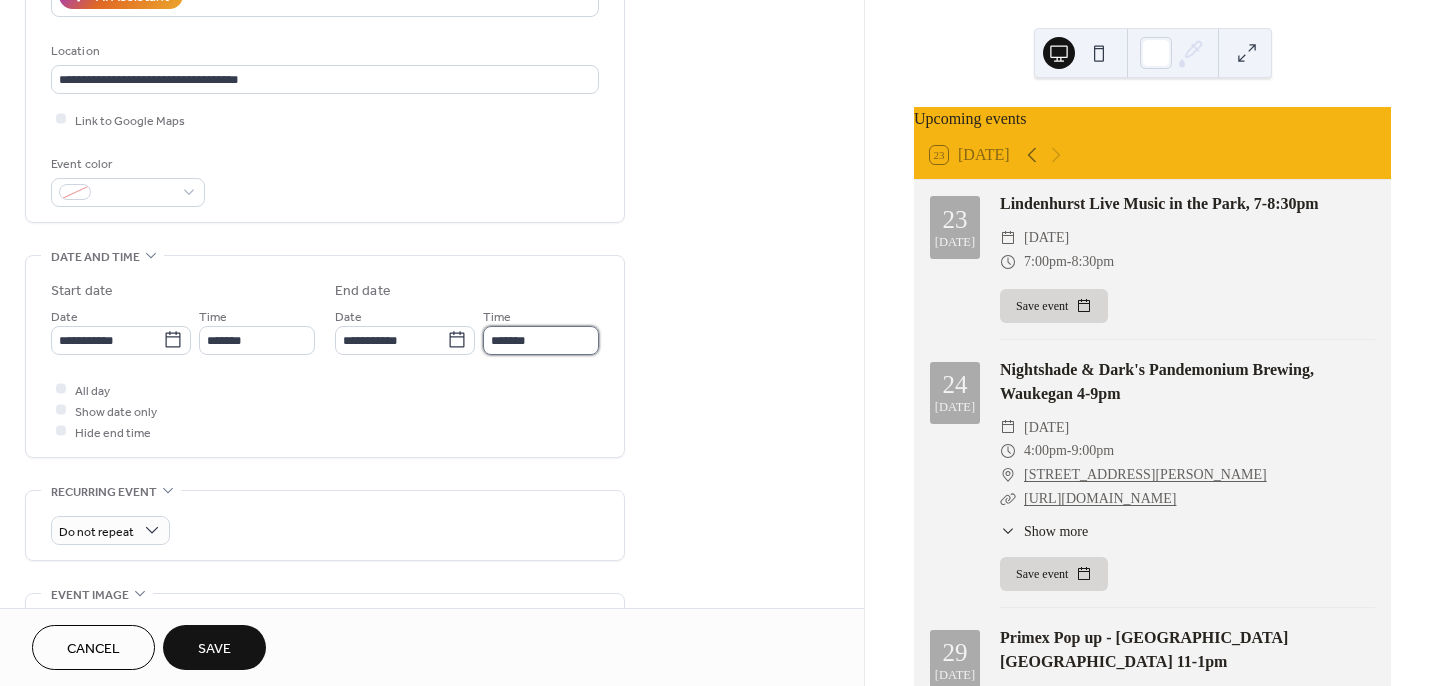 click on "*******" at bounding box center [541, 340] 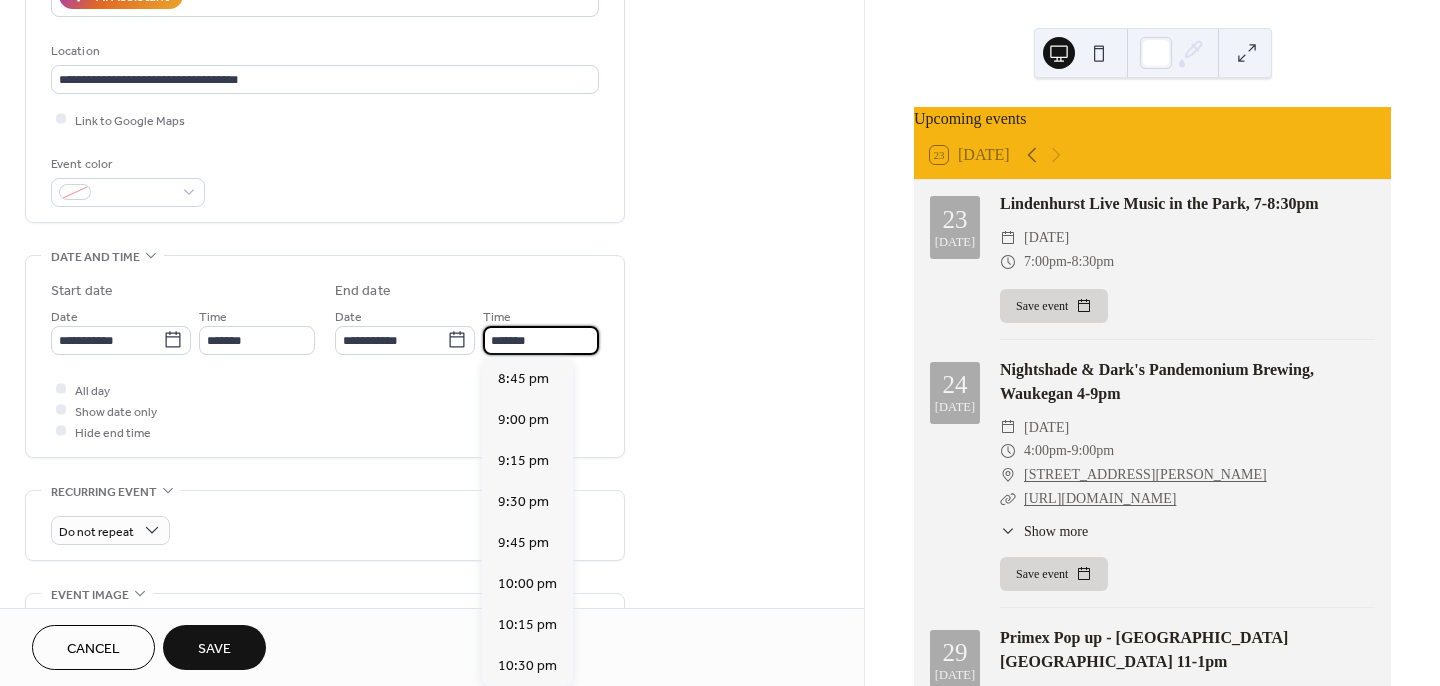 scroll, scrollTop: 753, scrollLeft: 0, axis: vertical 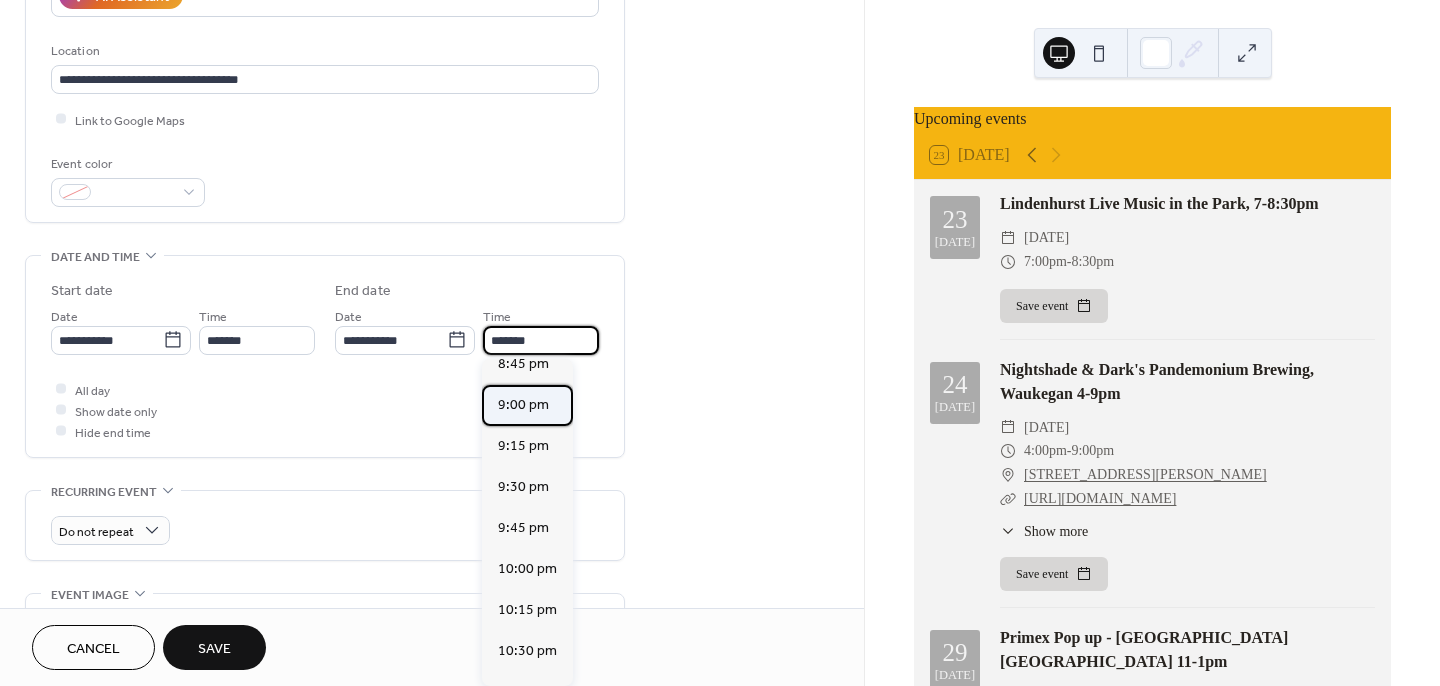 click on "9:00 pm" at bounding box center (527, 405) 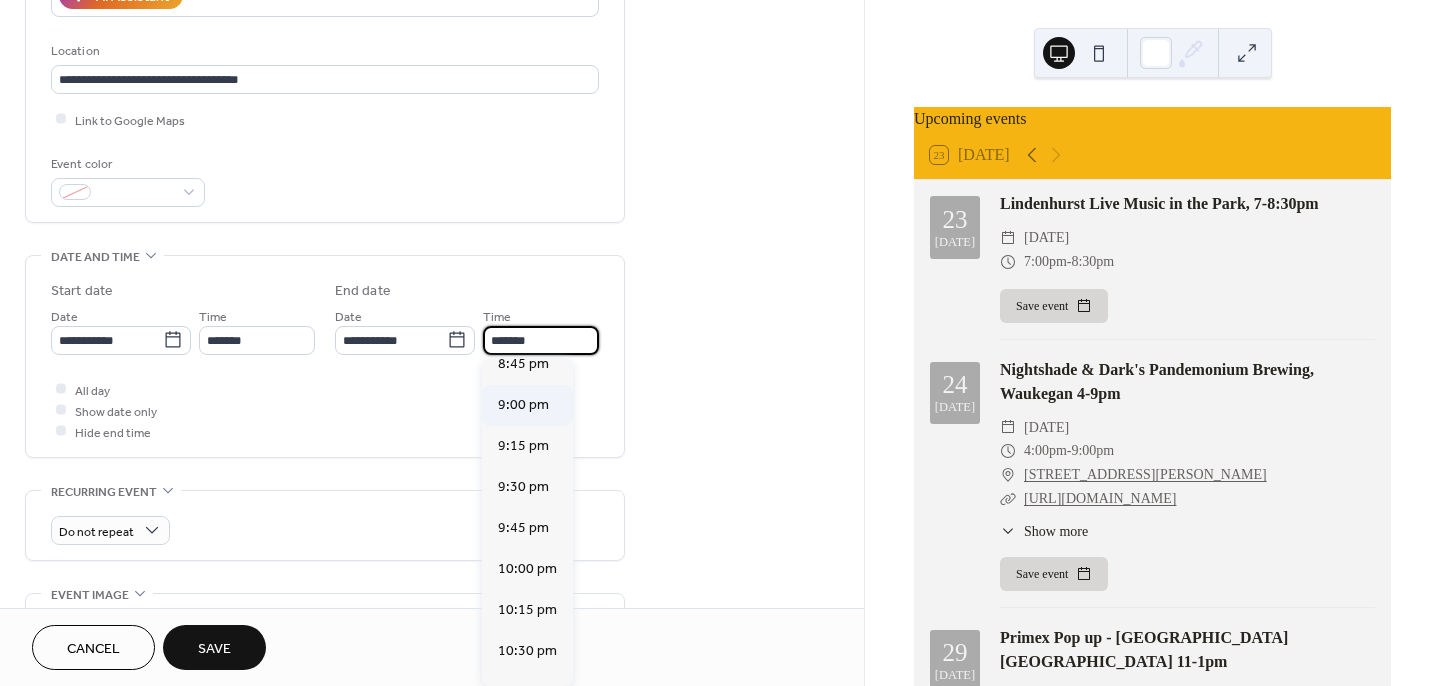 type on "*******" 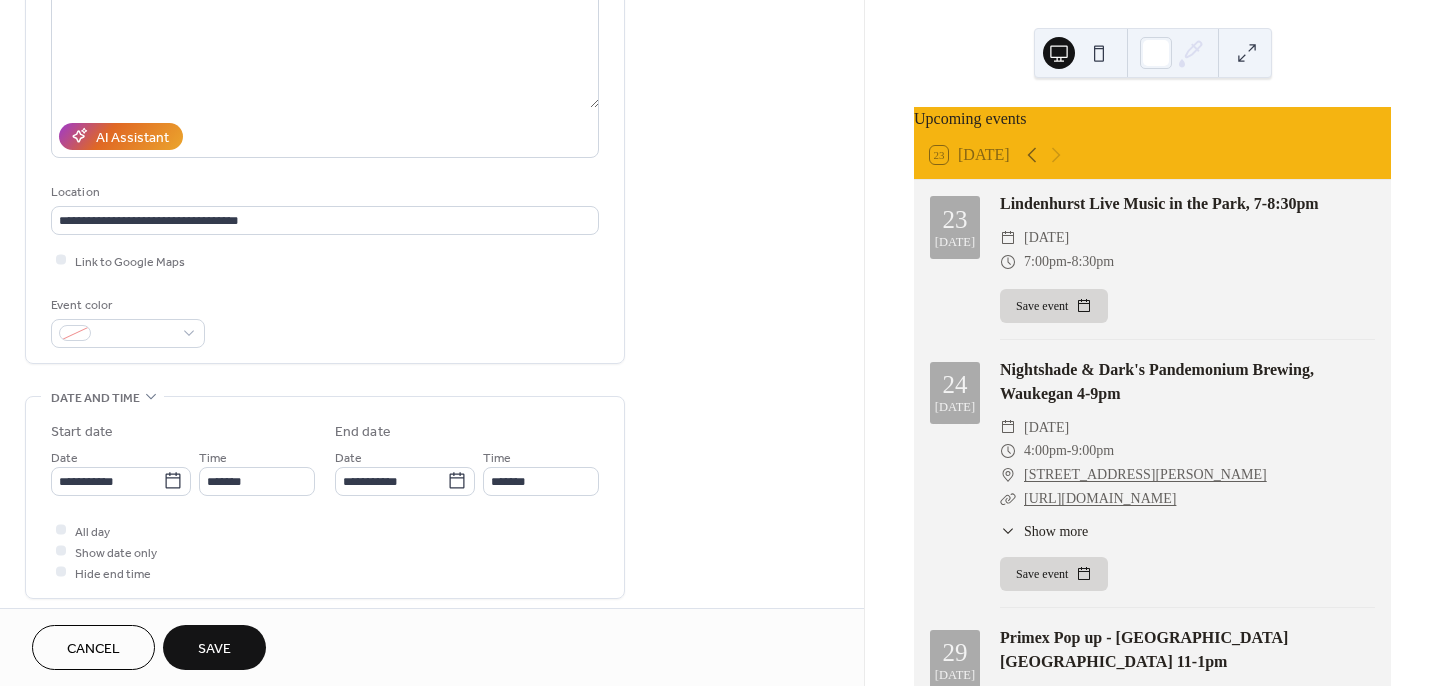 scroll, scrollTop: 256, scrollLeft: 0, axis: vertical 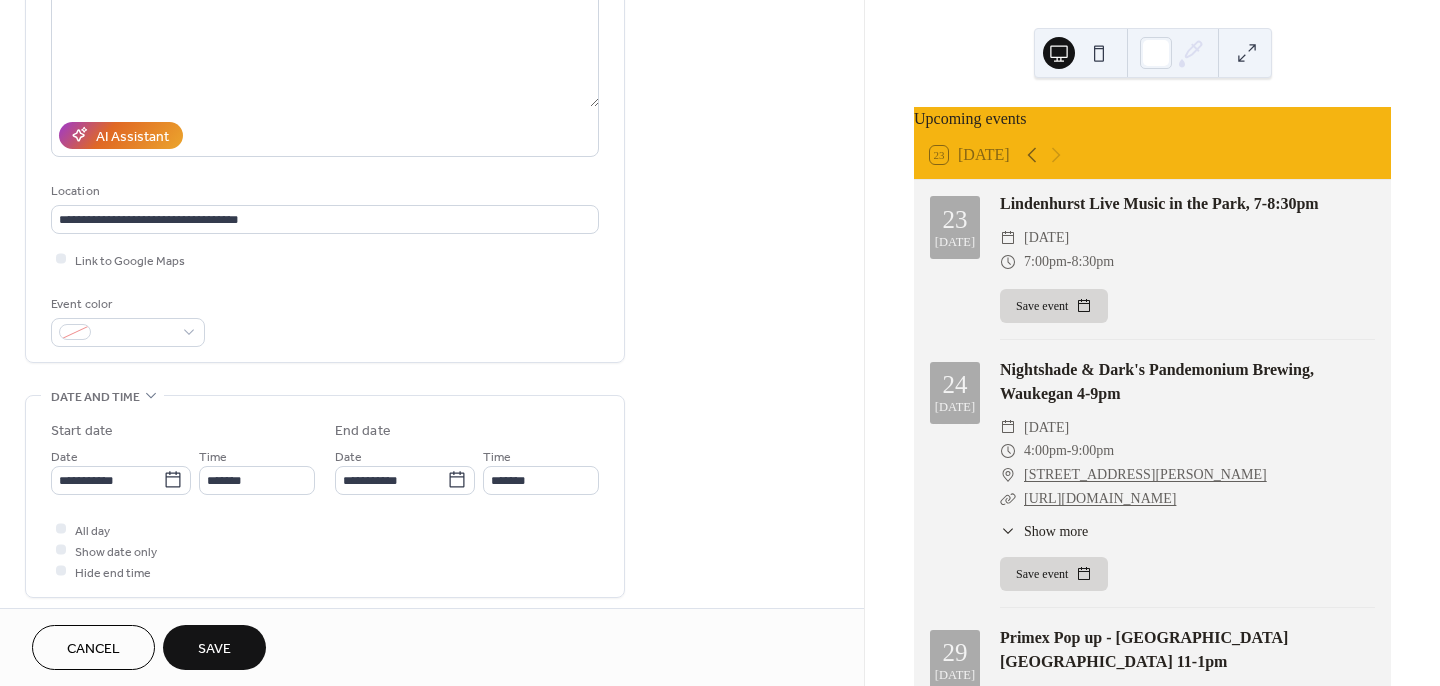 click on "Save" at bounding box center [214, 649] 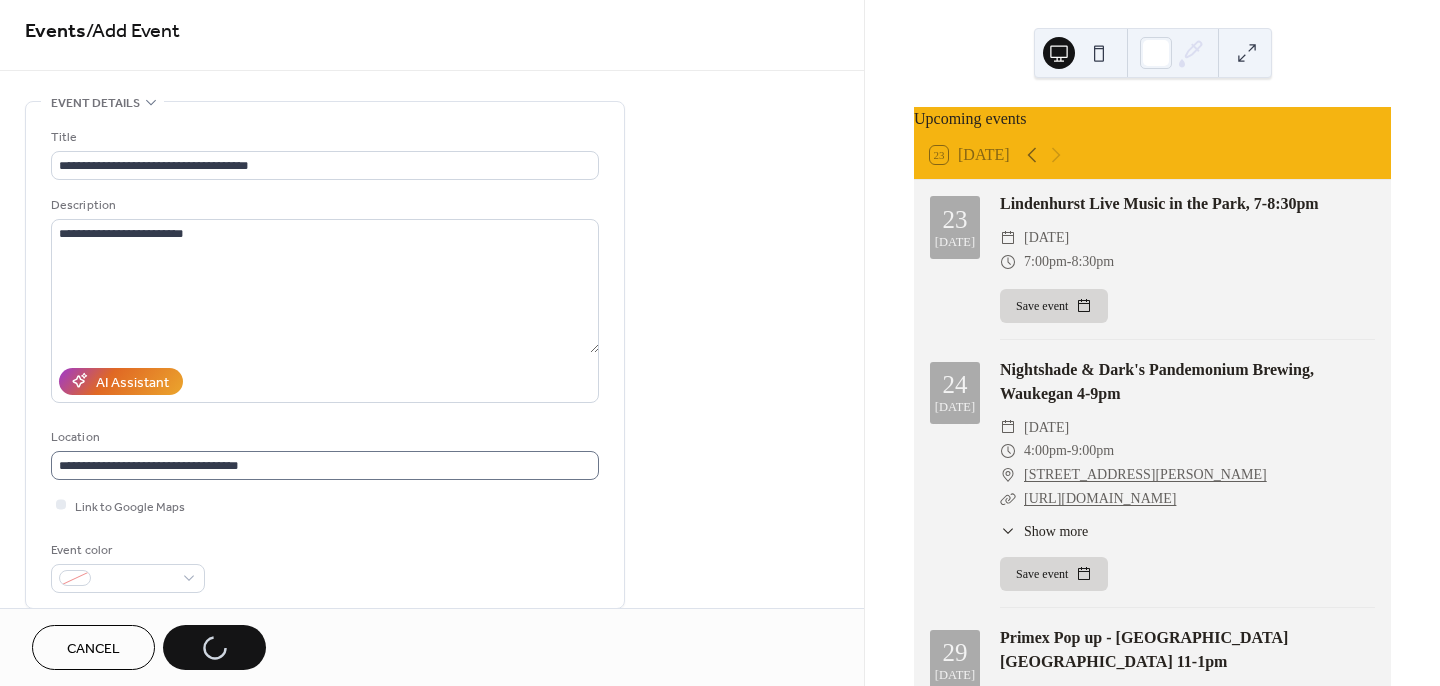 scroll, scrollTop: 8, scrollLeft: 0, axis: vertical 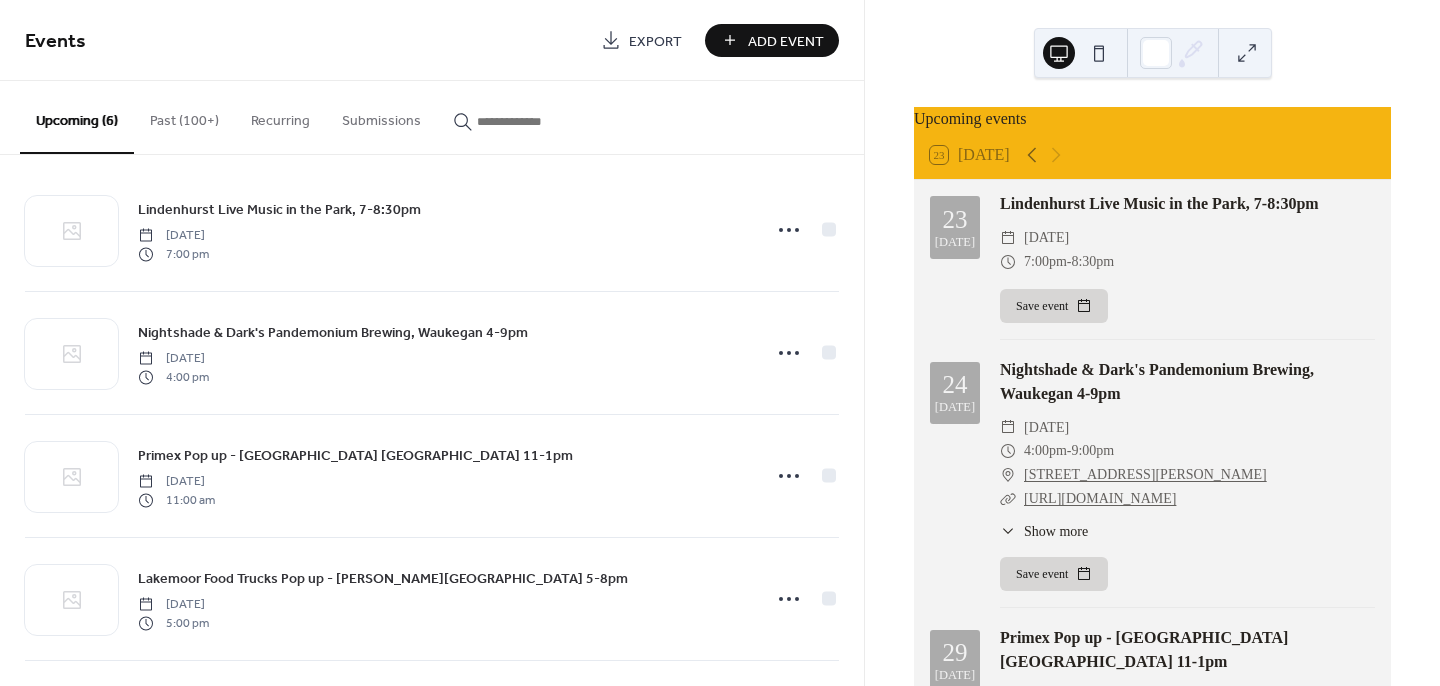 click on "Add Event" at bounding box center [786, 41] 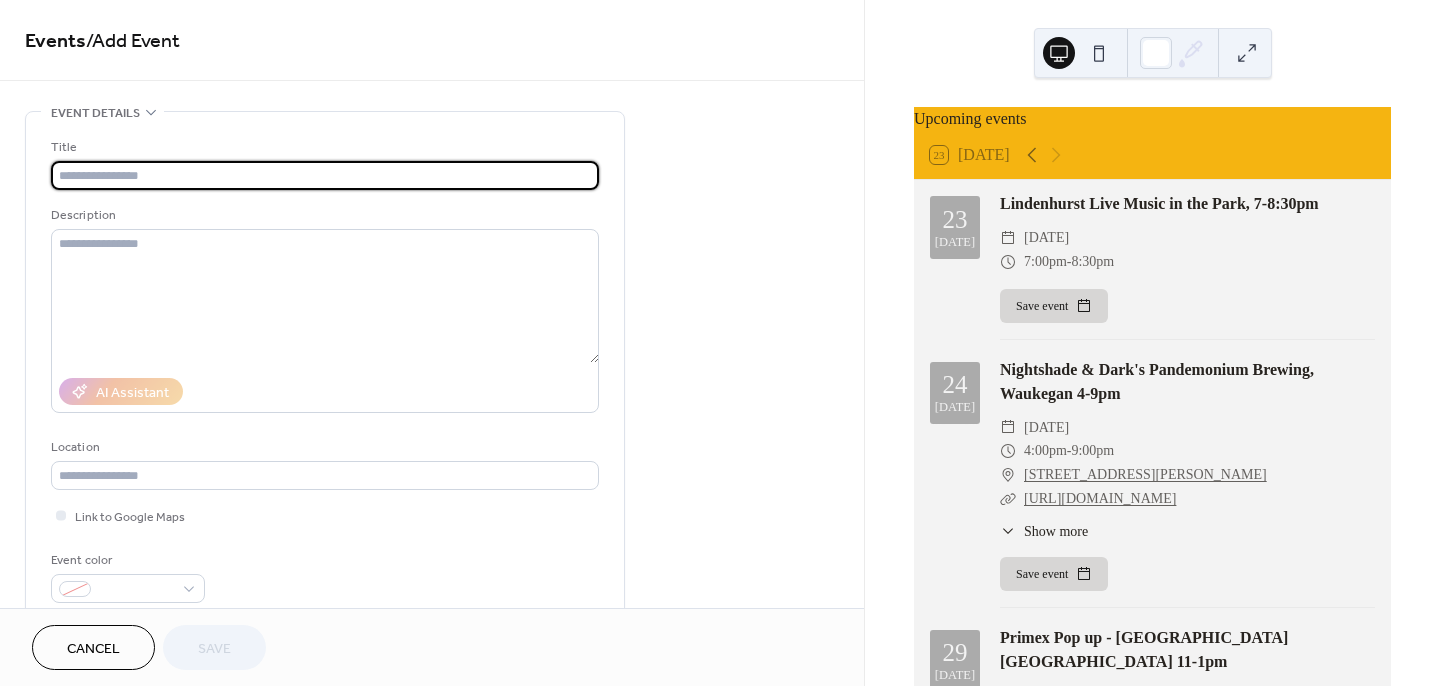 type on "*" 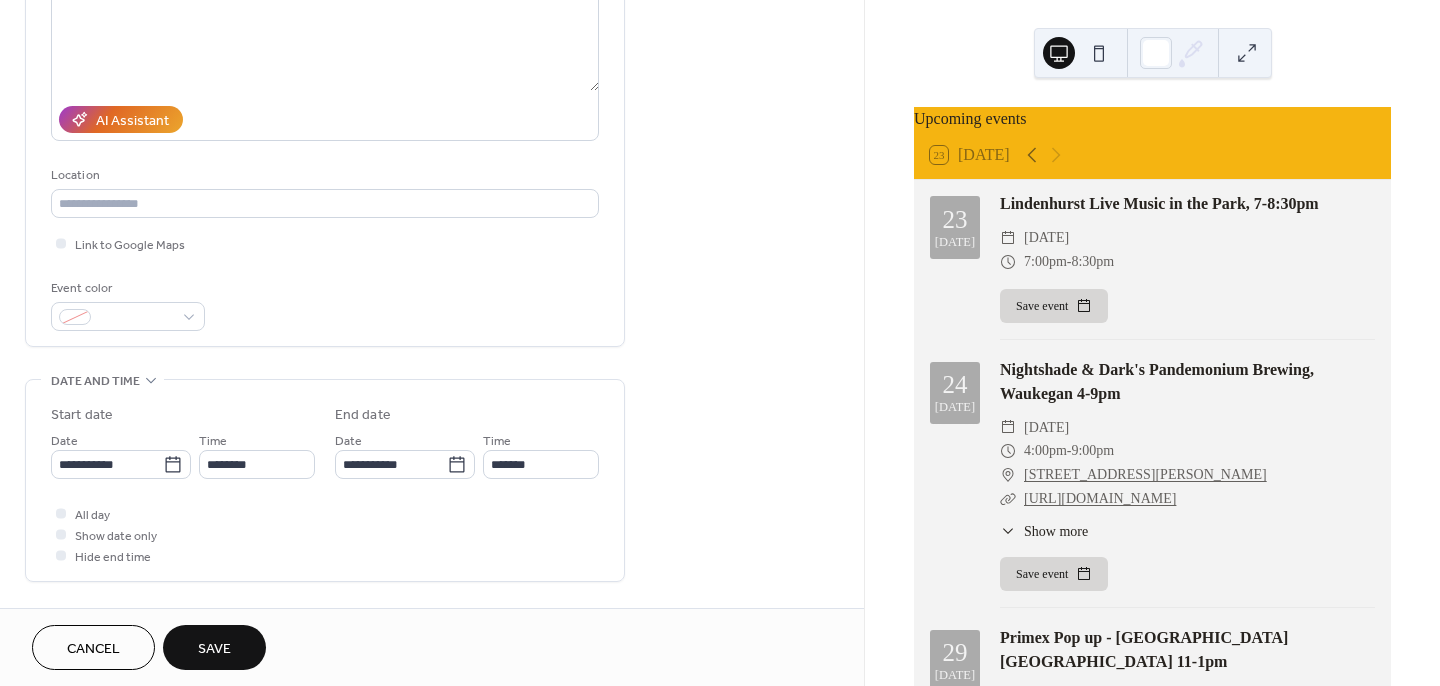 scroll, scrollTop: 273, scrollLeft: 0, axis: vertical 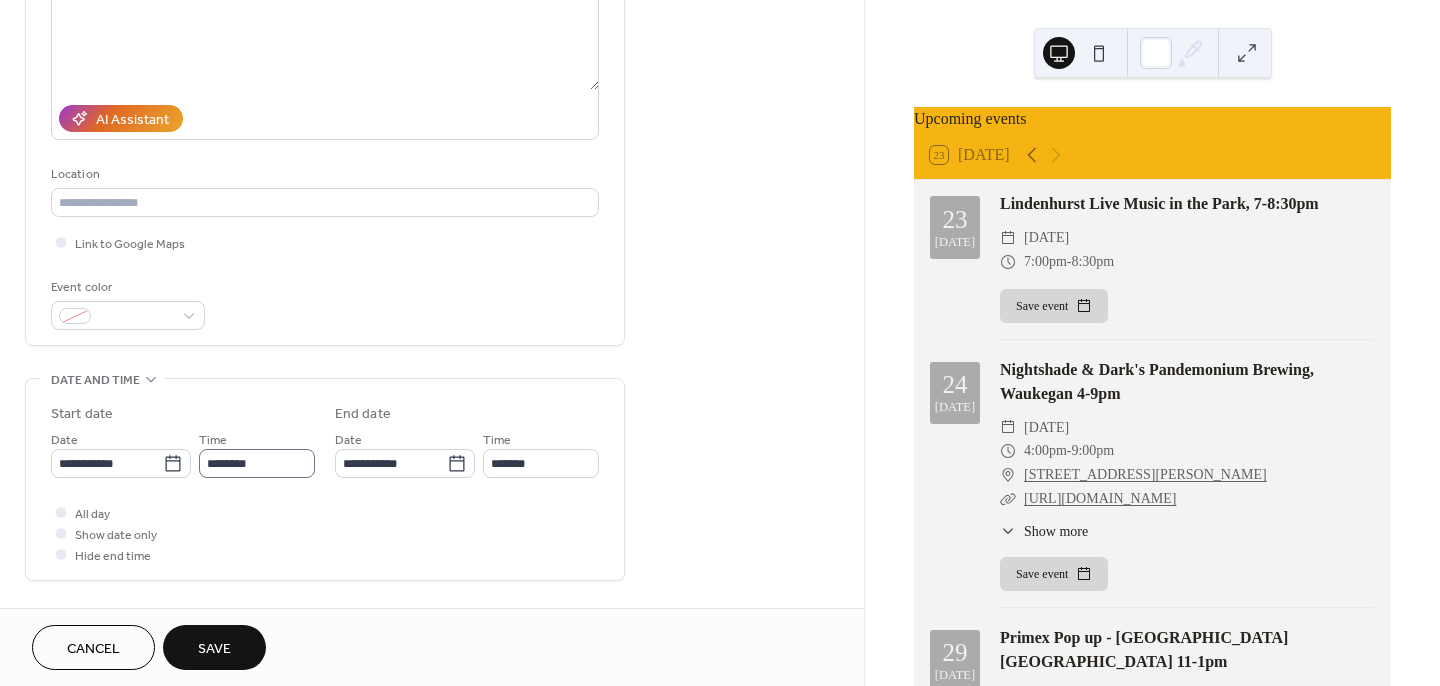 type on "**********" 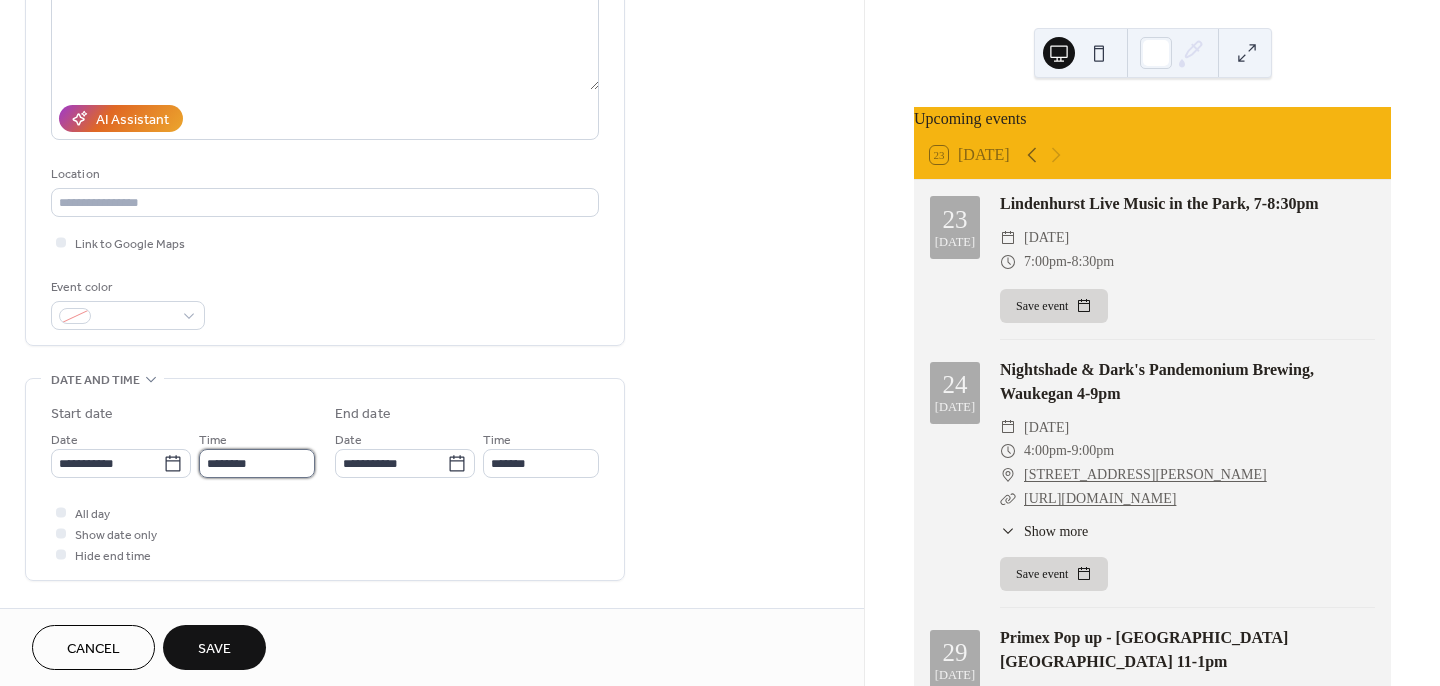 click on "********" at bounding box center (257, 463) 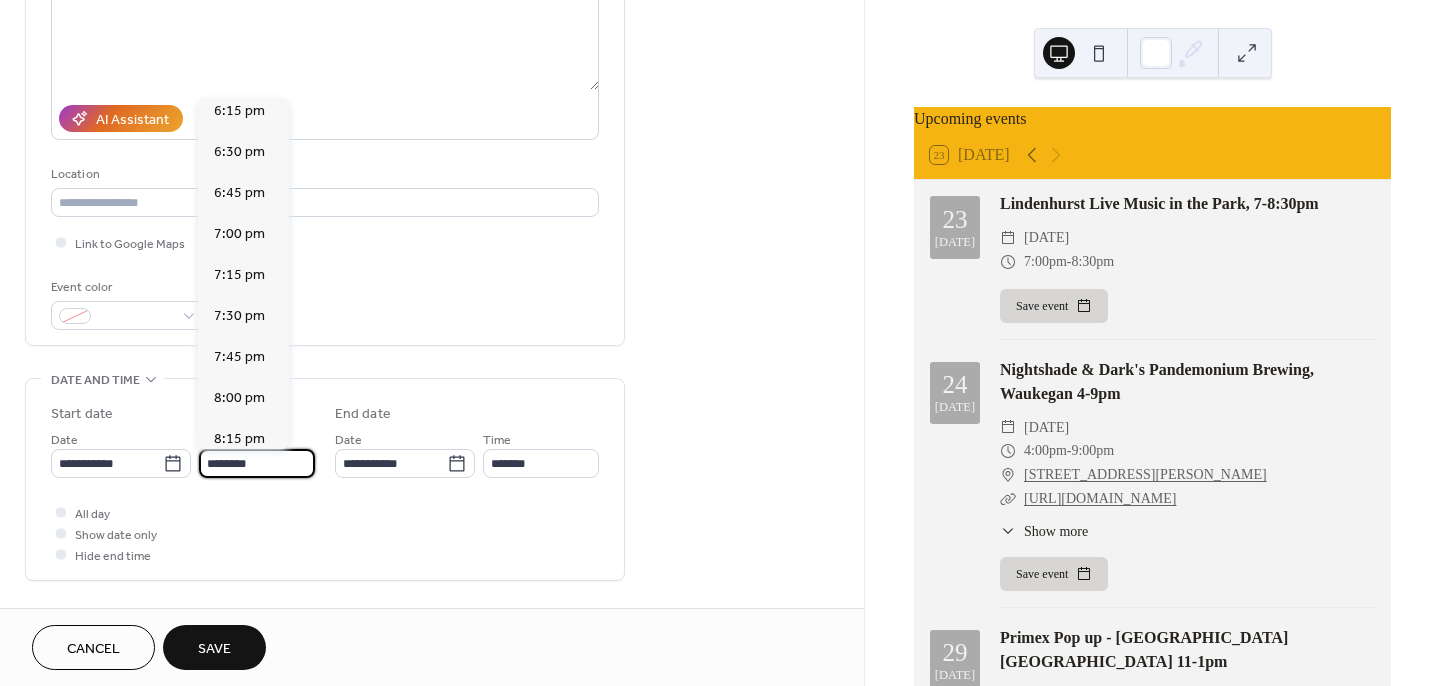 scroll, scrollTop: 2880, scrollLeft: 0, axis: vertical 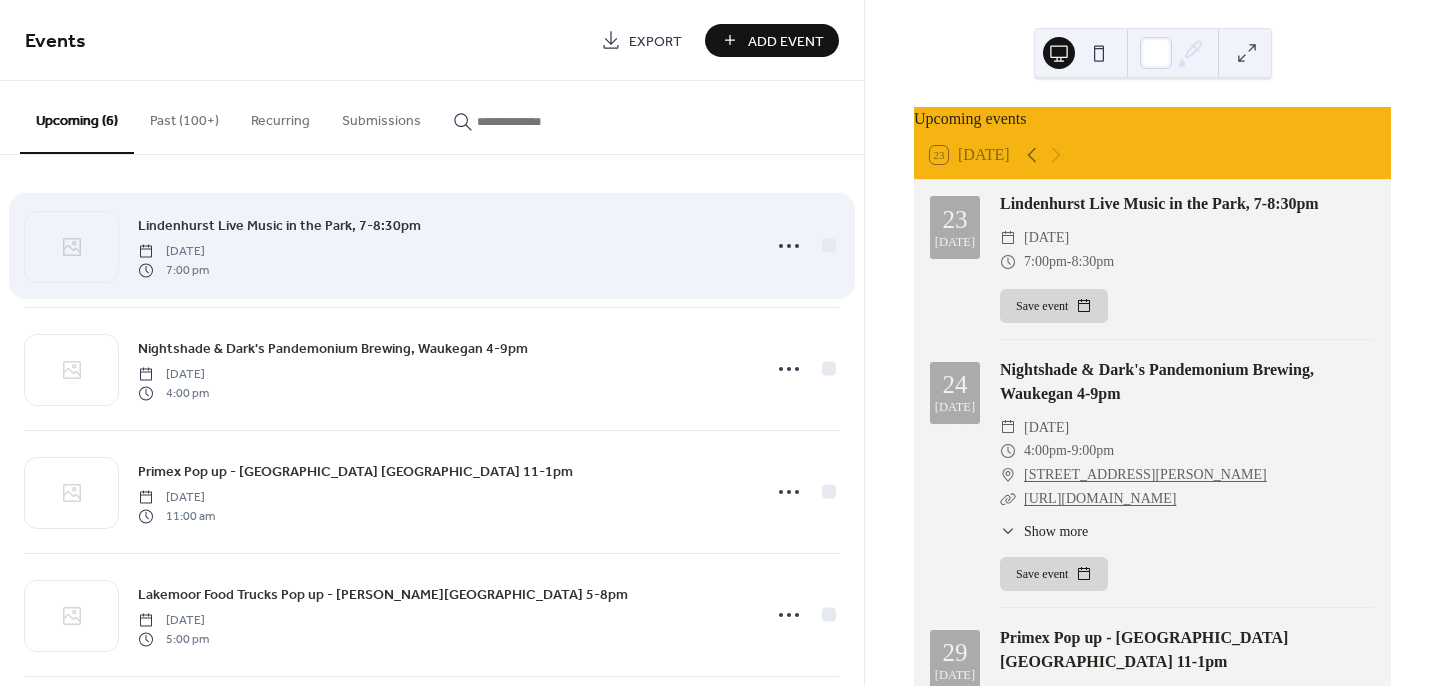 click on "Lindenhurst Live Music in the Park, 7-8:30pm [DATE] 7:00 pm" at bounding box center [443, 246] 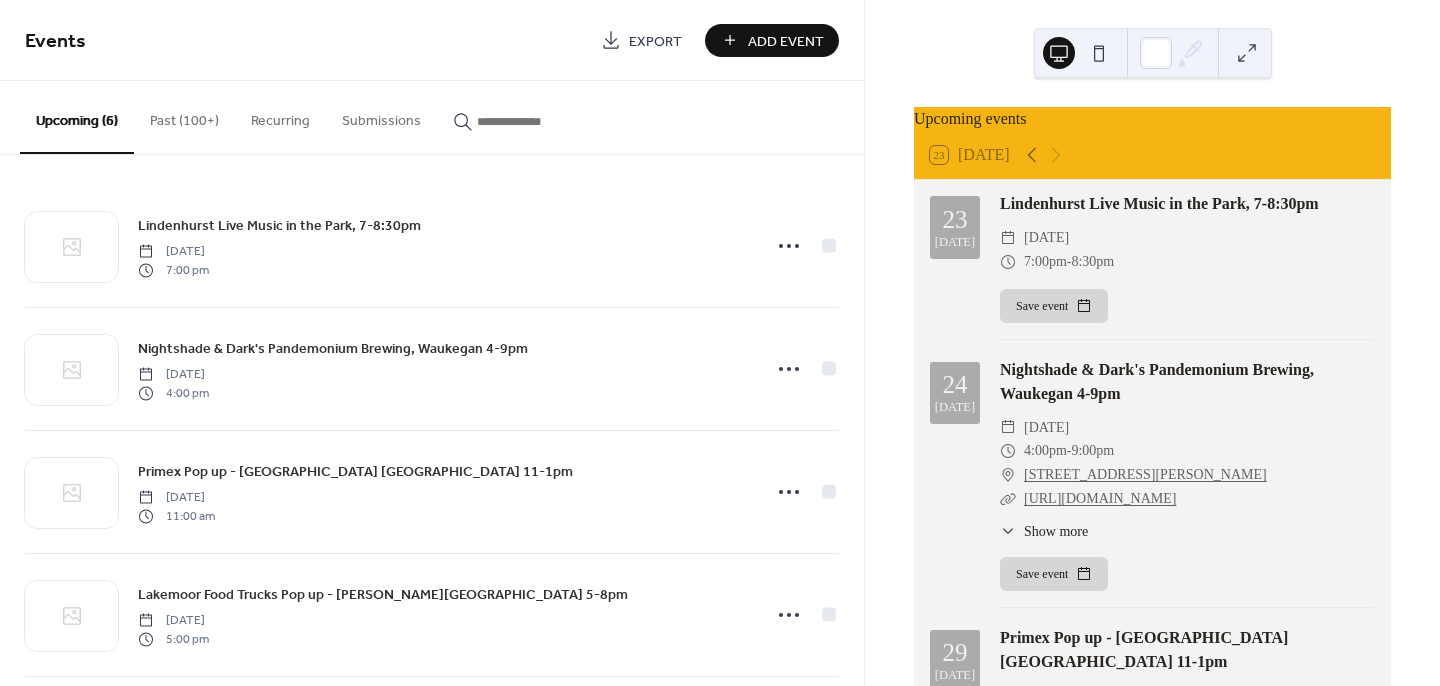 click on "Add Event" at bounding box center (786, 41) 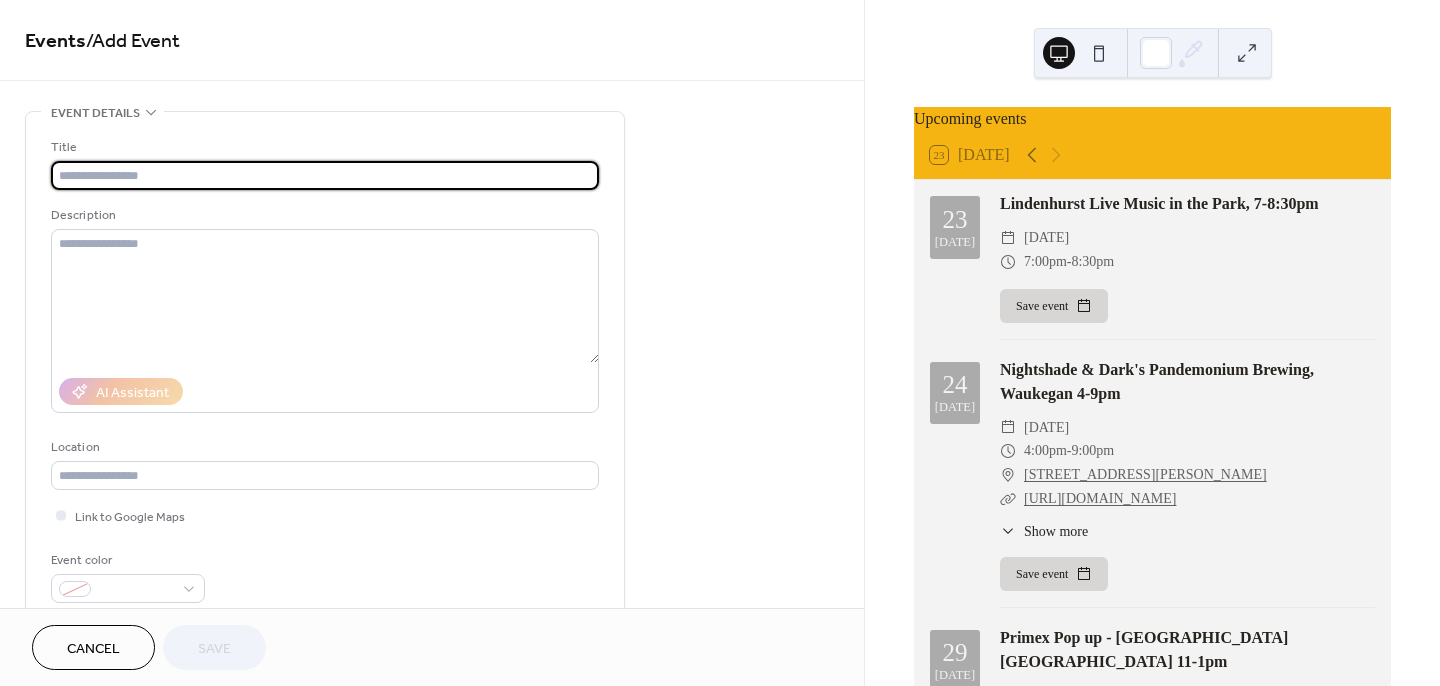 click at bounding box center [325, 175] 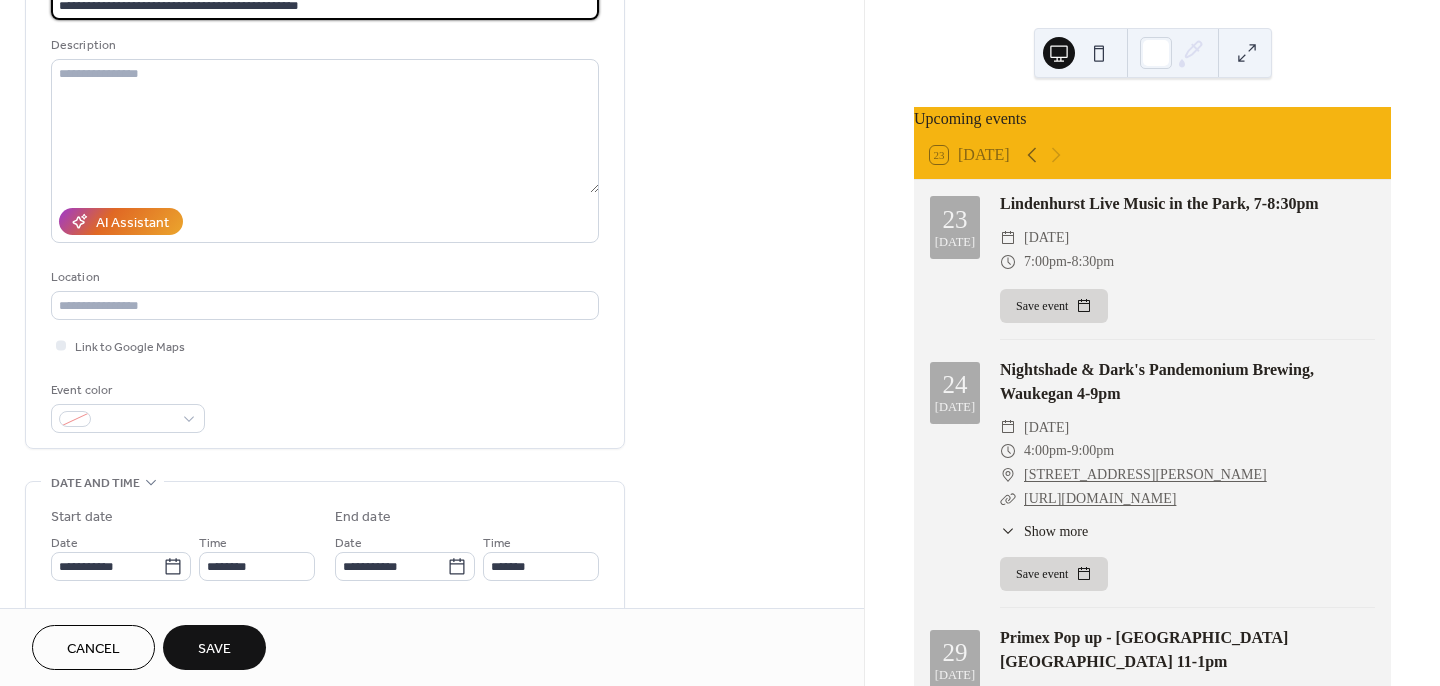 scroll, scrollTop: 172, scrollLeft: 0, axis: vertical 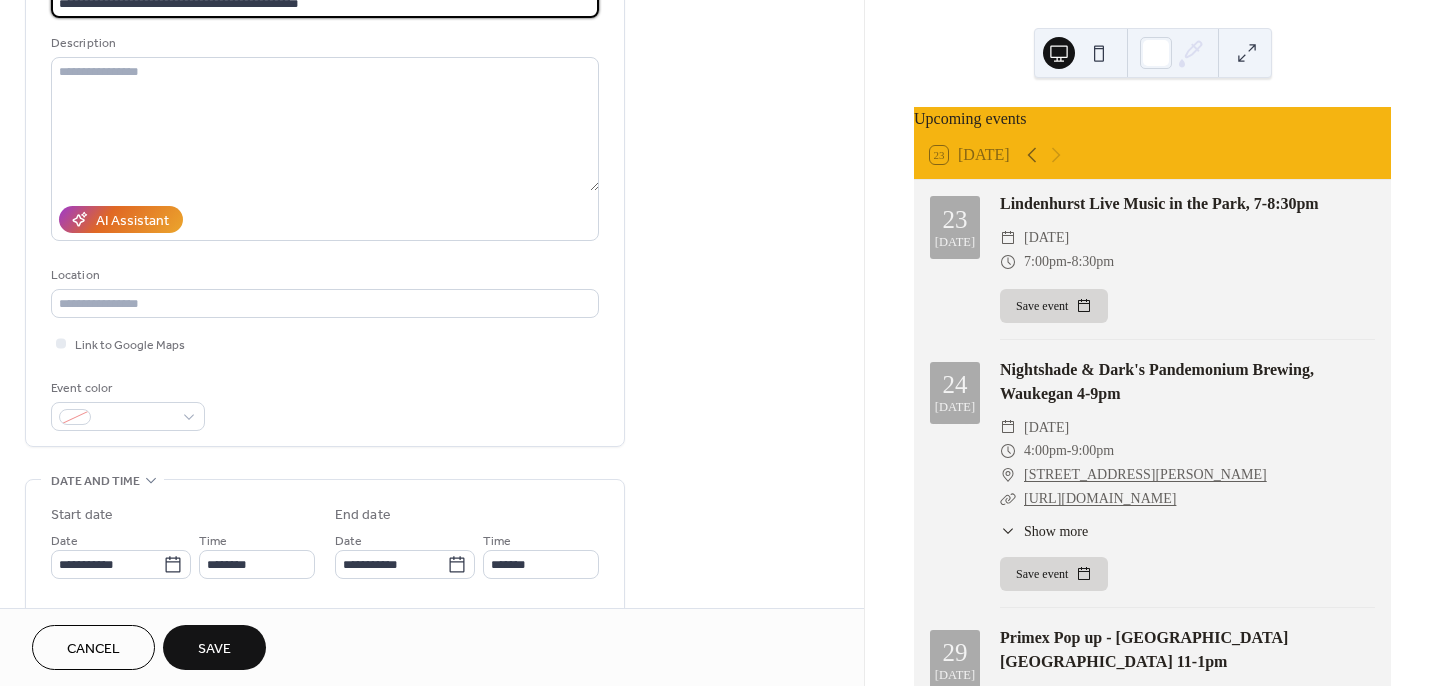 type on "**********" 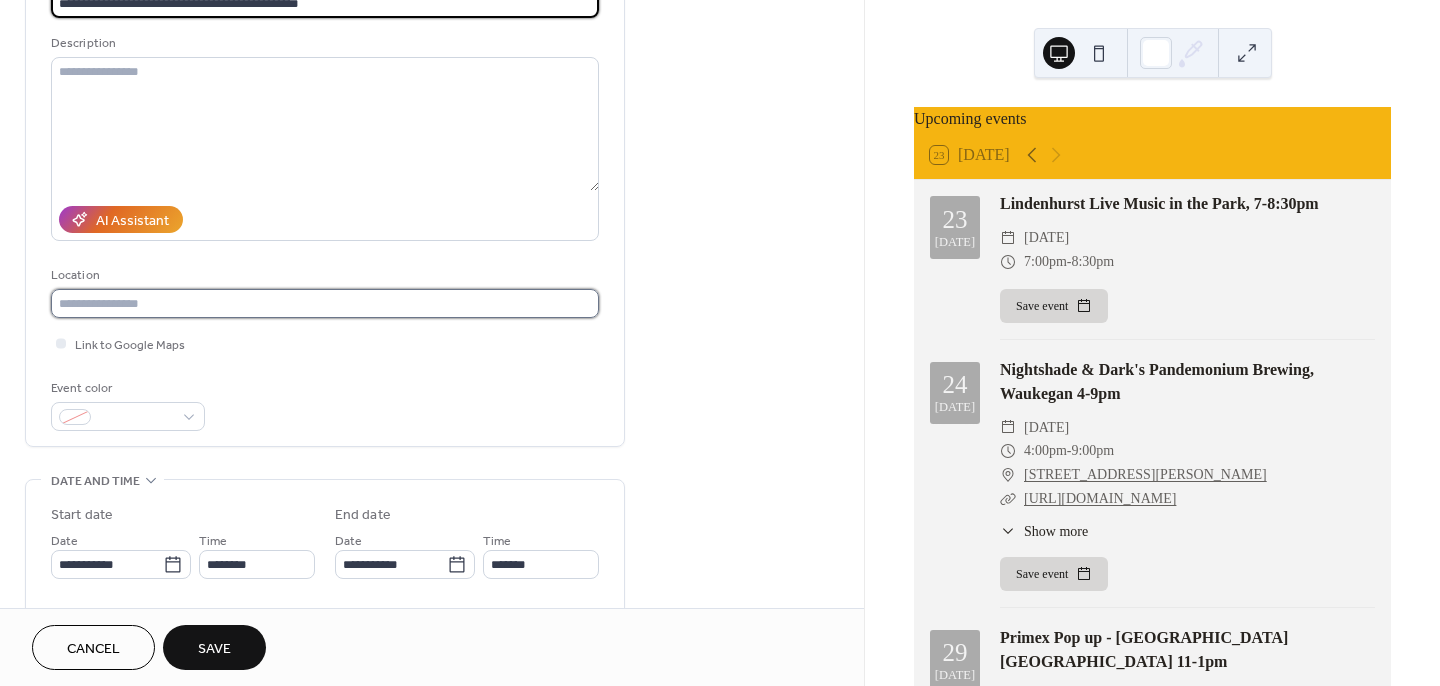 click at bounding box center (325, 303) 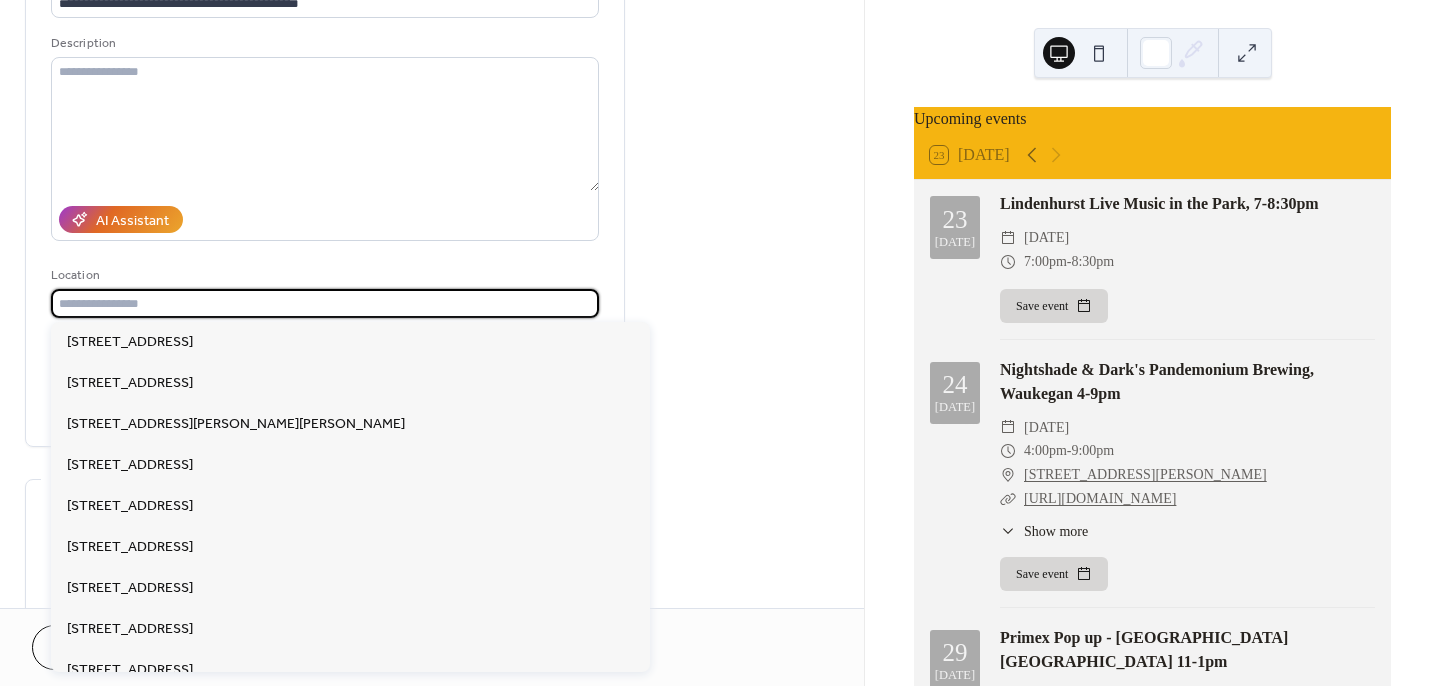 paste on "**********" 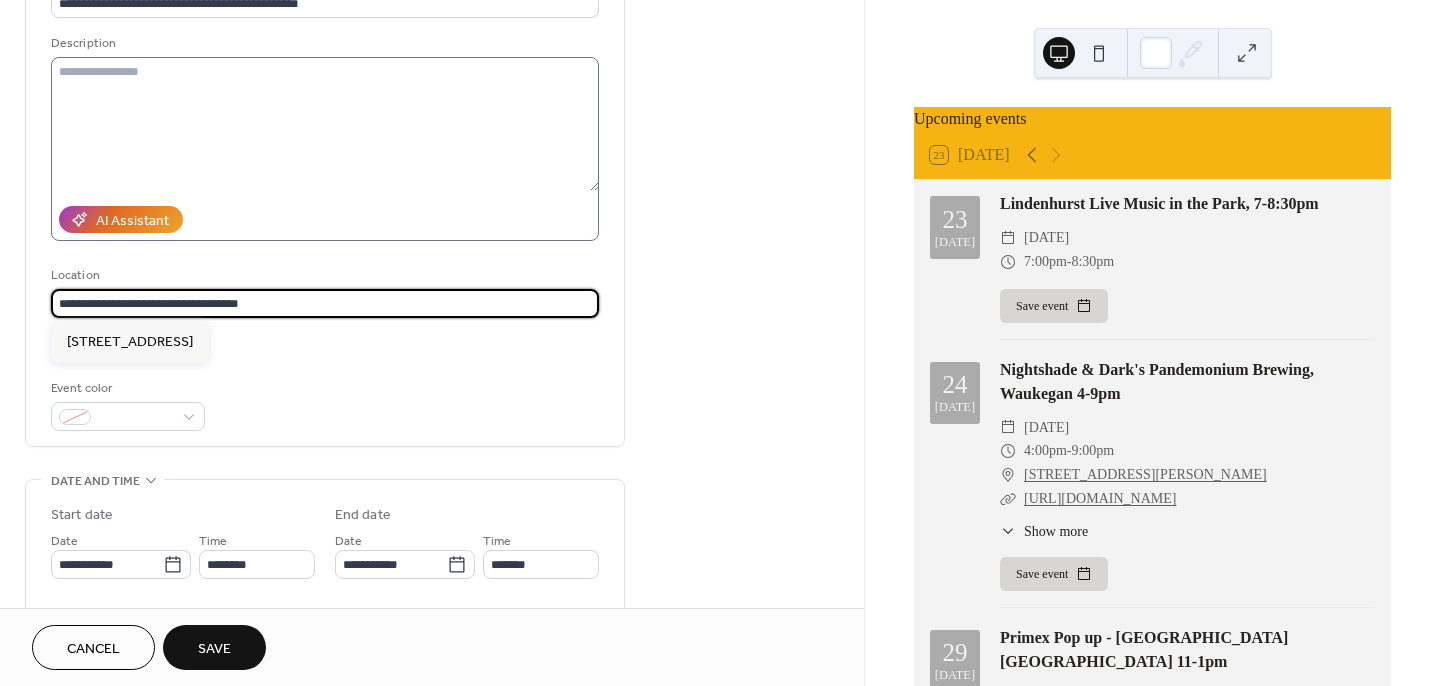 scroll, scrollTop: 47, scrollLeft: 0, axis: vertical 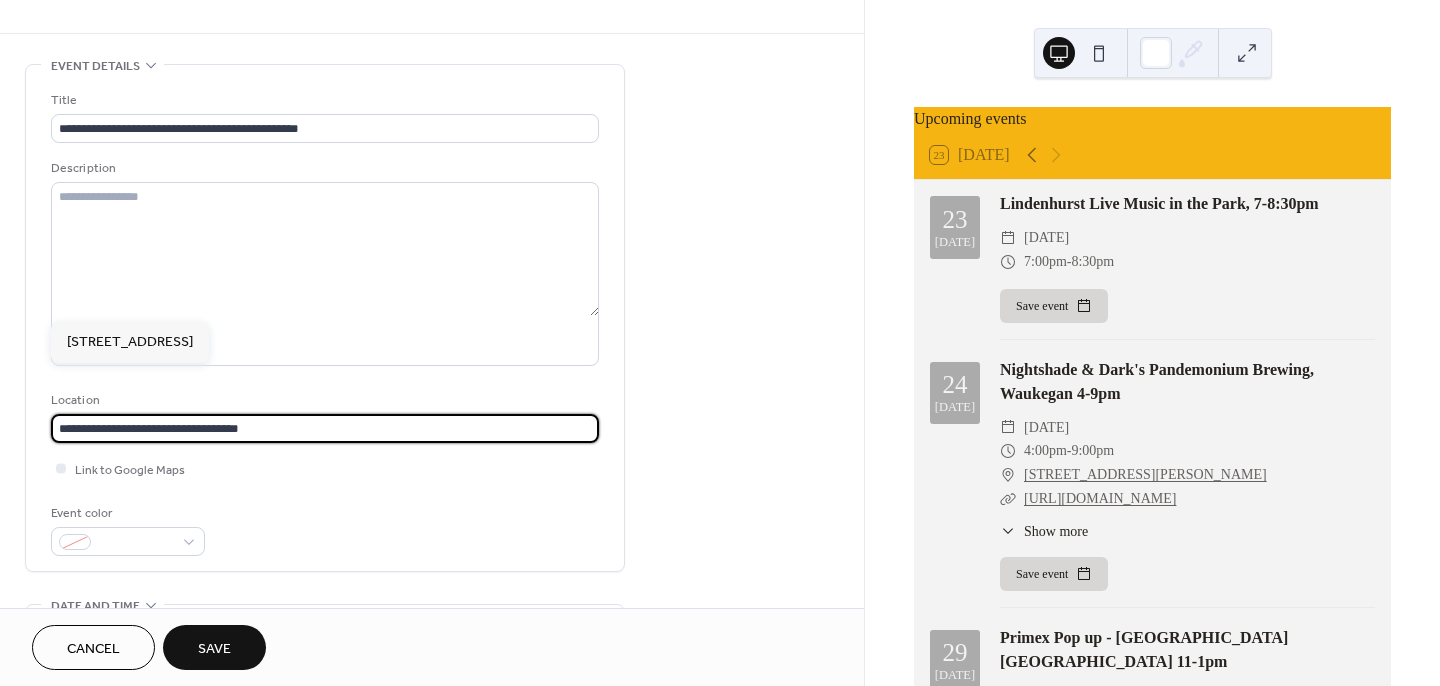 click on "**********" at bounding box center [325, 428] 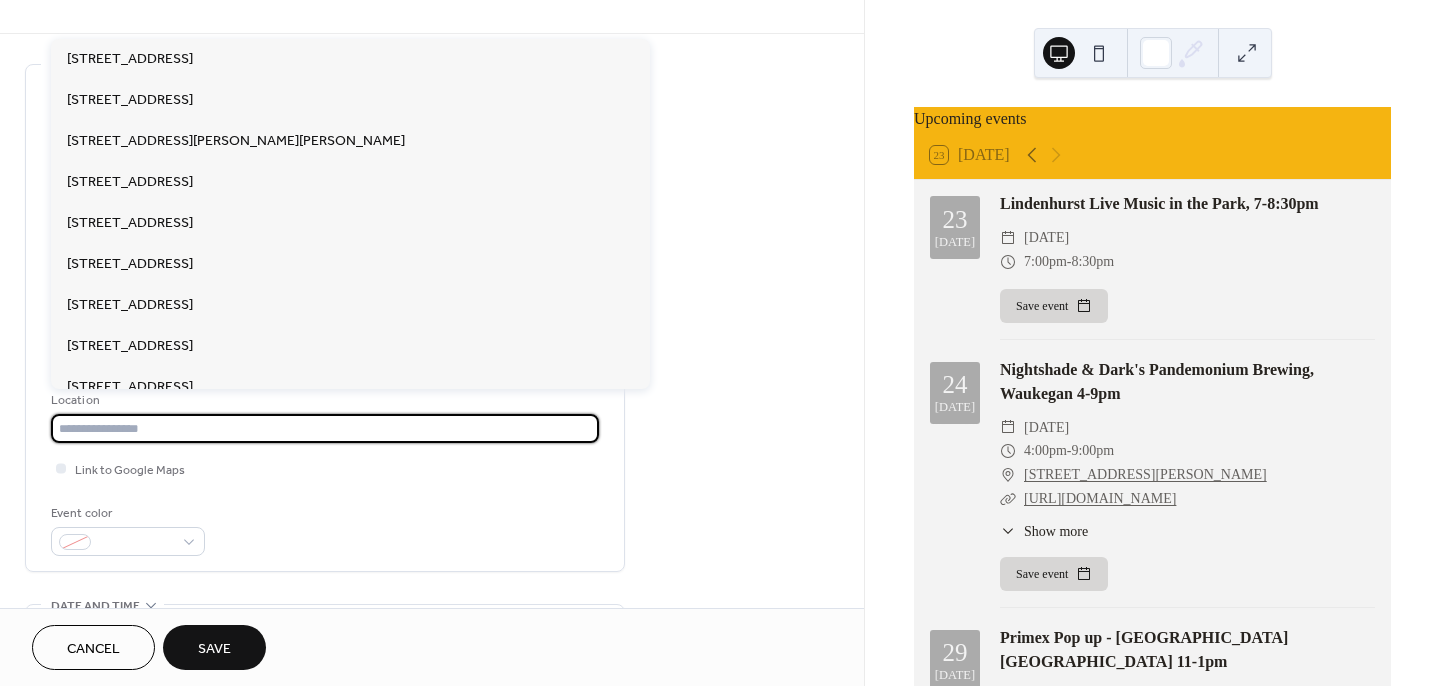 paste on "**********" 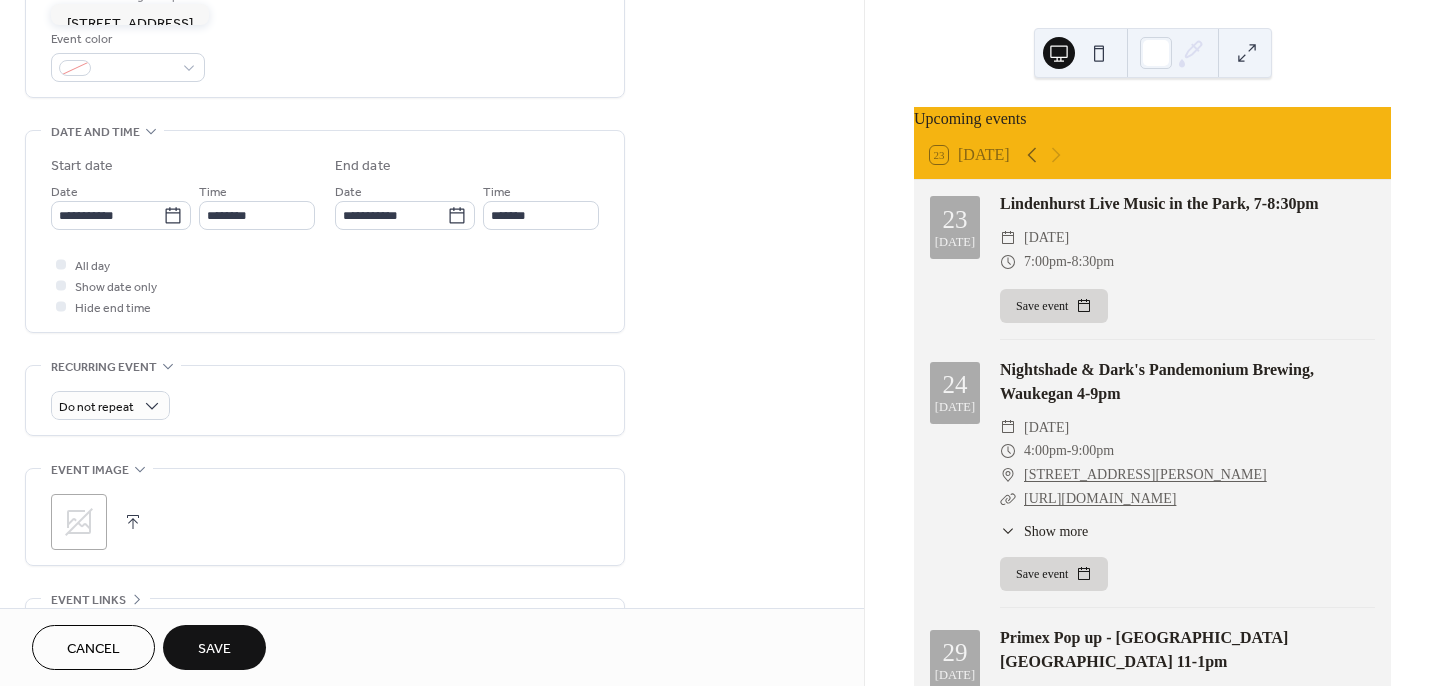 scroll, scrollTop: 523, scrollLeft: 0, axis: vertical 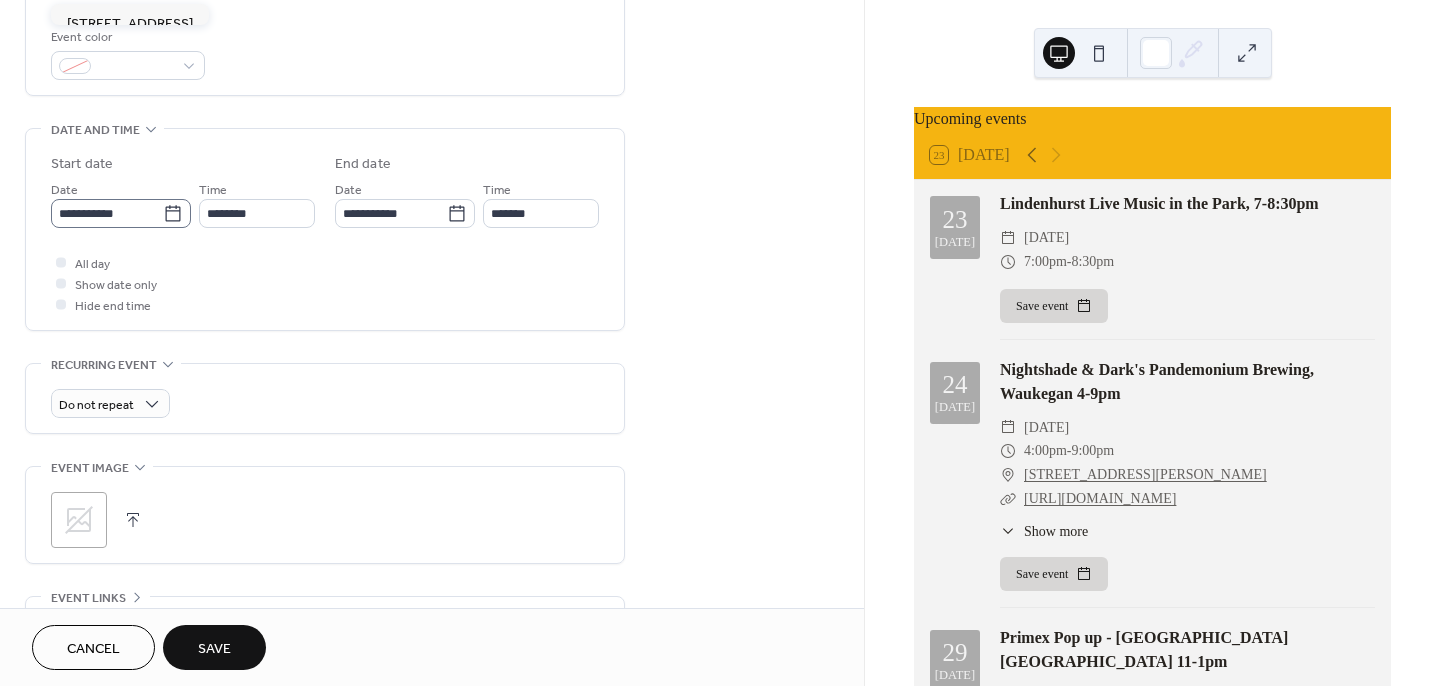 type on "**********" 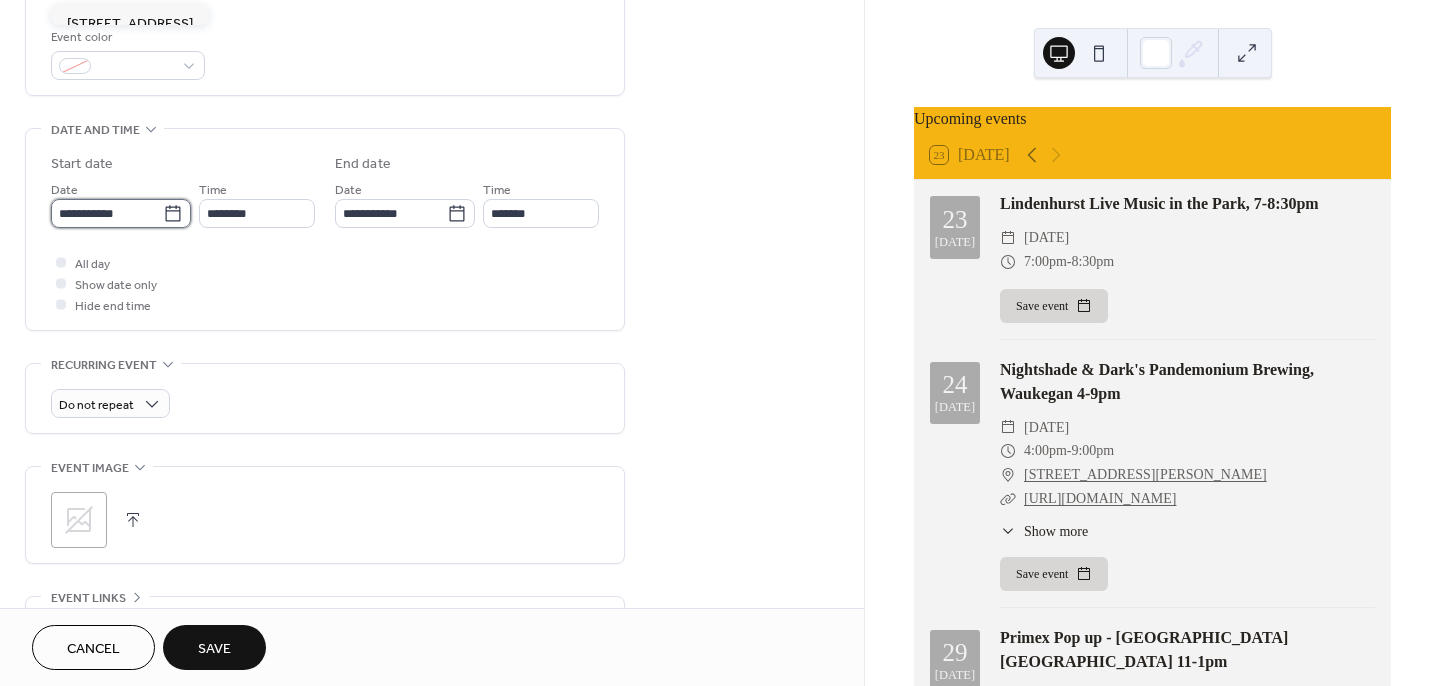 click on "**********" at bounding box center [107, 213] 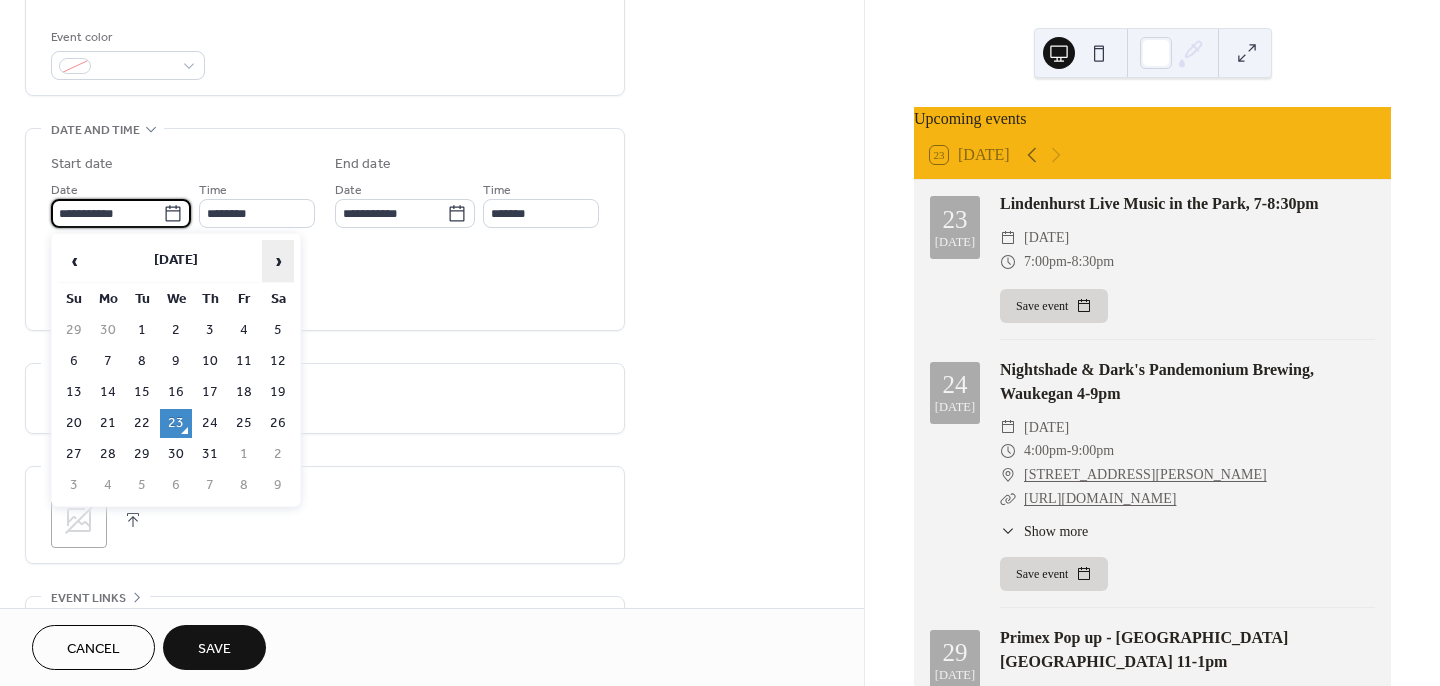 click on "›" at bounding box center (278, 261) 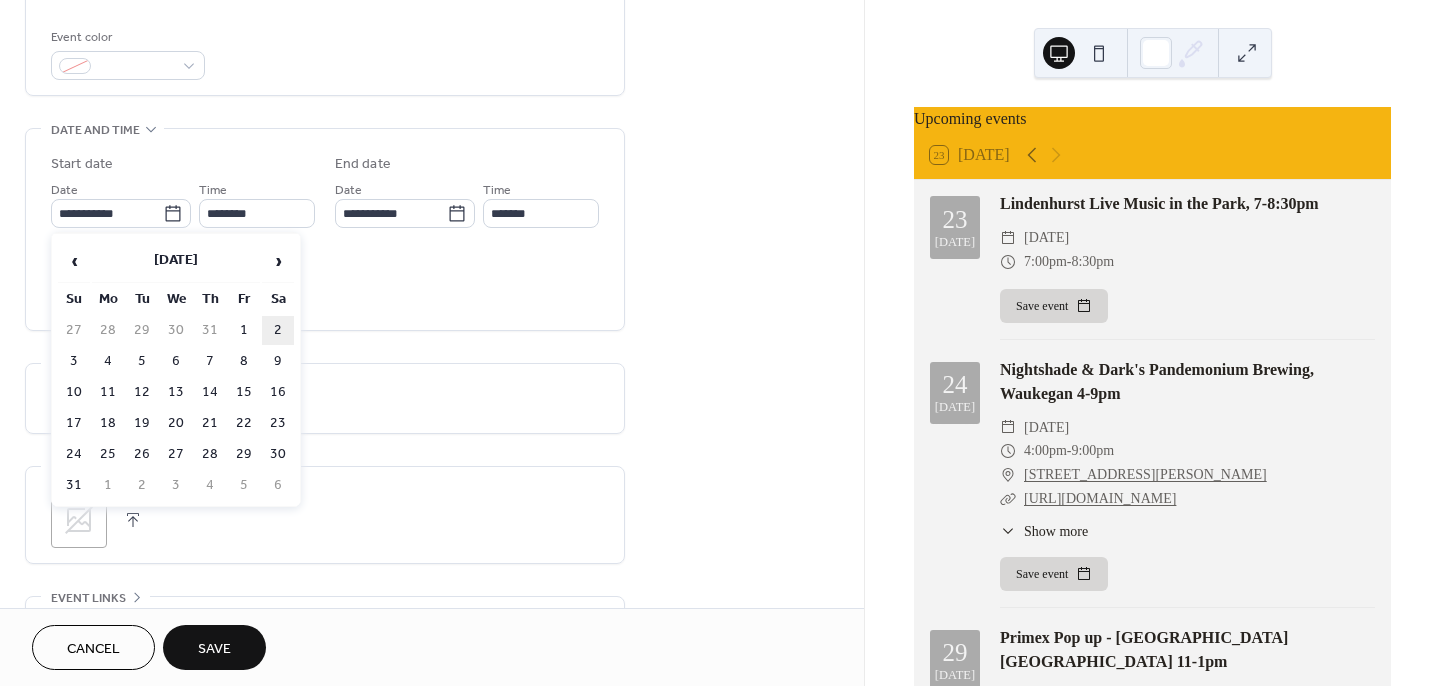 click on "2" at bounding box center [278, 330] 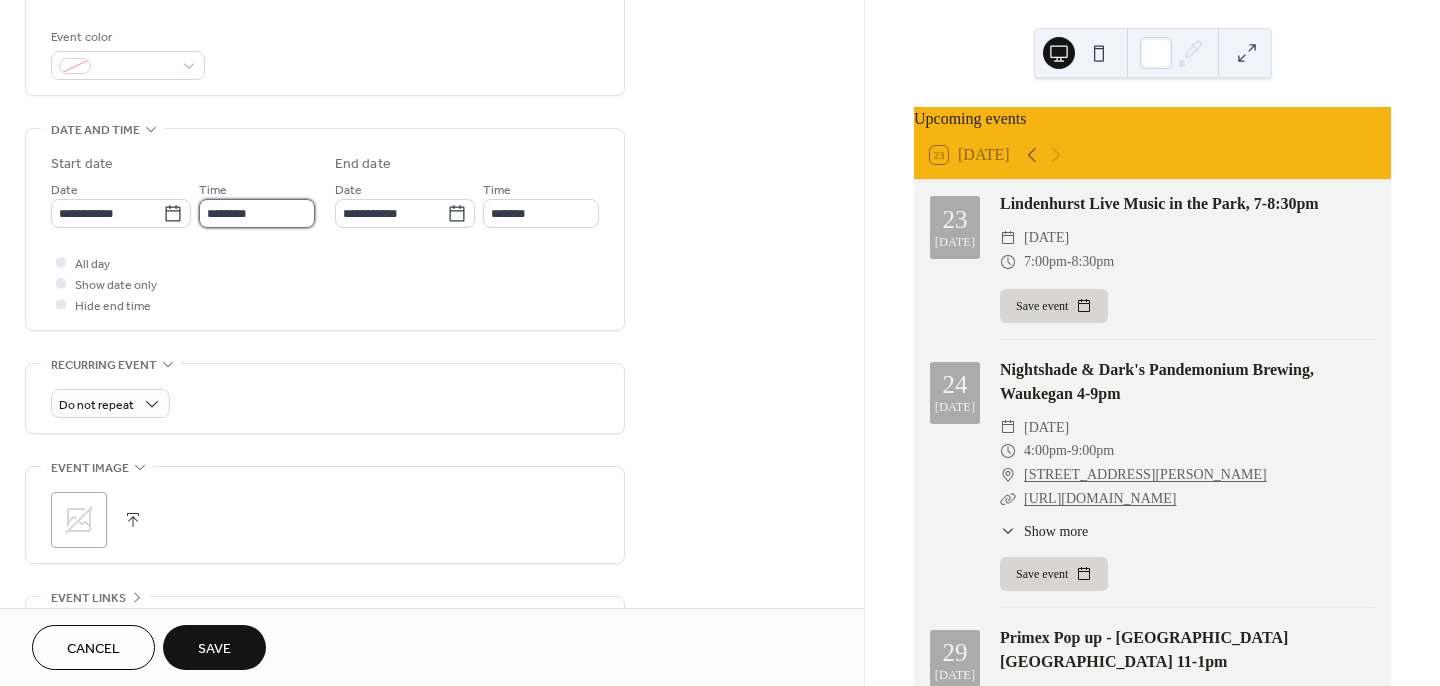 click on "********" at bounding box center (257, 213) 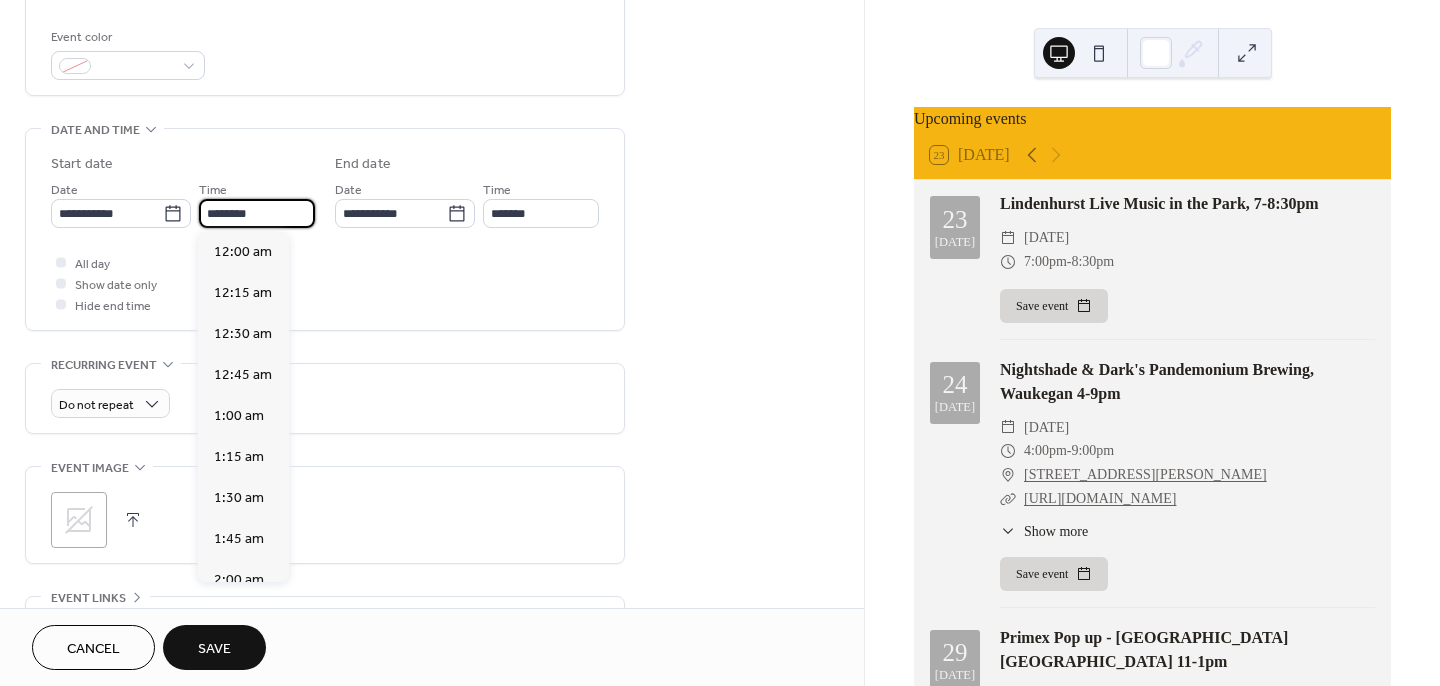 scroll, scrollTop: 1935, scrollLeft: 0, axis: vertical 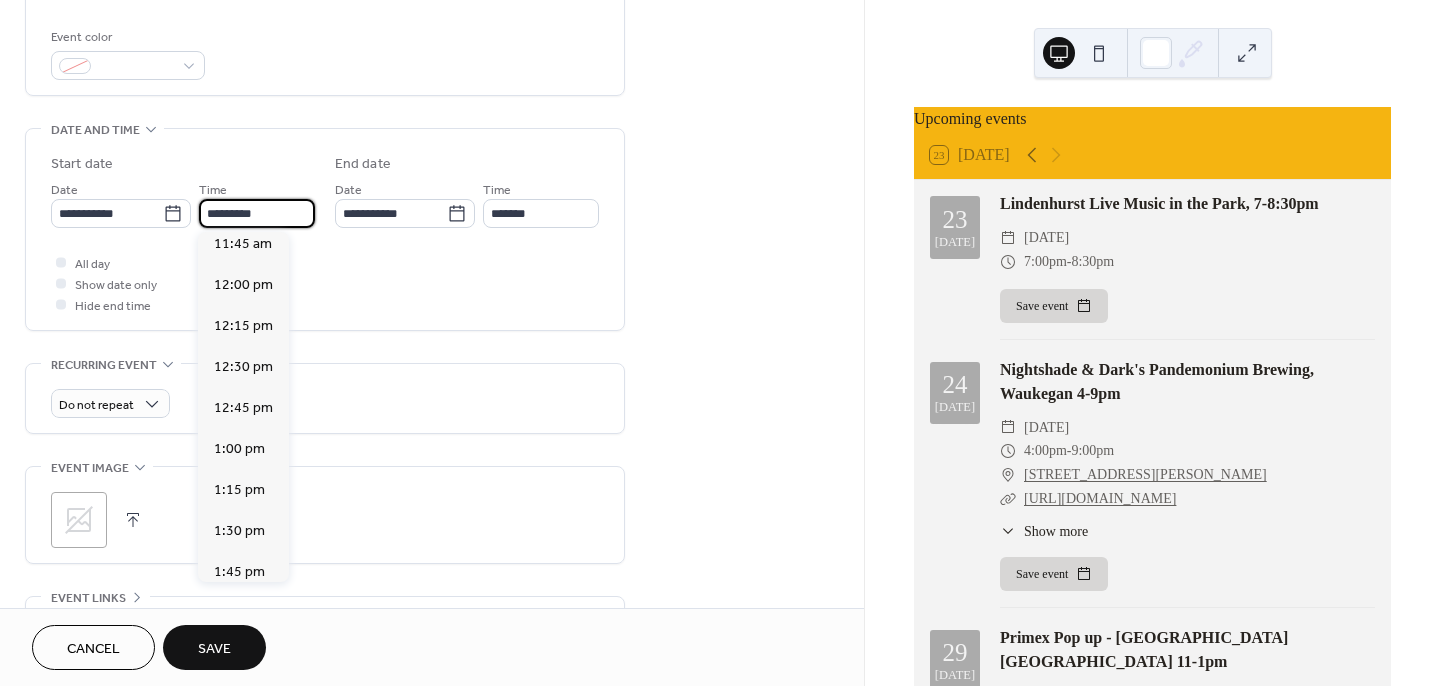drag, startPoint x: 272, startPoint y: 252, endPoint x: 245, endPoint y: 220, distance: 41.868843 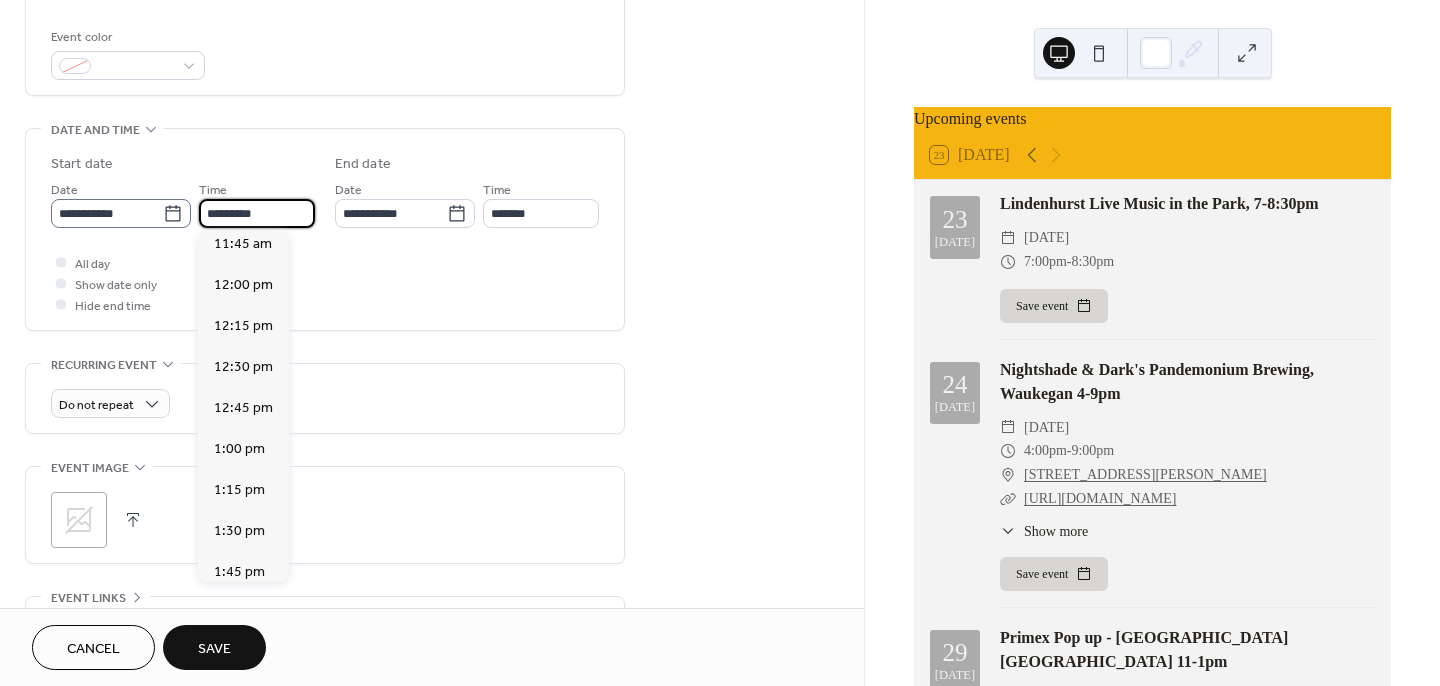 drag, startPoint x: 266, startPoint y: 216, endPoint x: 171, endPoint y: 213, distance: 95.047356 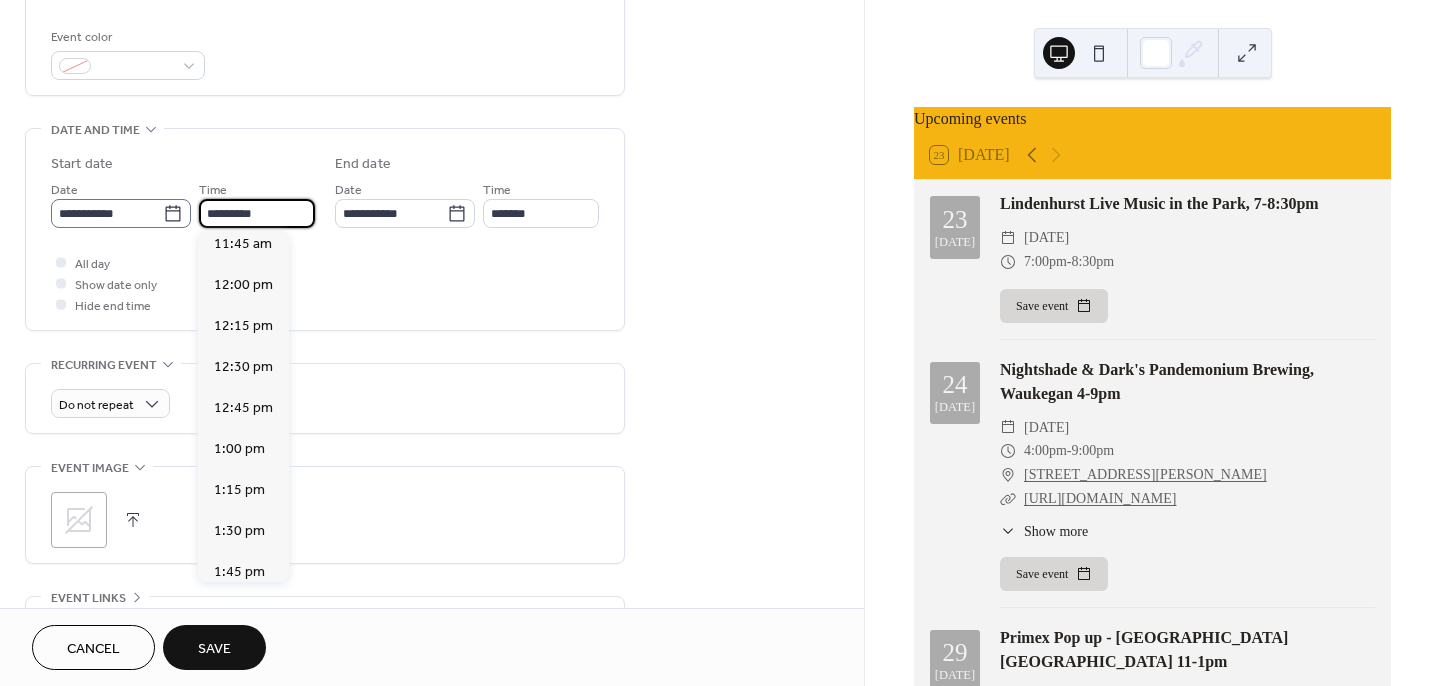 click on "**********" at bounding box center [183, 203] 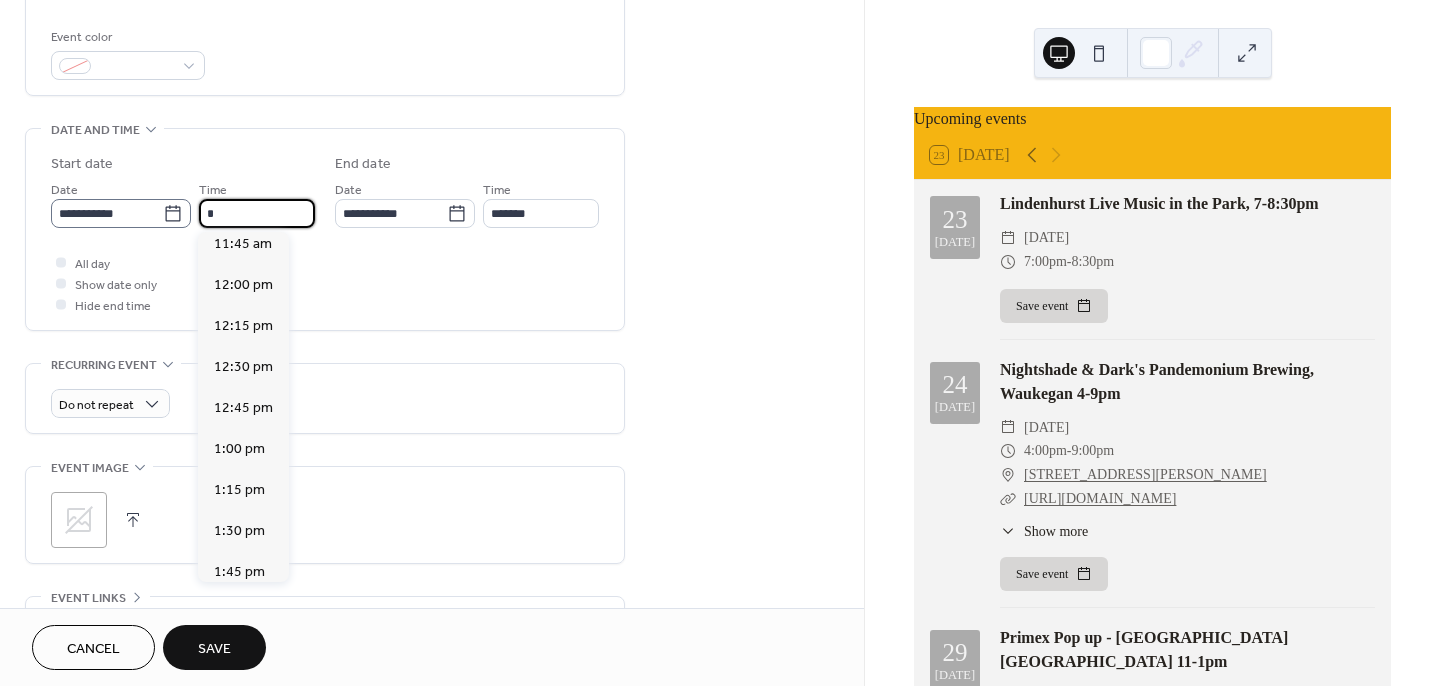 scroll, scrollTop: 1451, scrollLeft: 0, axis: vertical 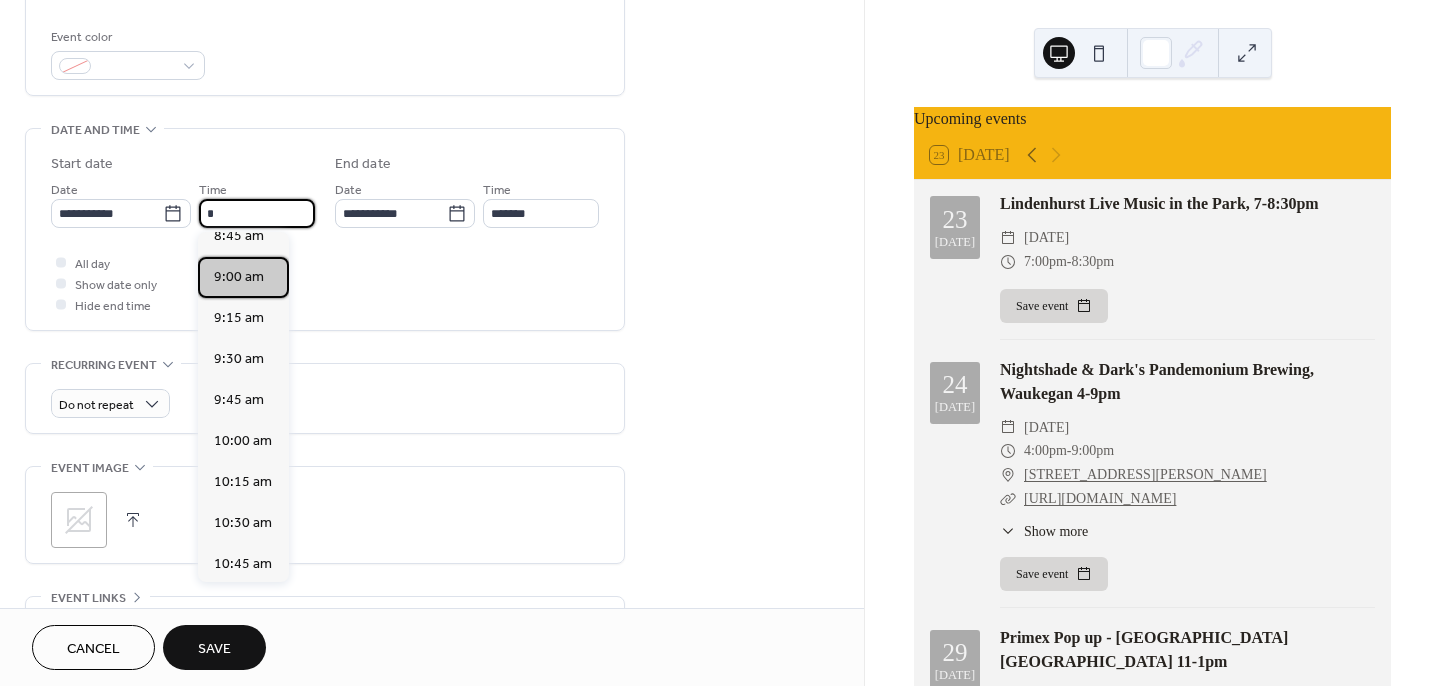 click on "9:00 am" at bounding box center [239, 276] 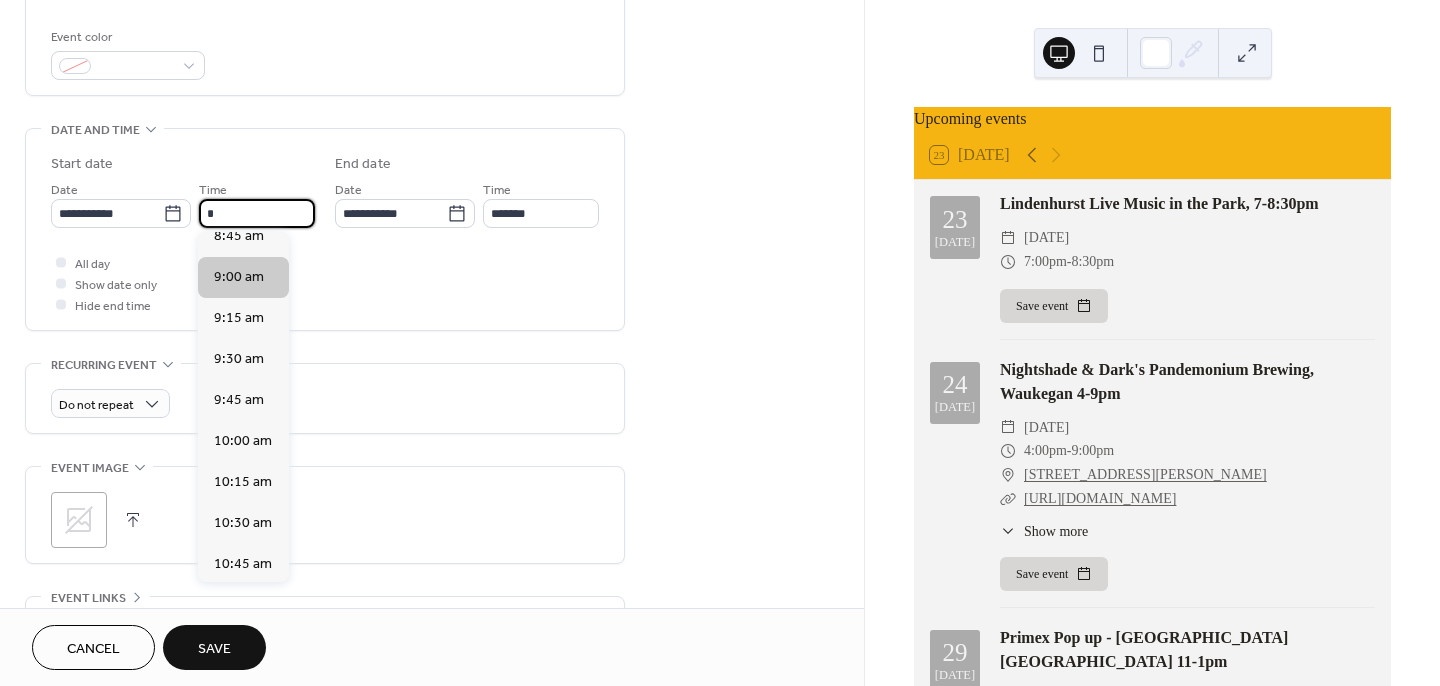 type on "*******" 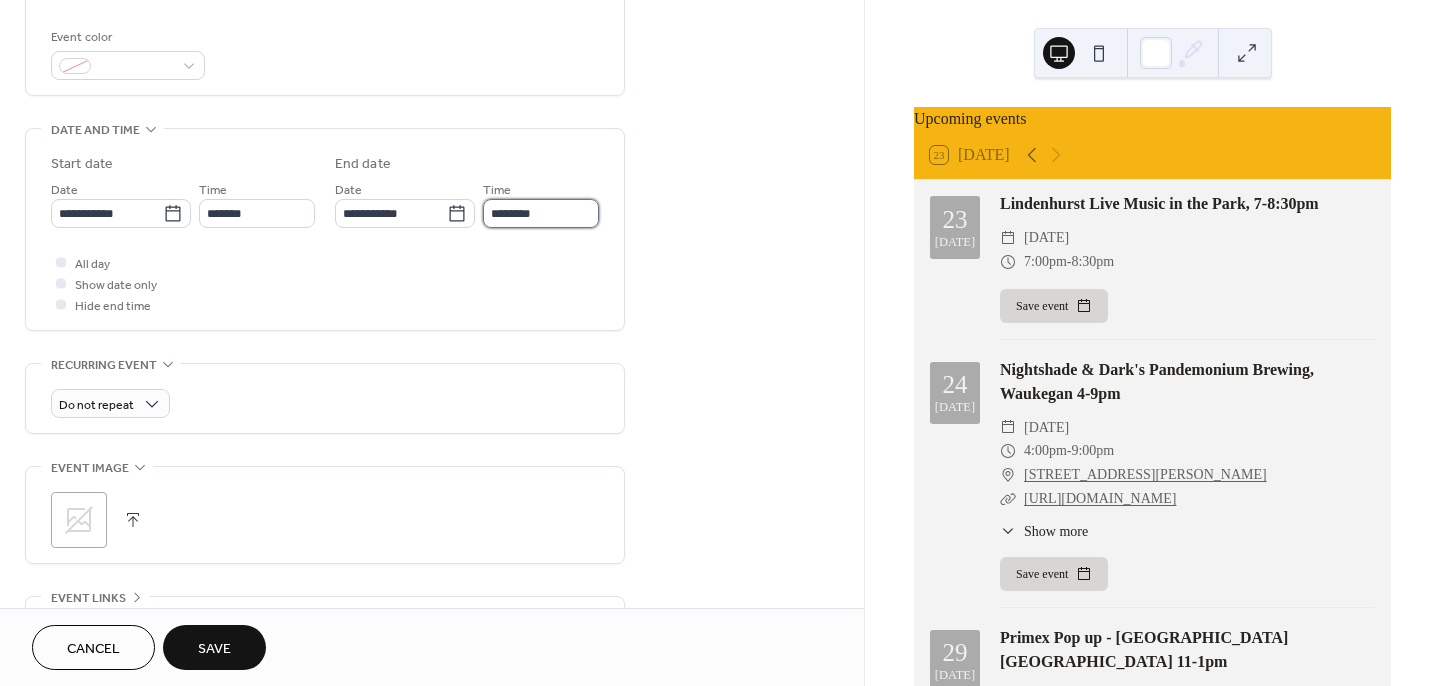 click on "********" at bounding box center (541, 213) 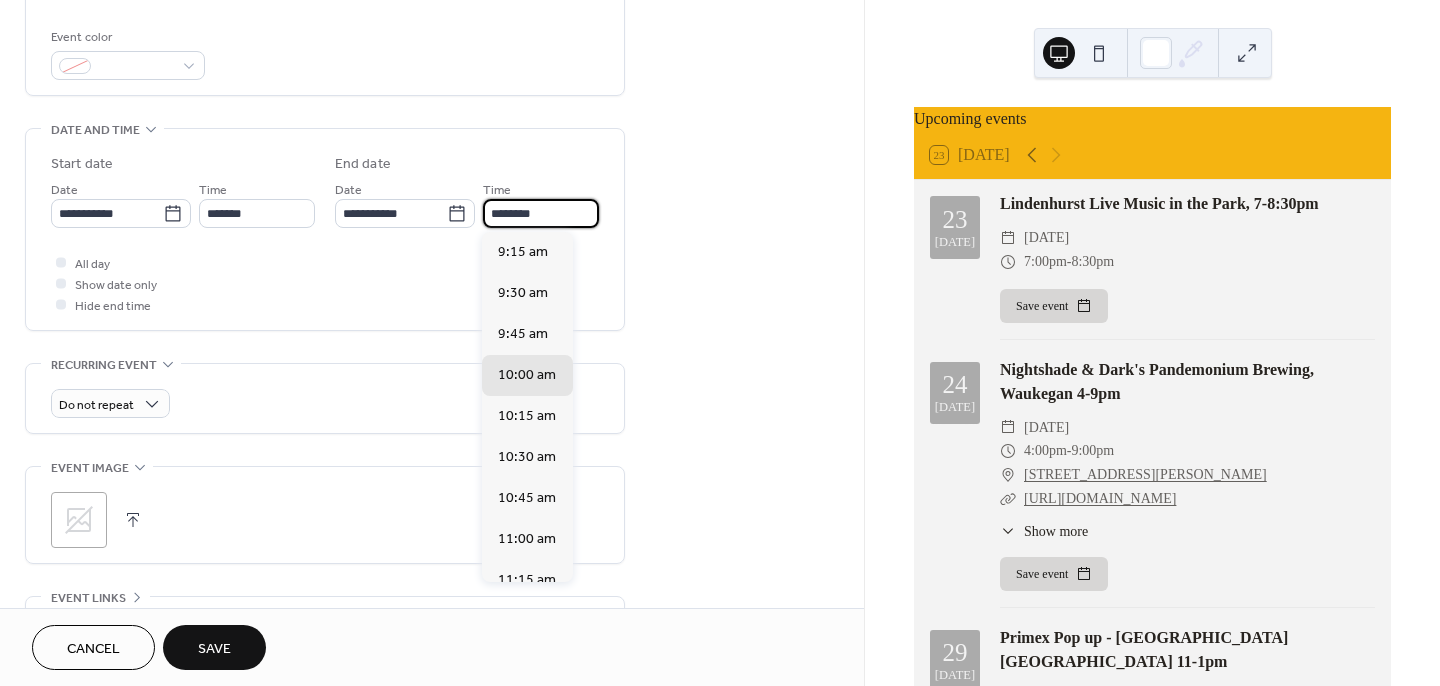 drag, startPoint x: 548, startPoint y: 204, endPoint x: 482, endPoint y: 204, distance: 66 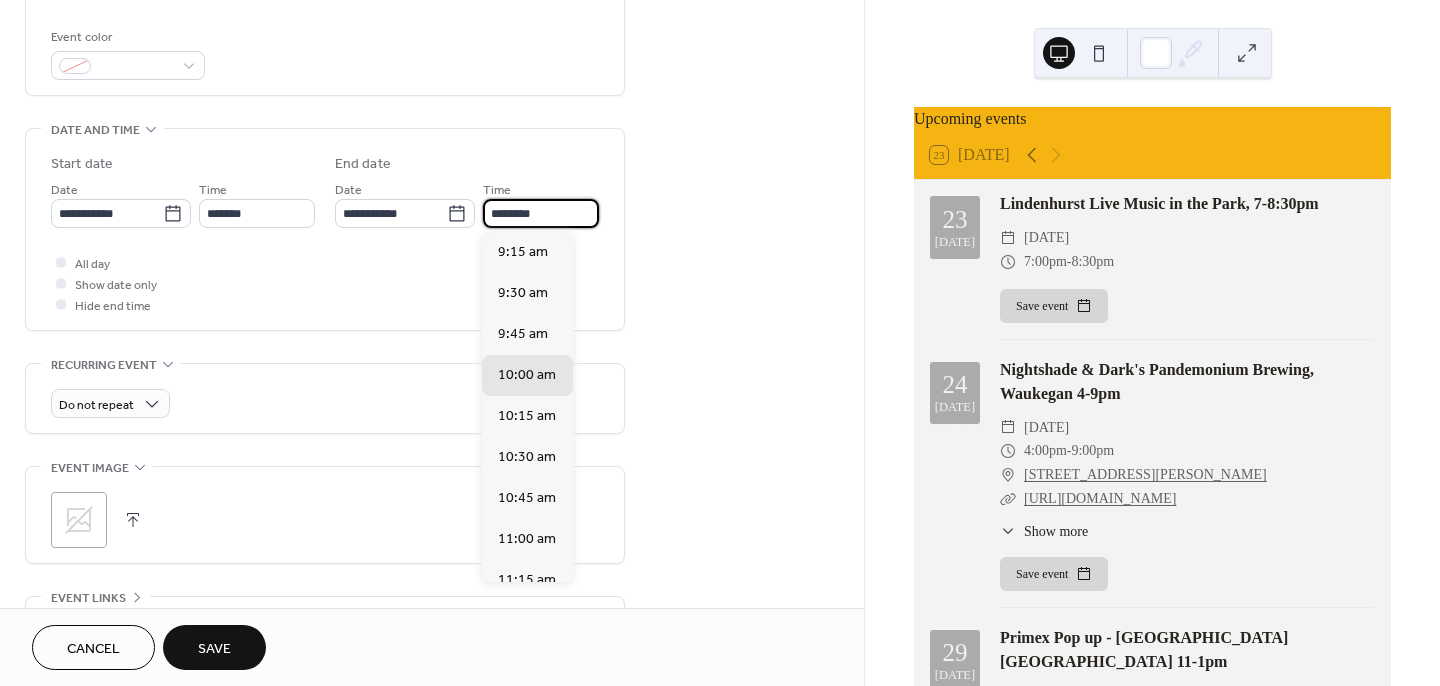 click on "********" at bounding box center [541, 213] 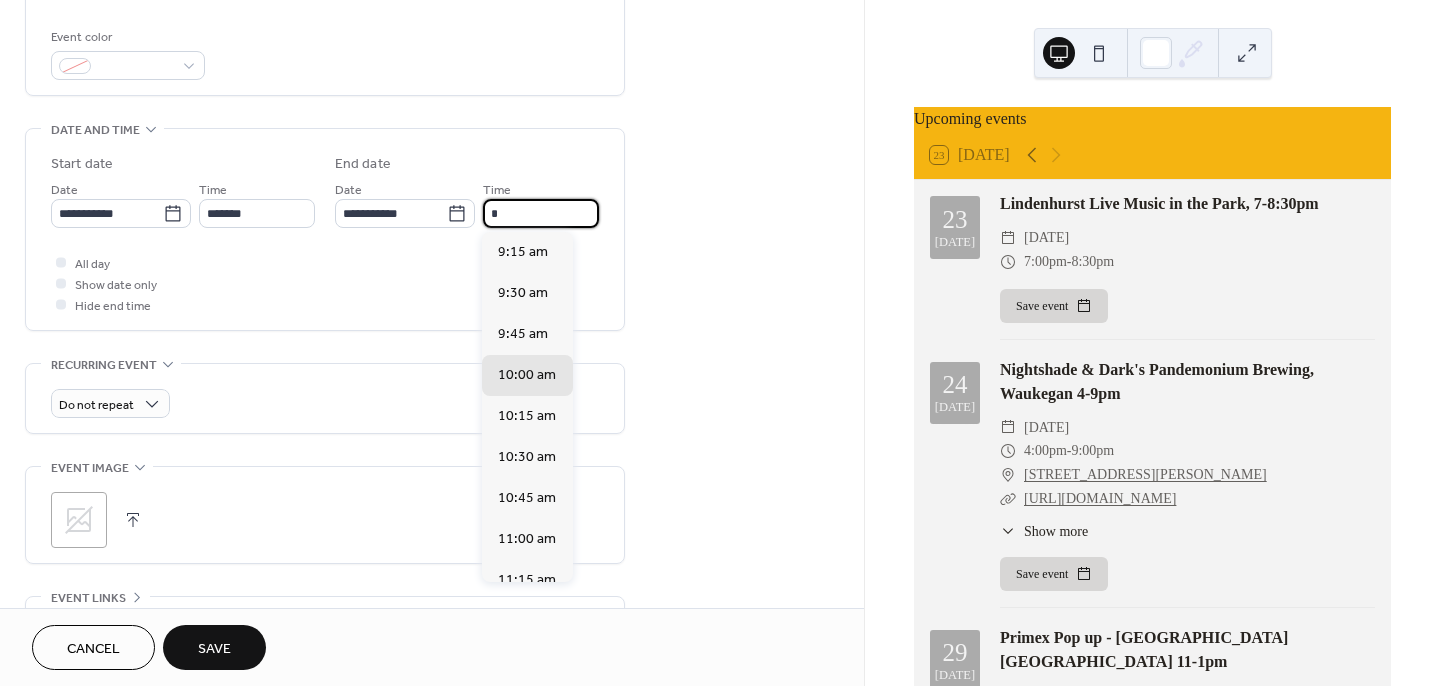 scroll, scrollTop: 765, scrollLeft: 0, axis: vertical 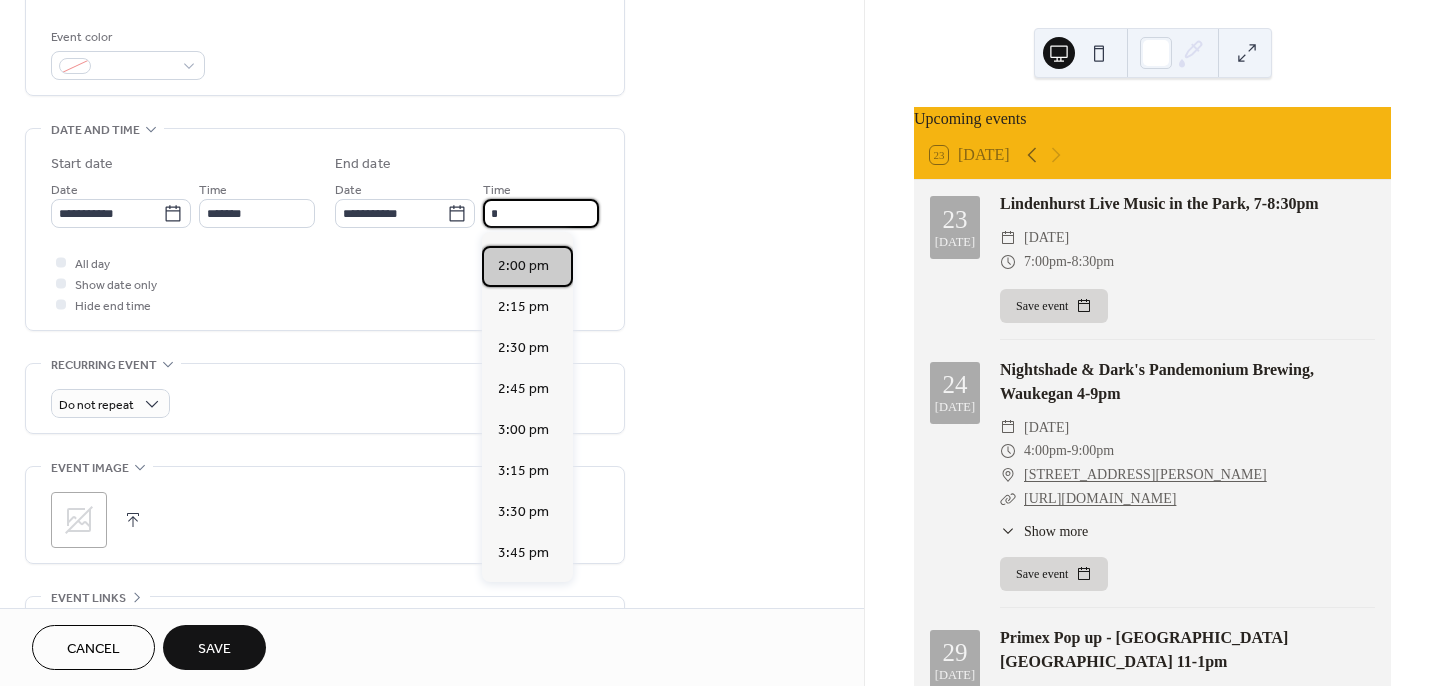 click on "2:00 pm" at bounding box center [523, 265] 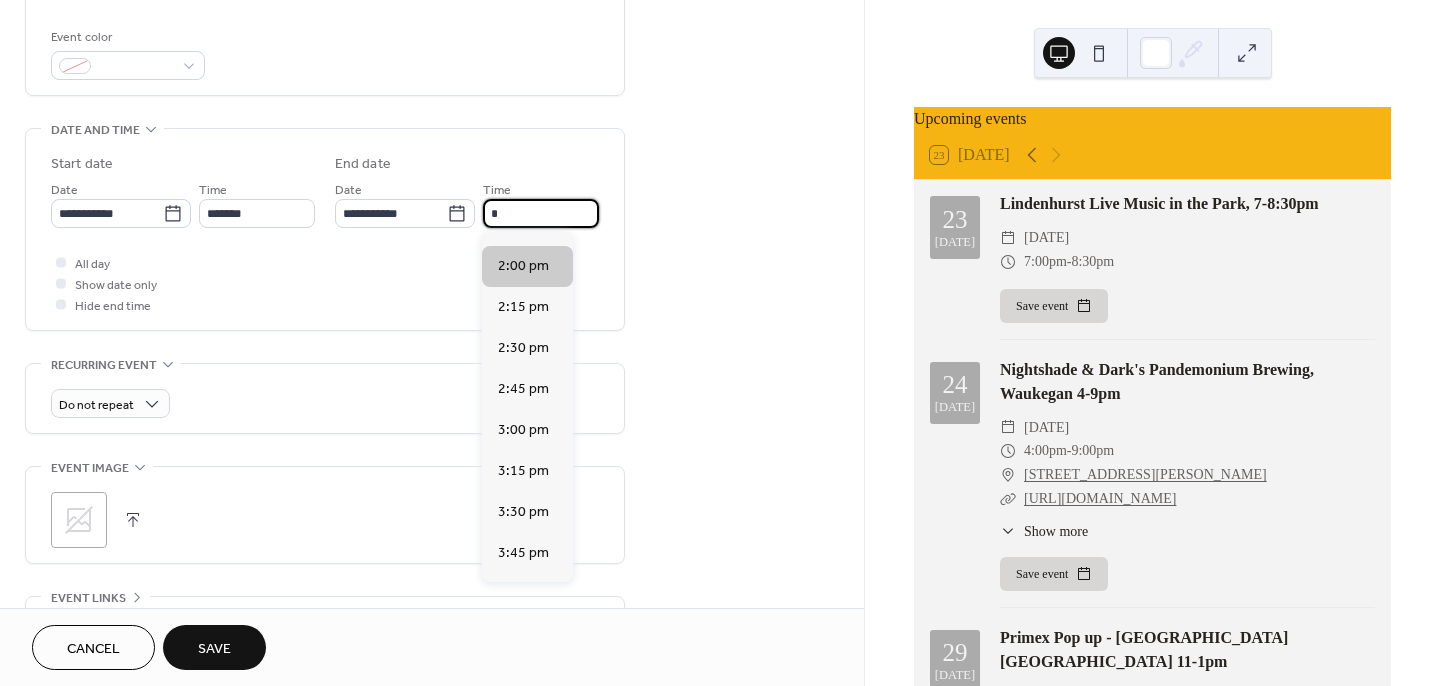 type on "*******" 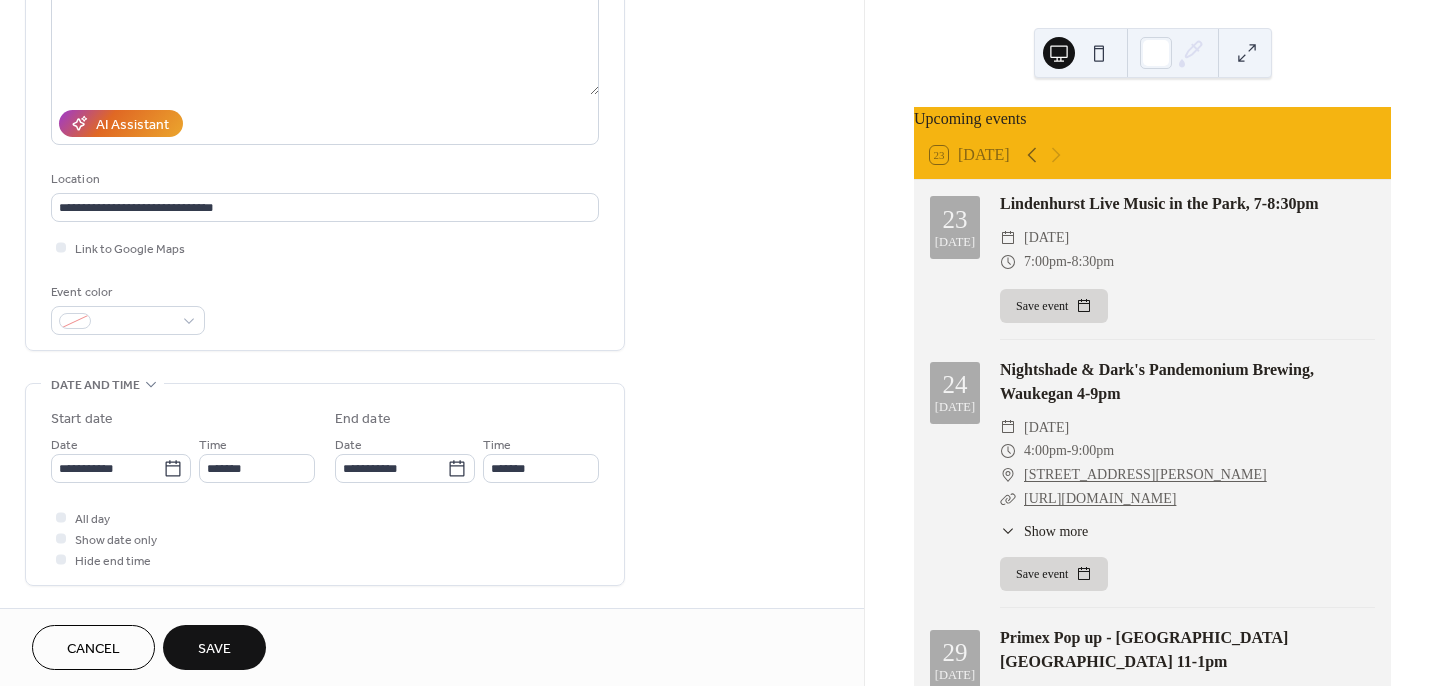 scroll, scrollTop: 270, scrollLeft: 0, axis: vertical 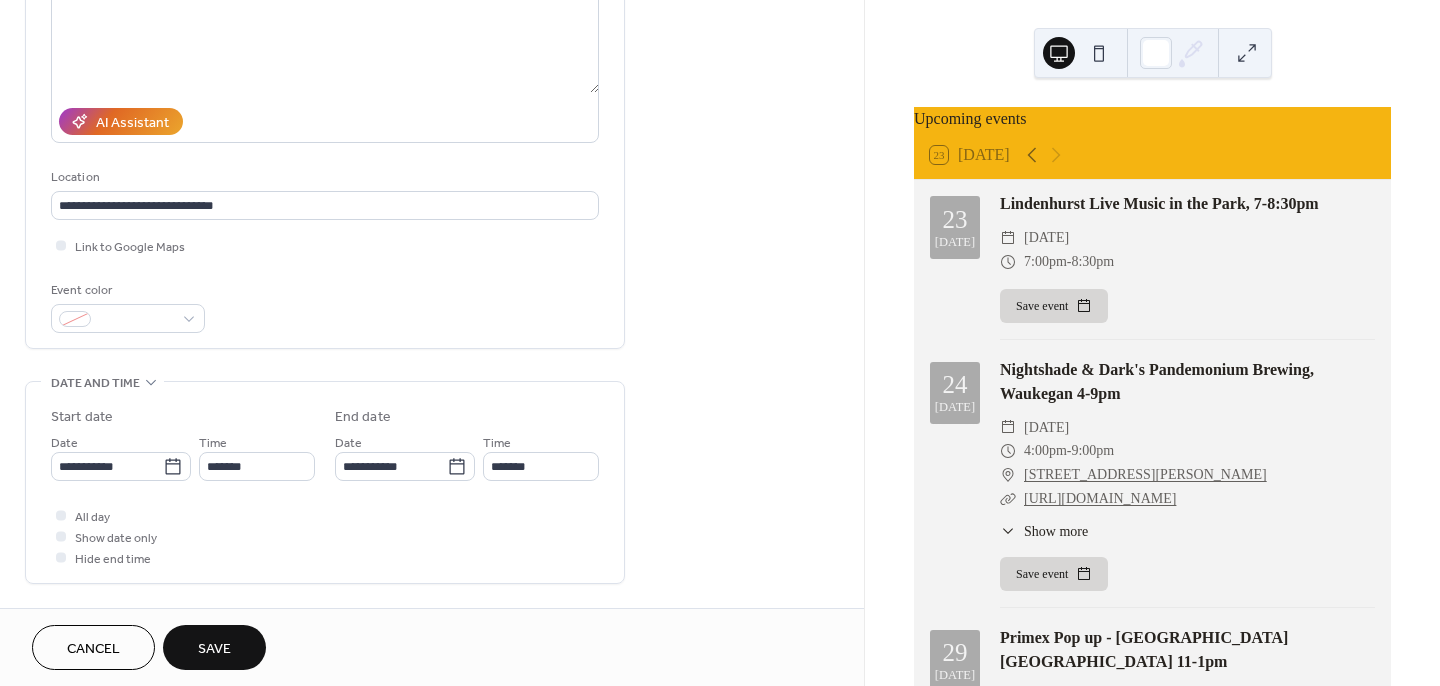 click on "Save" at bounding box center (214, 649) 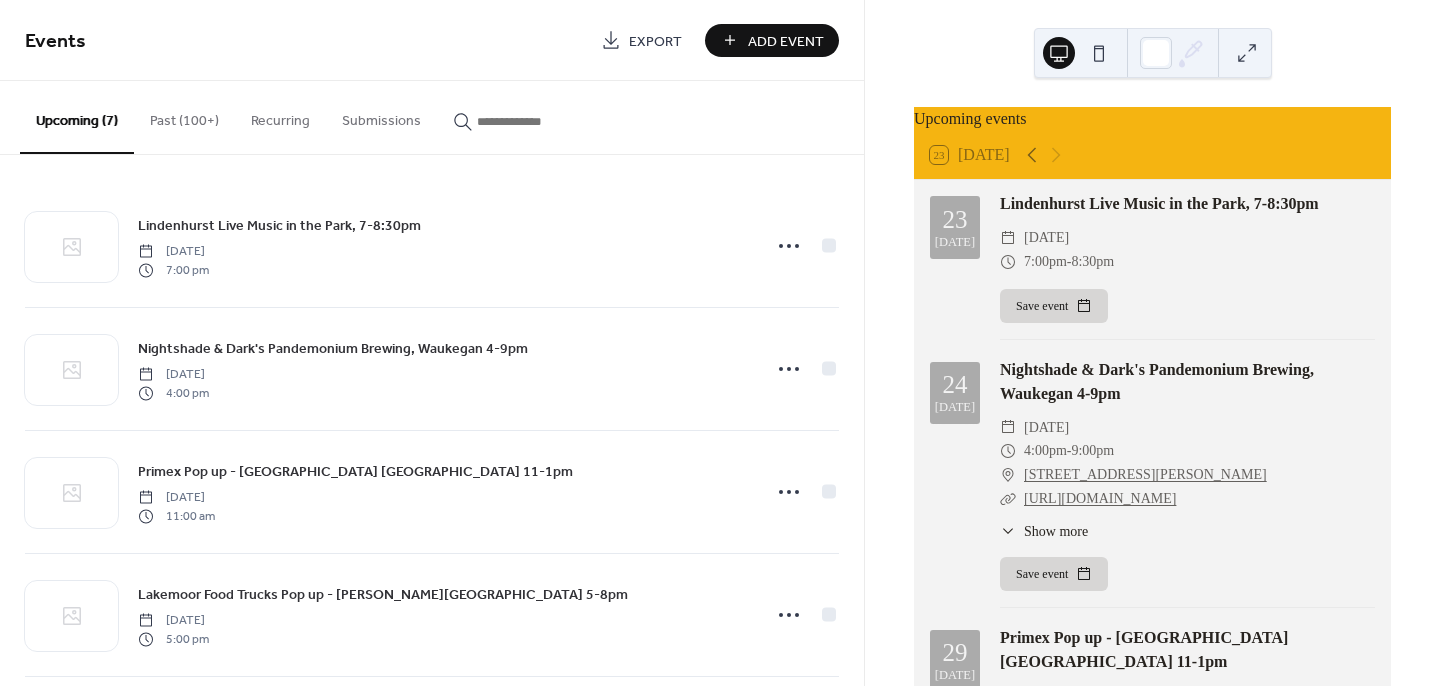 click on "Add Event" at bounding box center (786, 41) 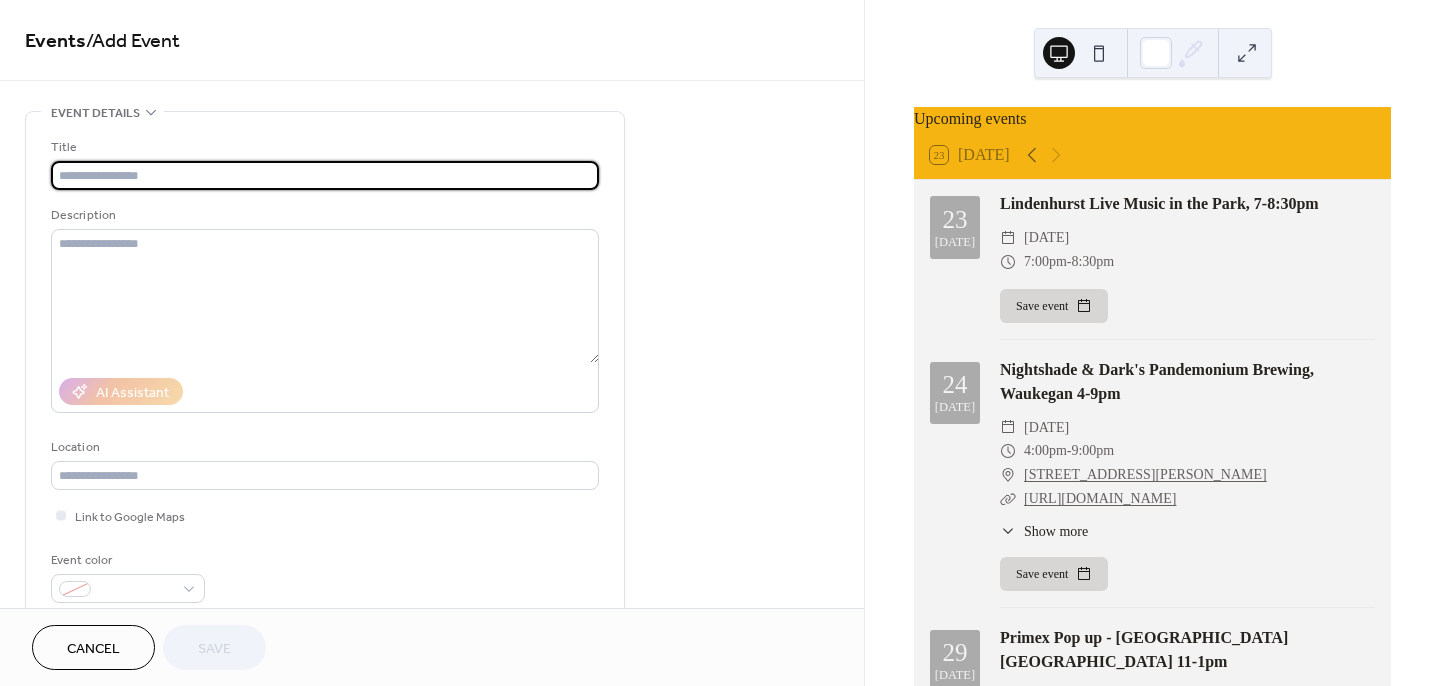 click at bounding box center (325, 175) 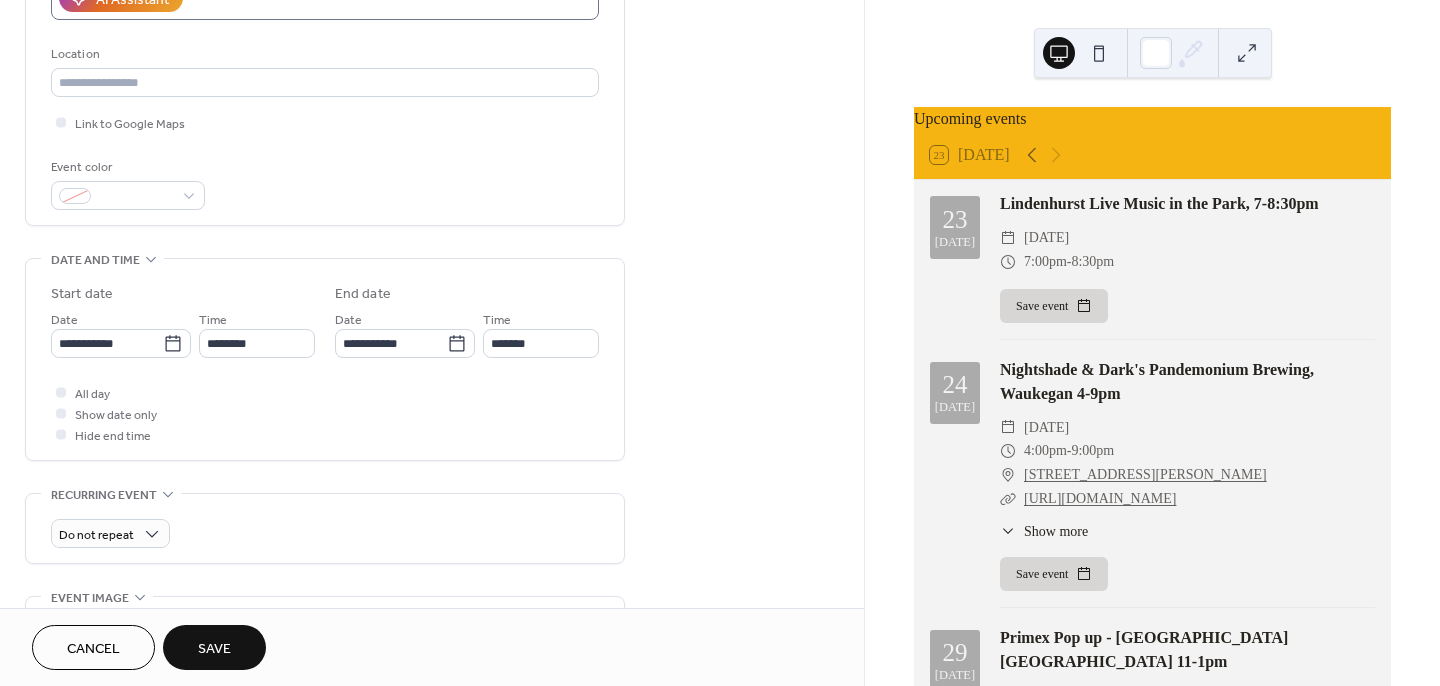 scroll, scrollTop: 398, scrollLeft: 0, axis: vertical 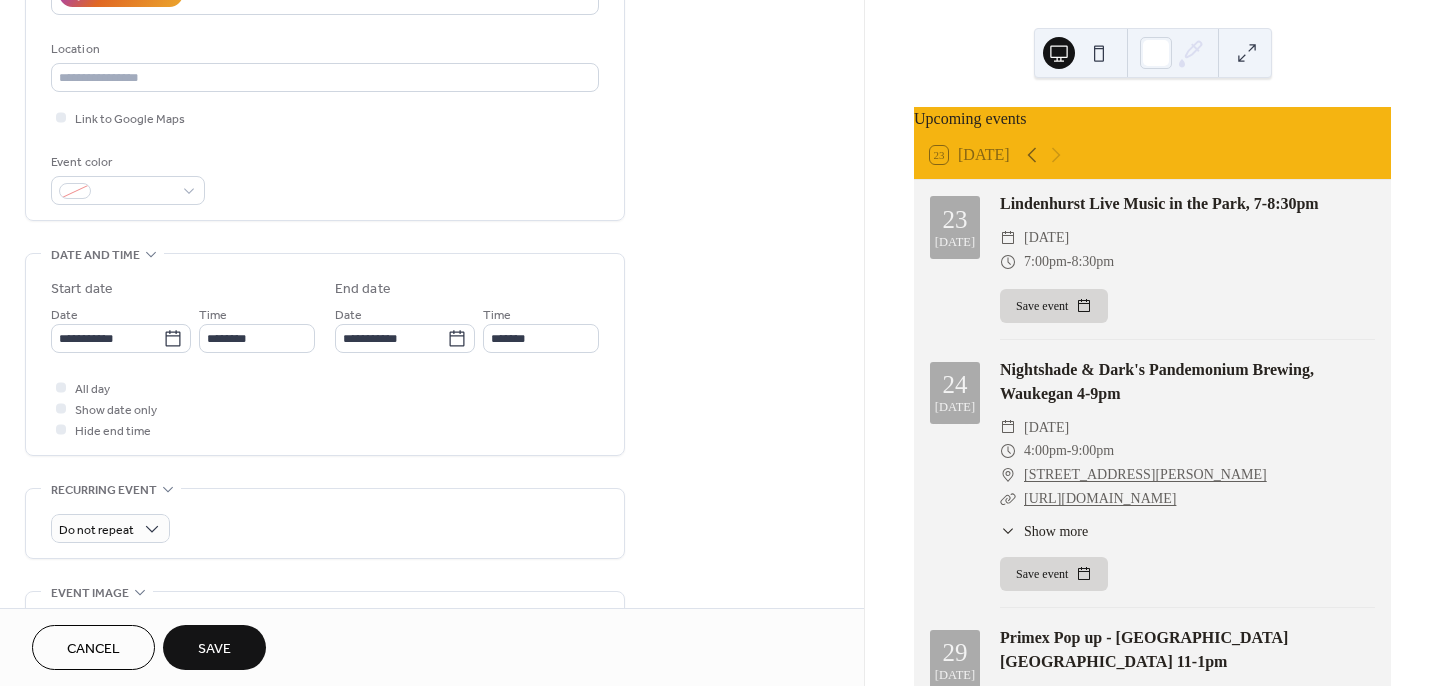 type on "**********" 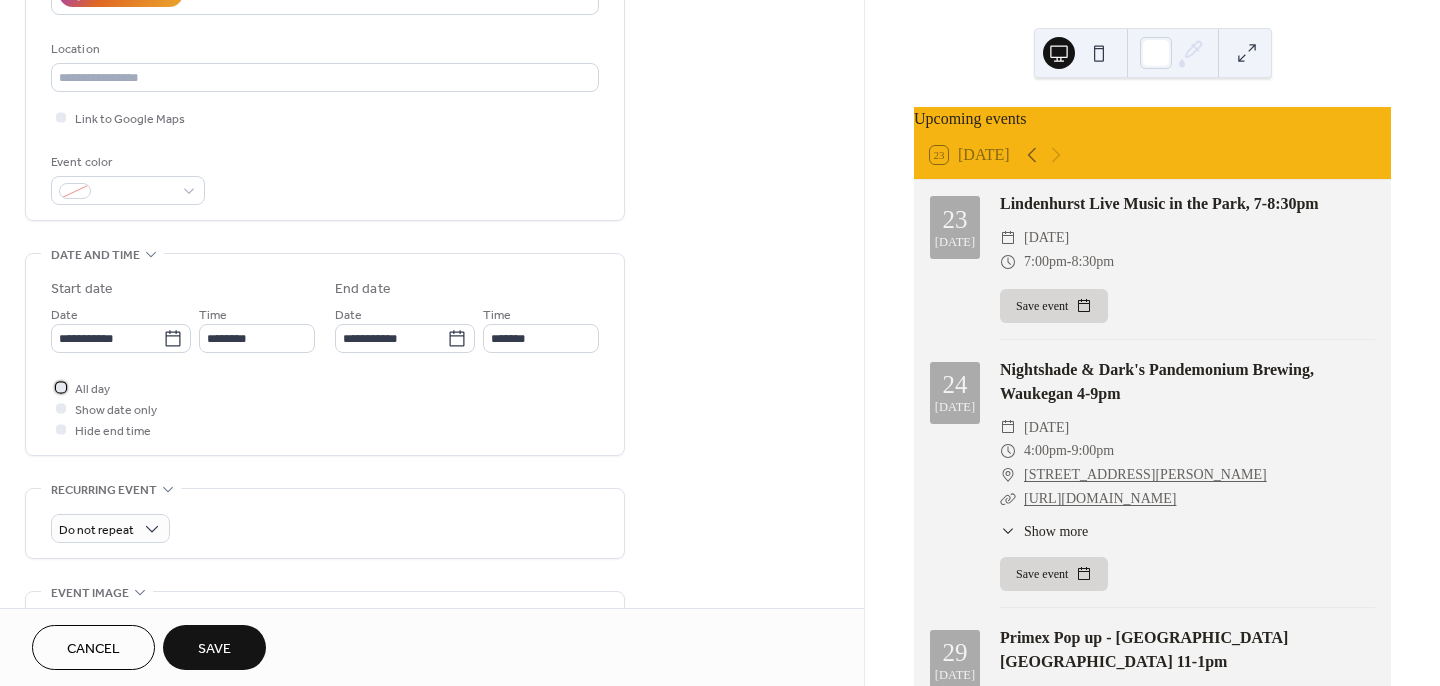 click on "All day" at bounding box center [92, 389] 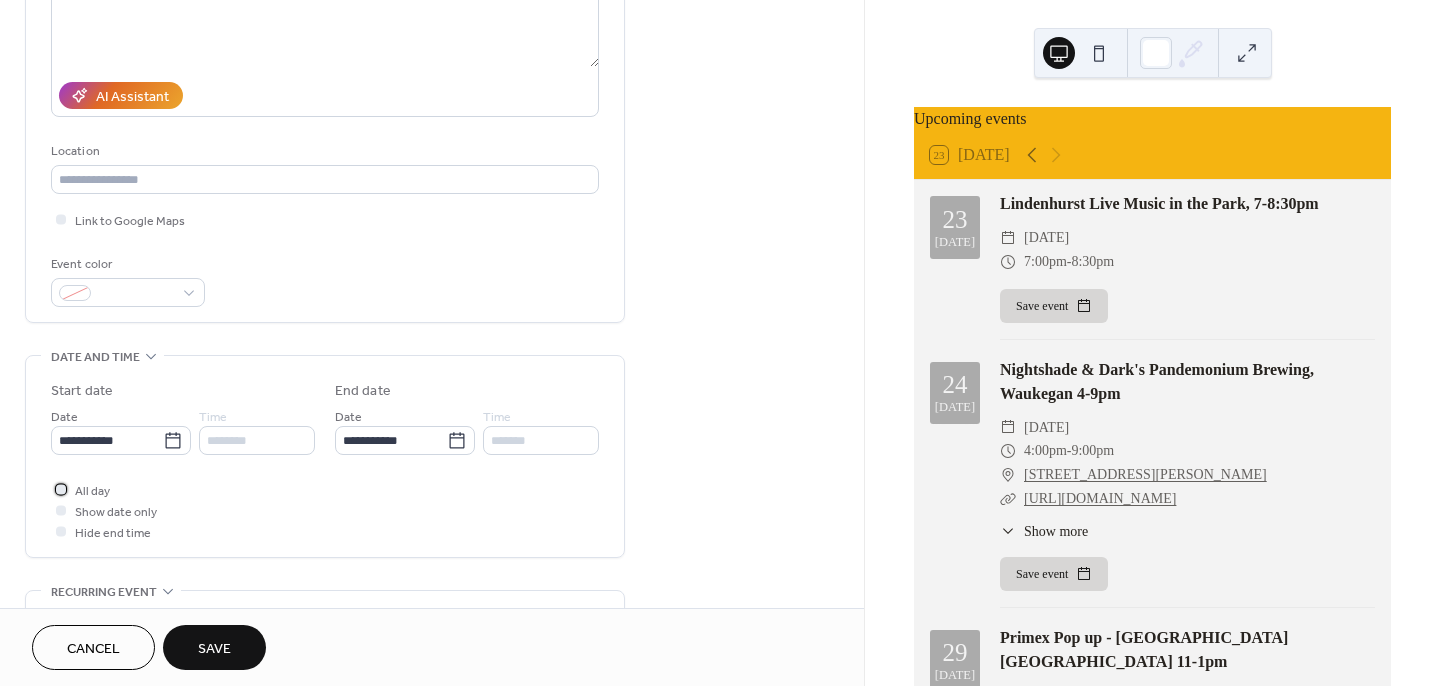 scroll, scrollTop: 276, scrollLeft: 0, axis: vertical 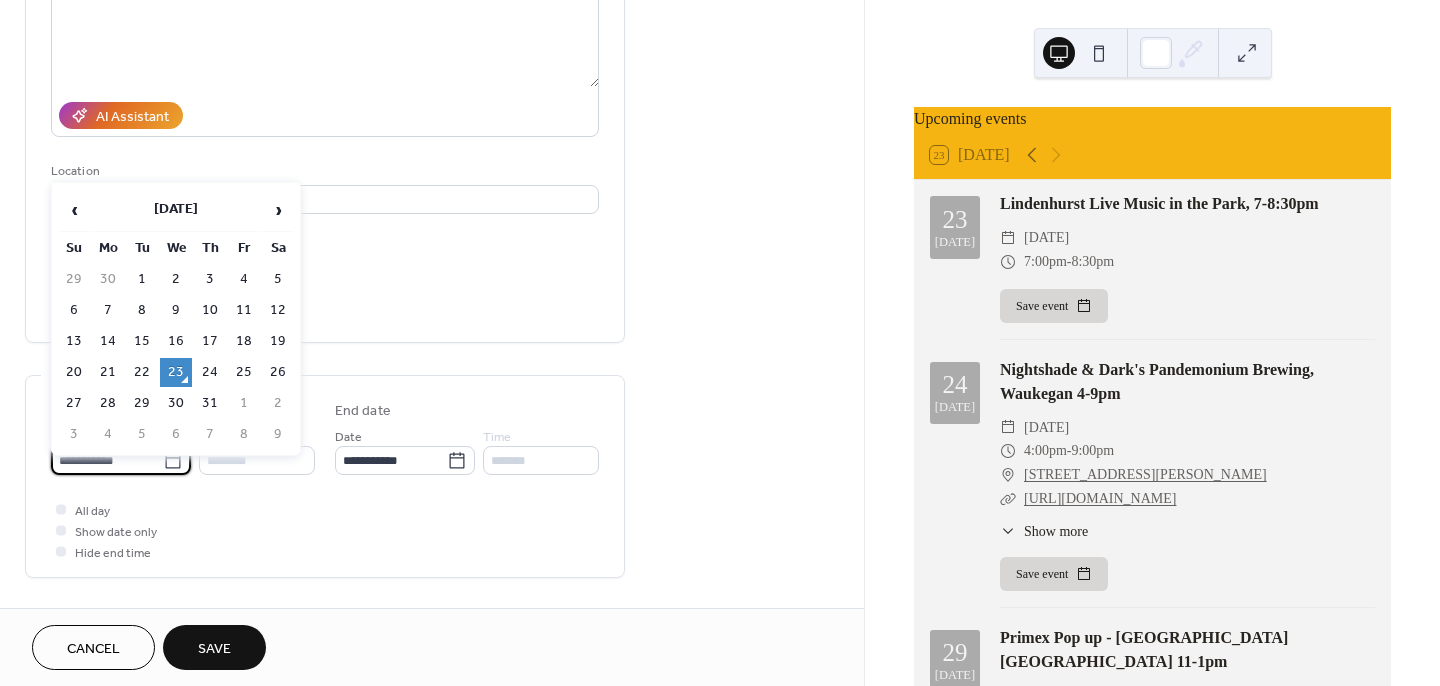 click on "**********" at bounding box center (107, 460) 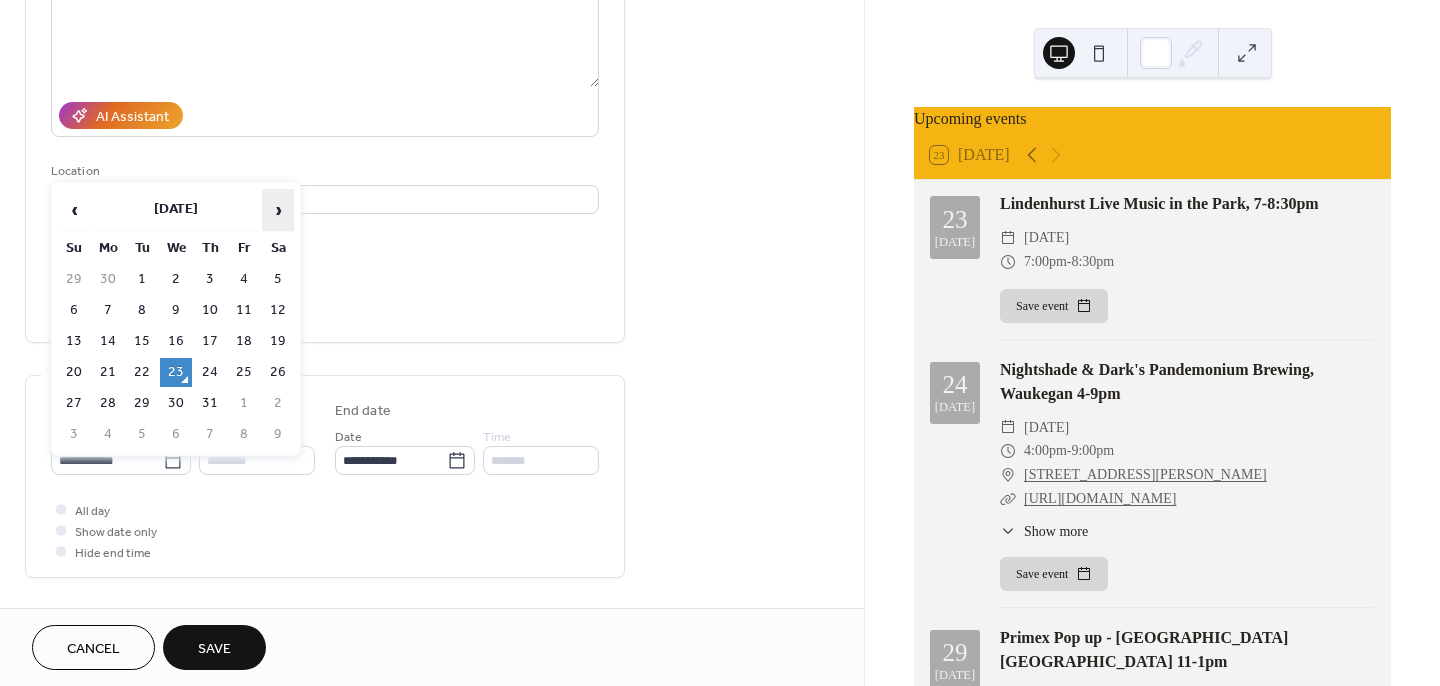 click on "›" at bounding box center [278, 210] 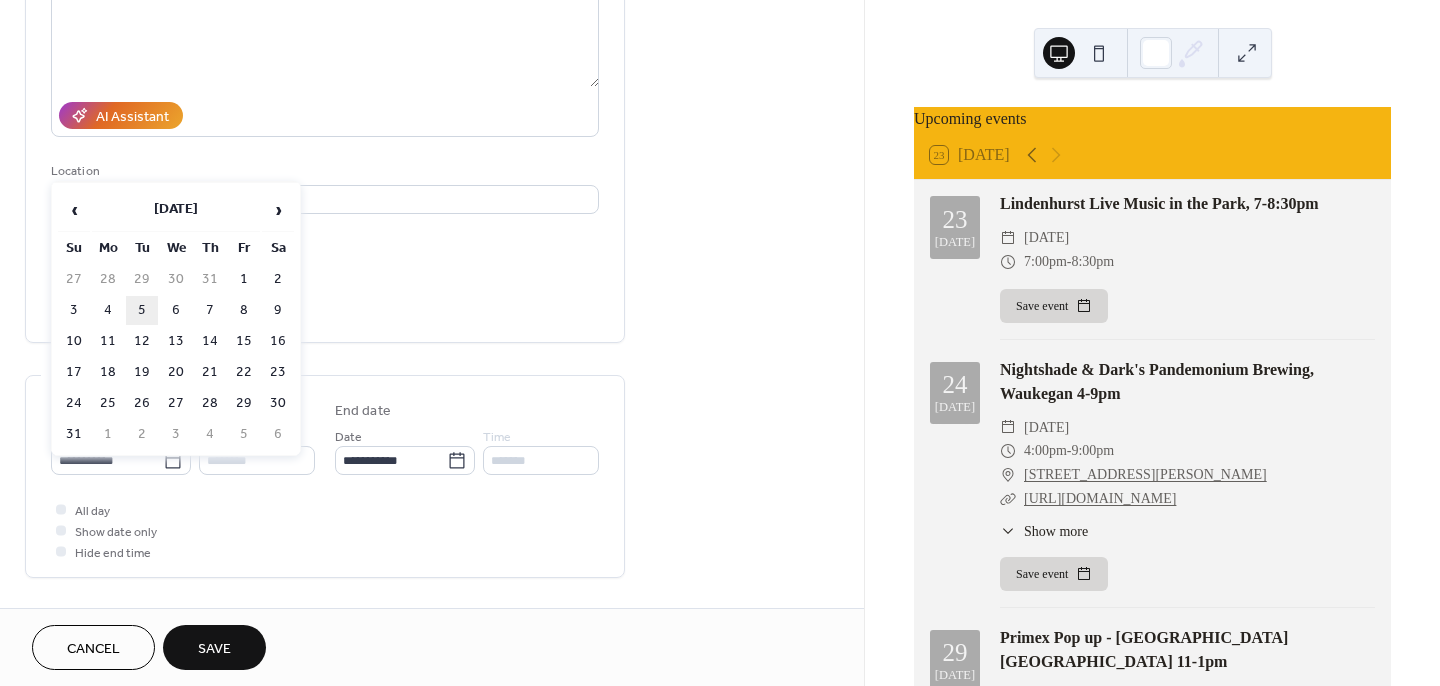 click on "5" at bounding box center [142, 310] 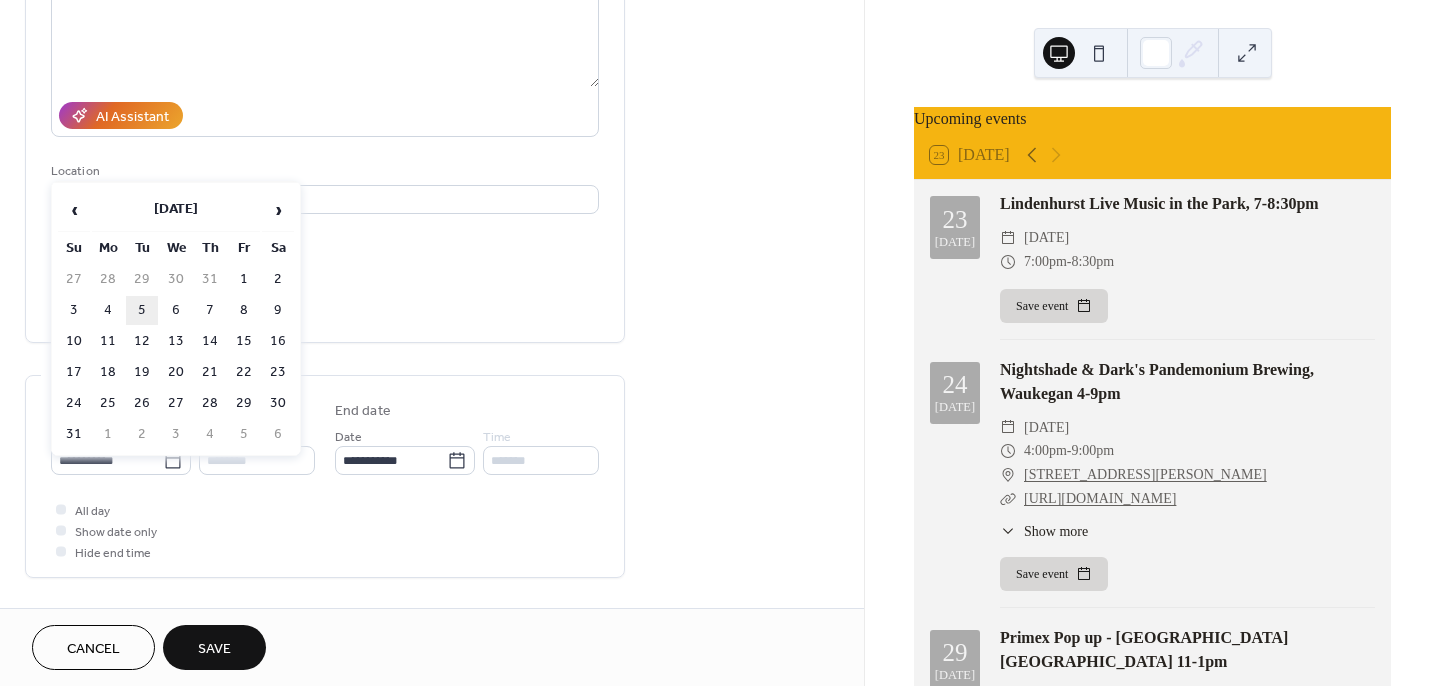 type on "**********" 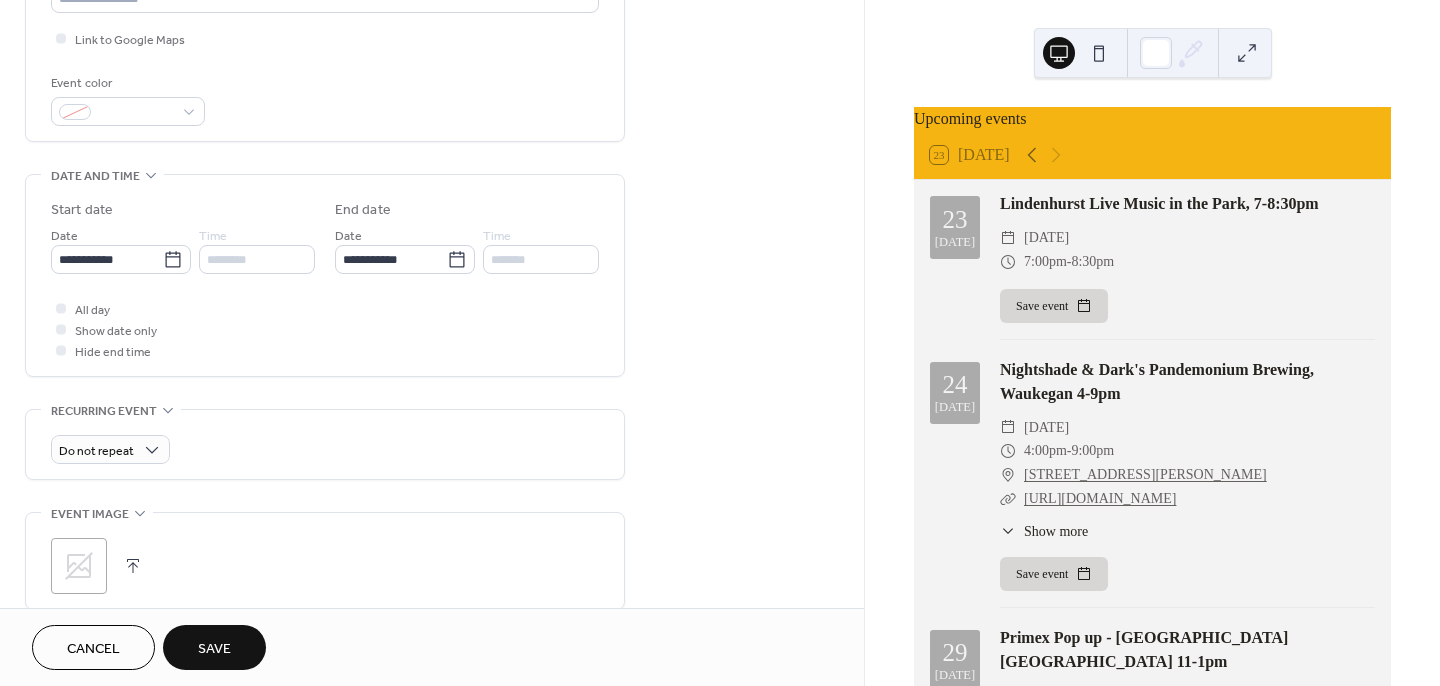 scroll, scrollTop: 478, scrollLeft: 0, axis: vertical 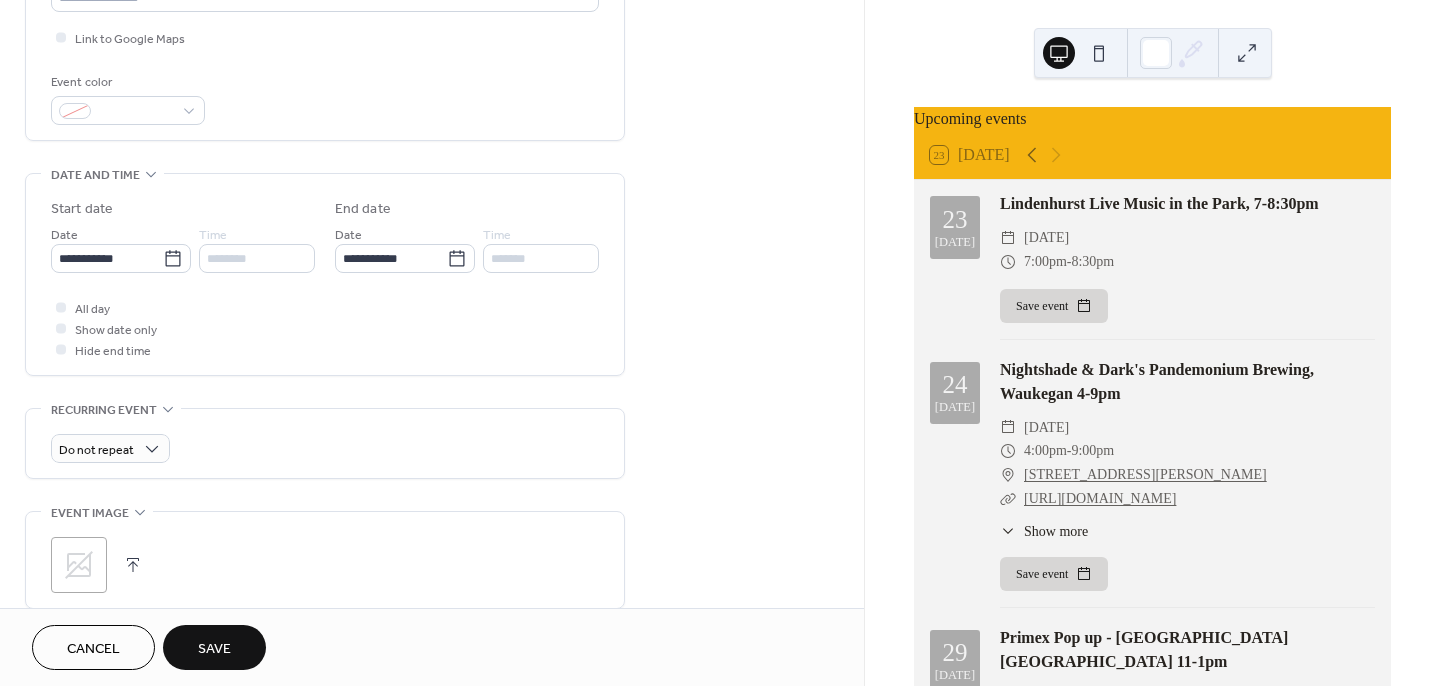 click on "Save" at bounding box center (214, 649) 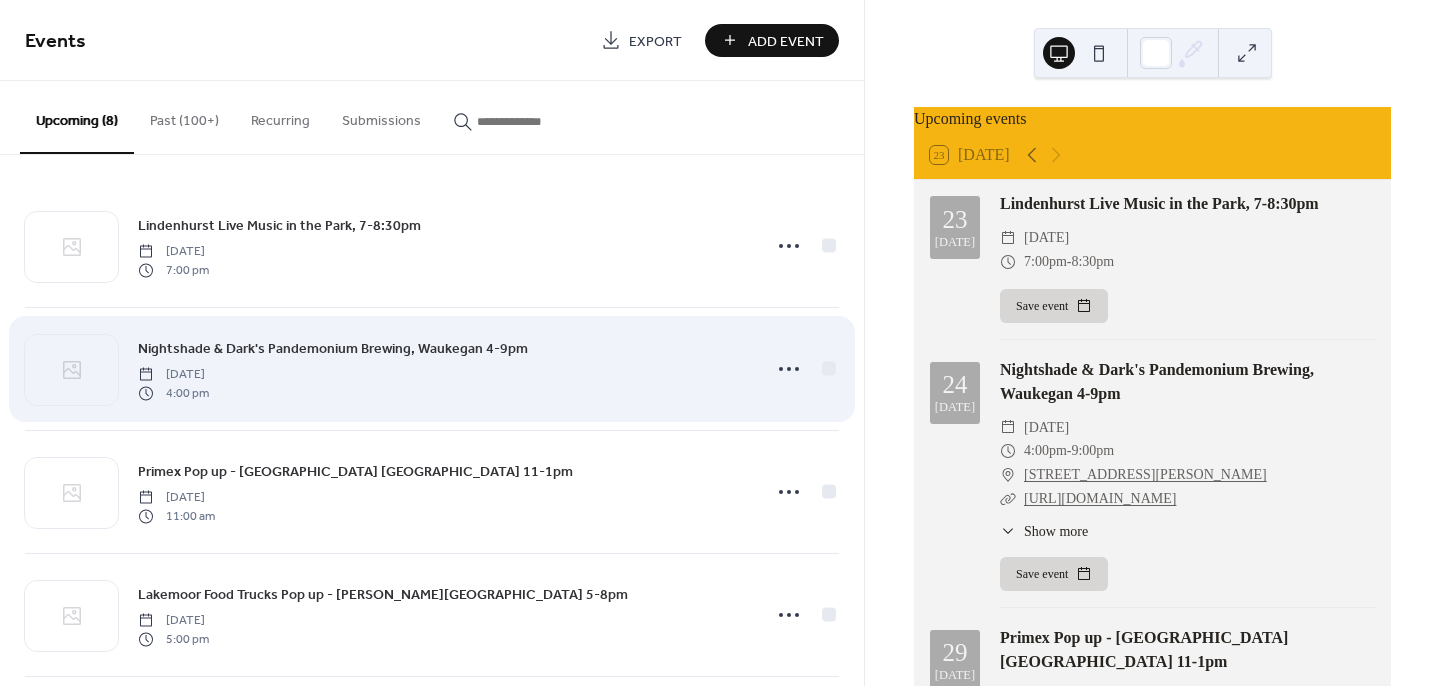 scroll, scrollTop: 511, scrollLeft: 0, axis: vertical 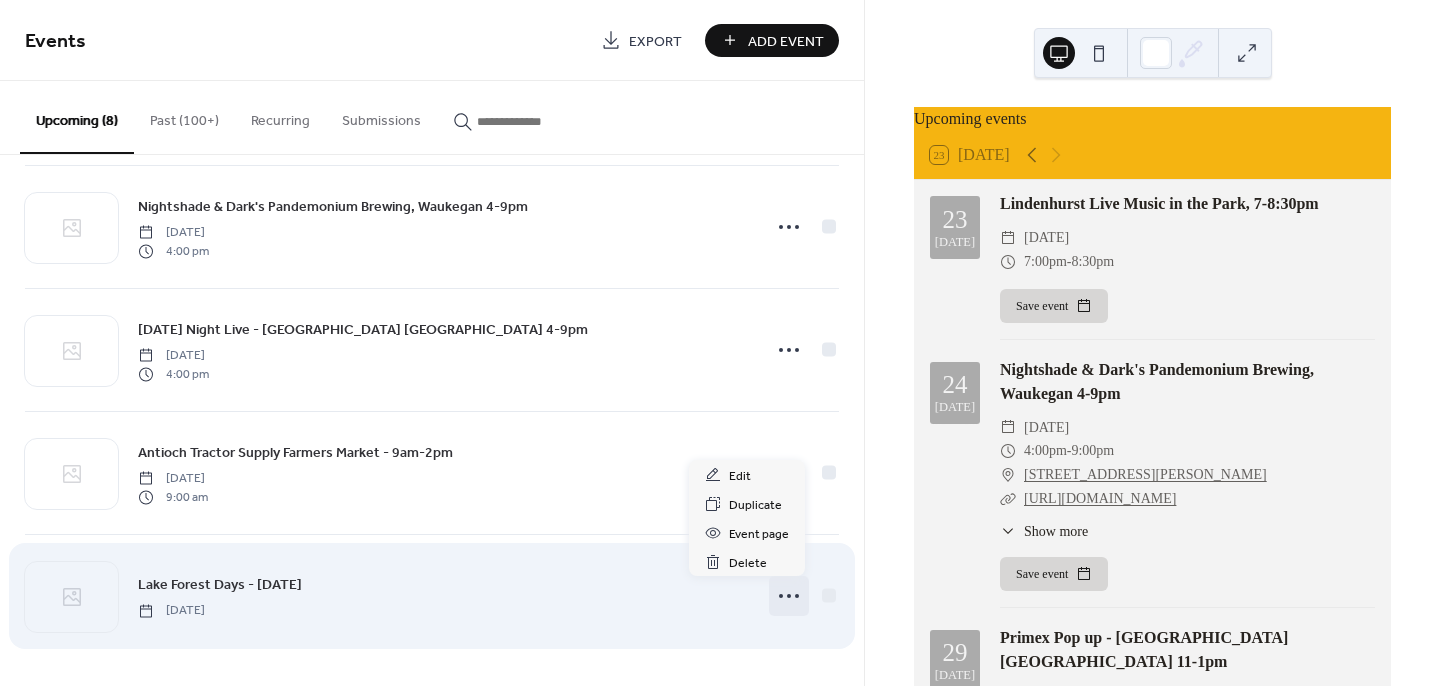click 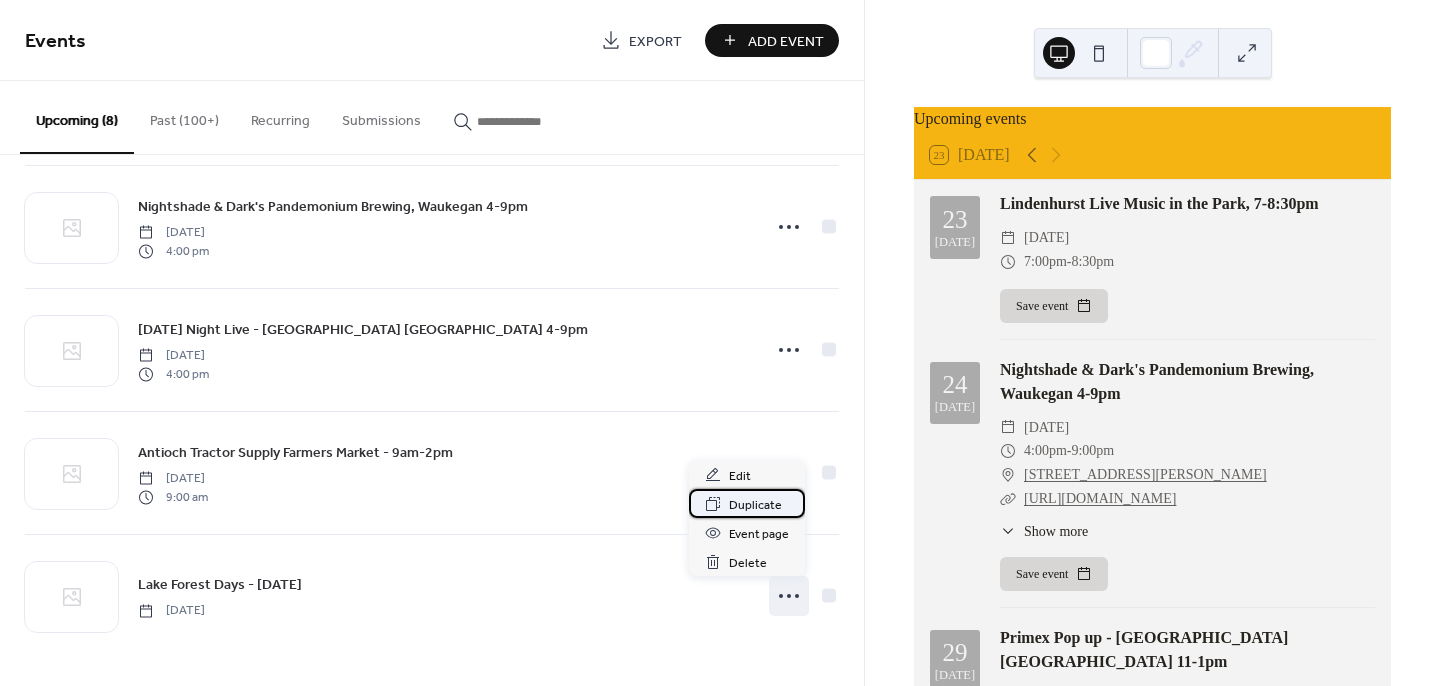 click on "Duplicate" at bounding box center (755, 505) 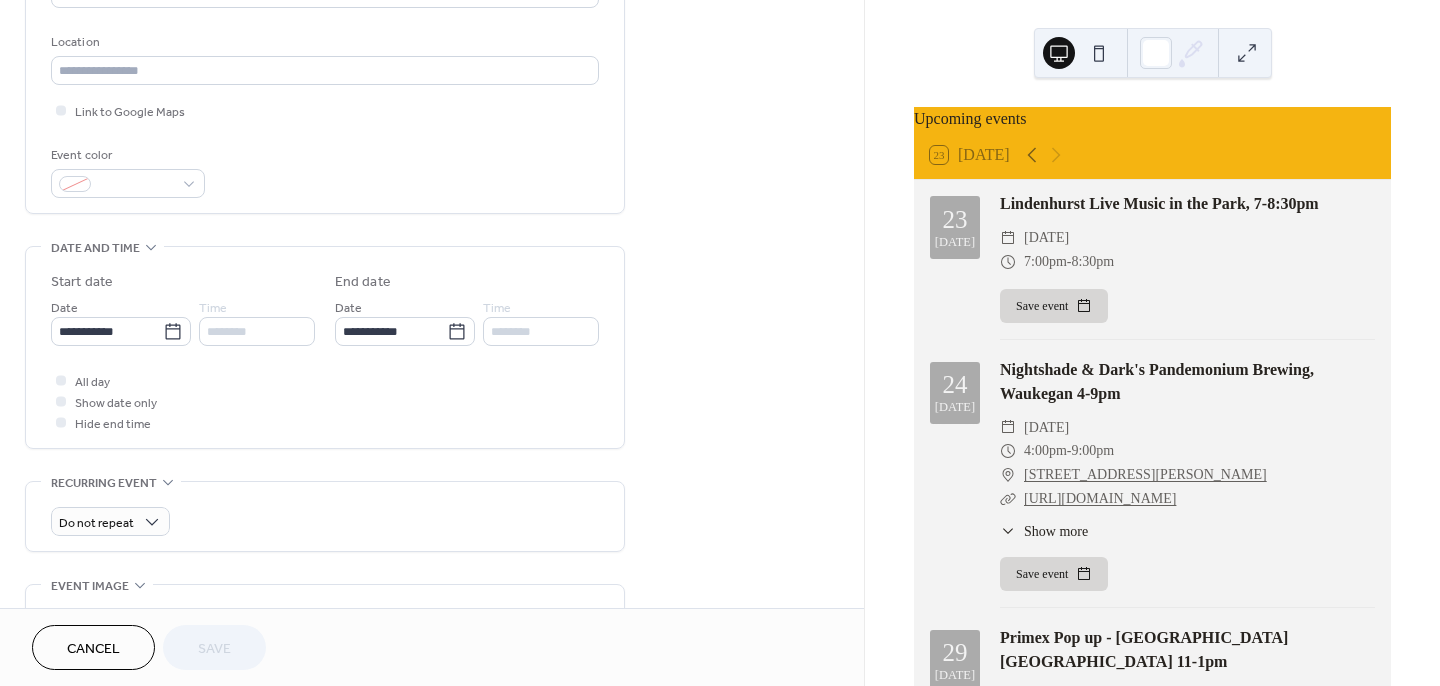 scroll, scrollTop: 433, scrollLeft: 0, axis: vertical 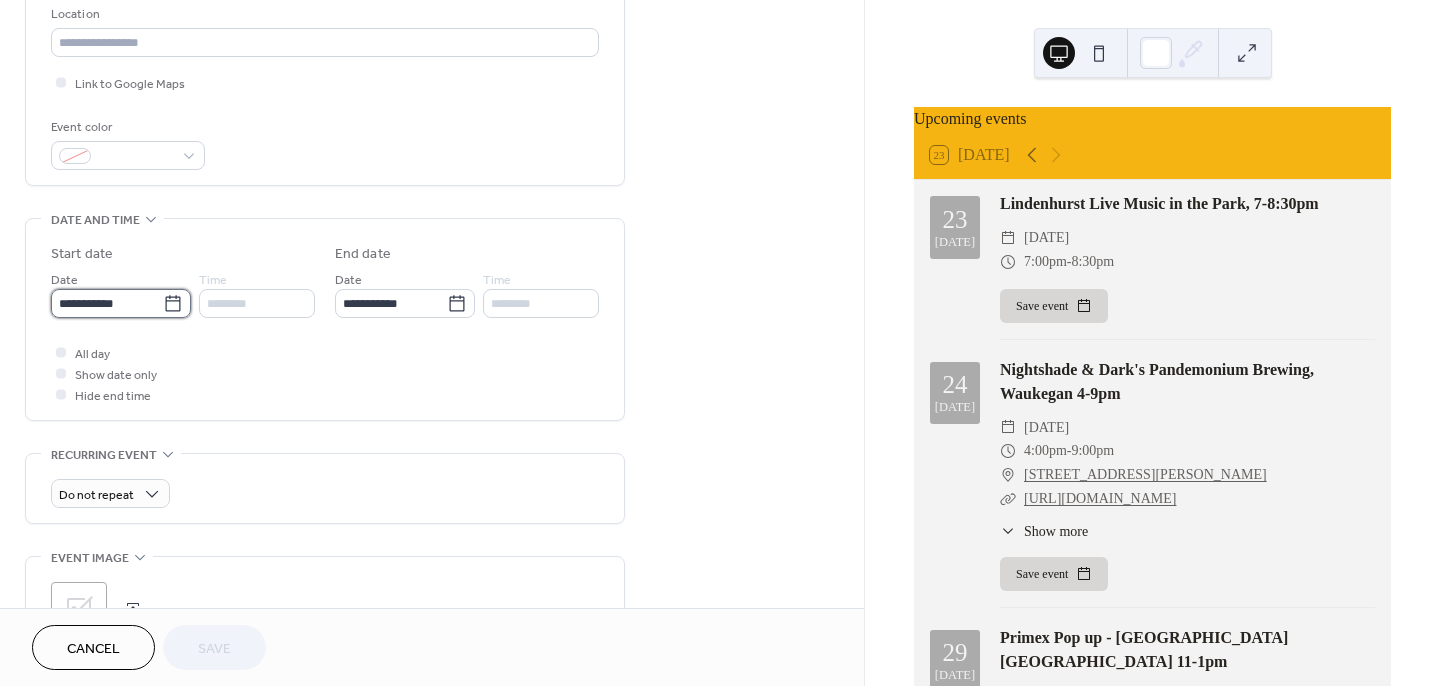 click on "**********" at bounding box center (107, 303) 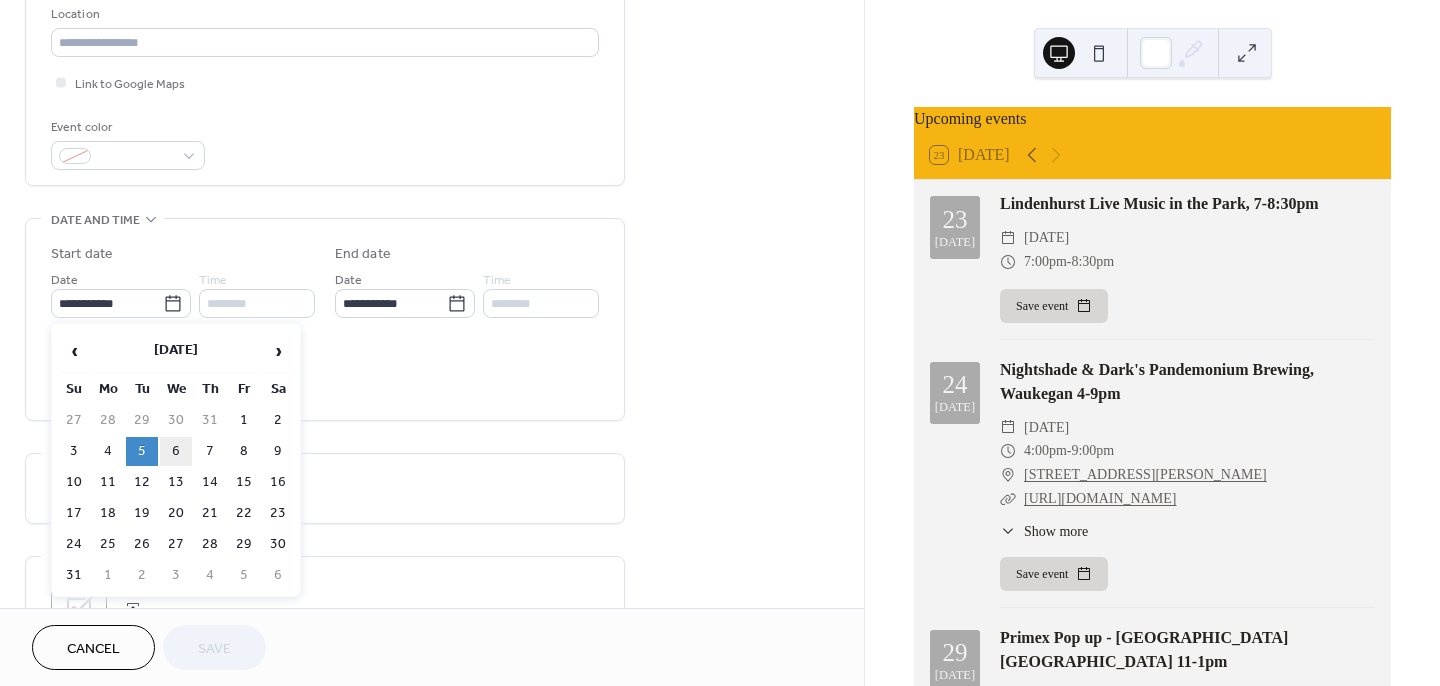 click on "6" at bounding box center [176, 451] 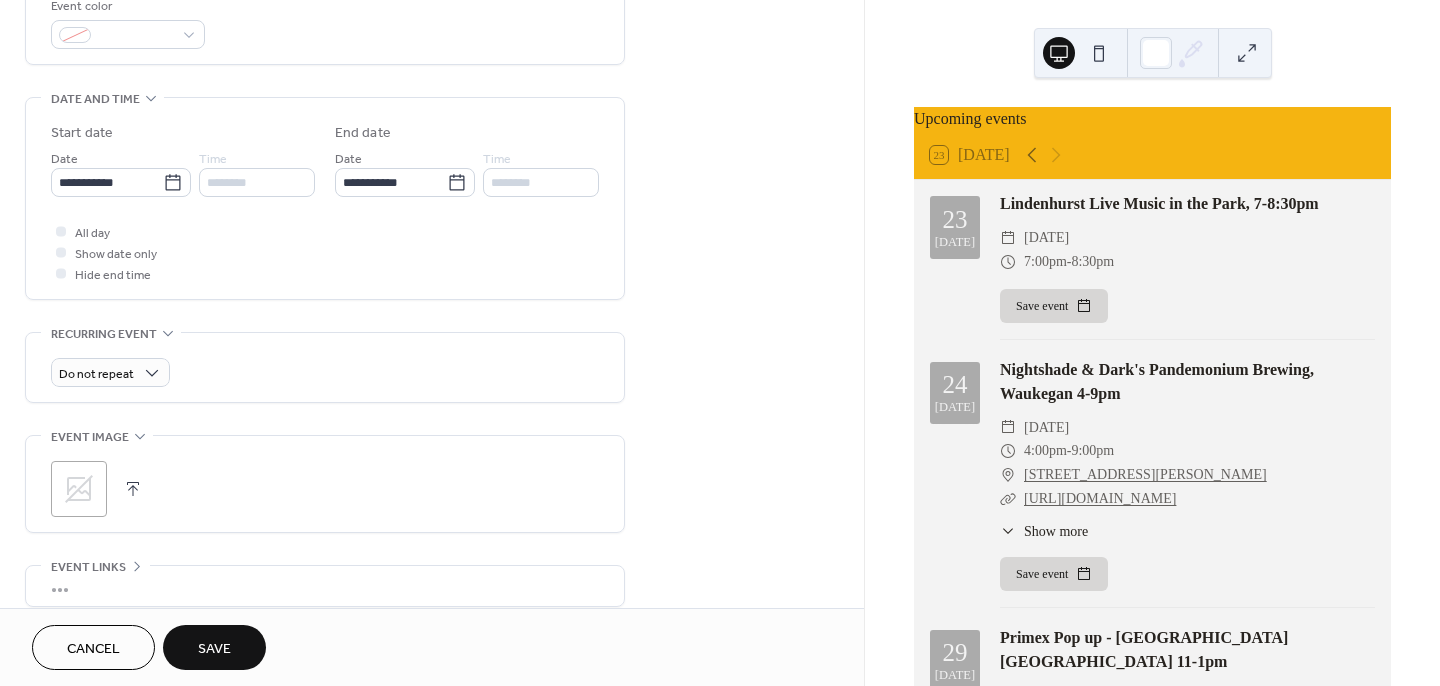 scroll, scrollTop: 555, scrollLeft: 0, axis: vertical 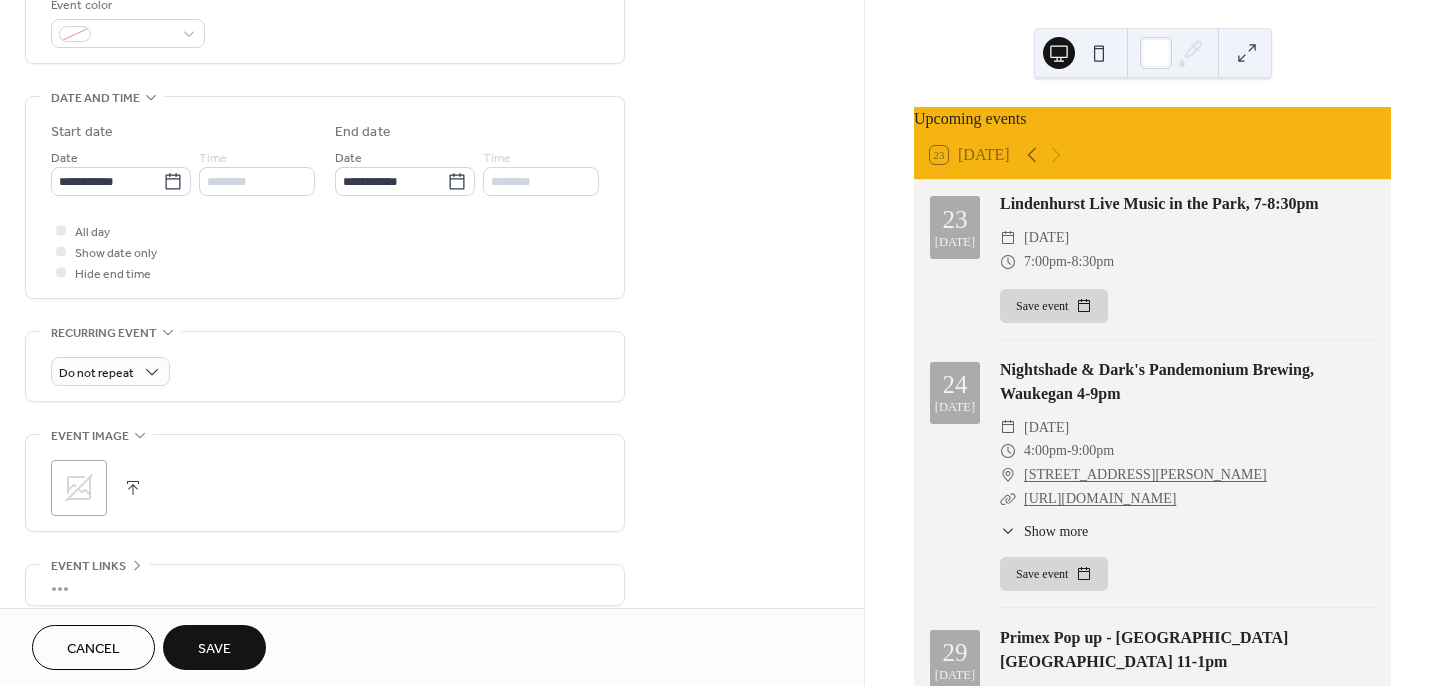 click on "Save" at bounding box center [214, 647] 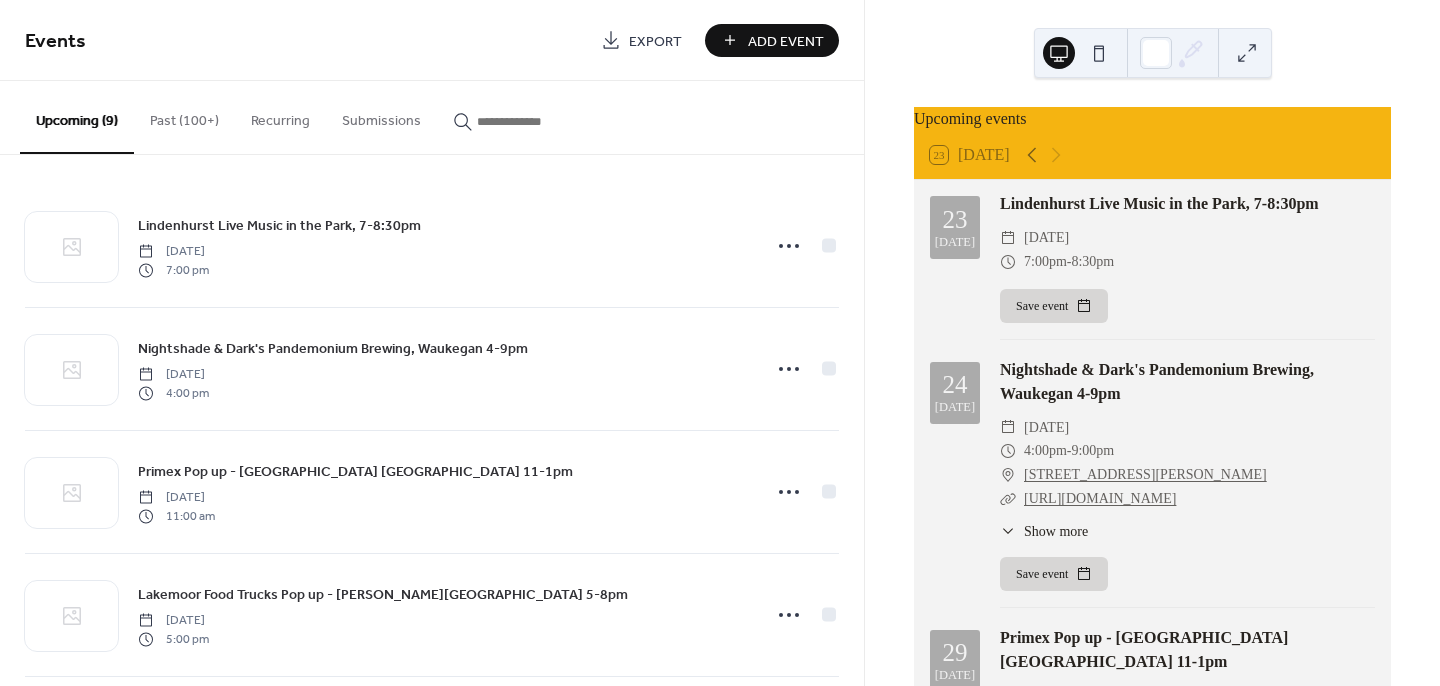 click on "Add Event" at bounding box center [786, 41] 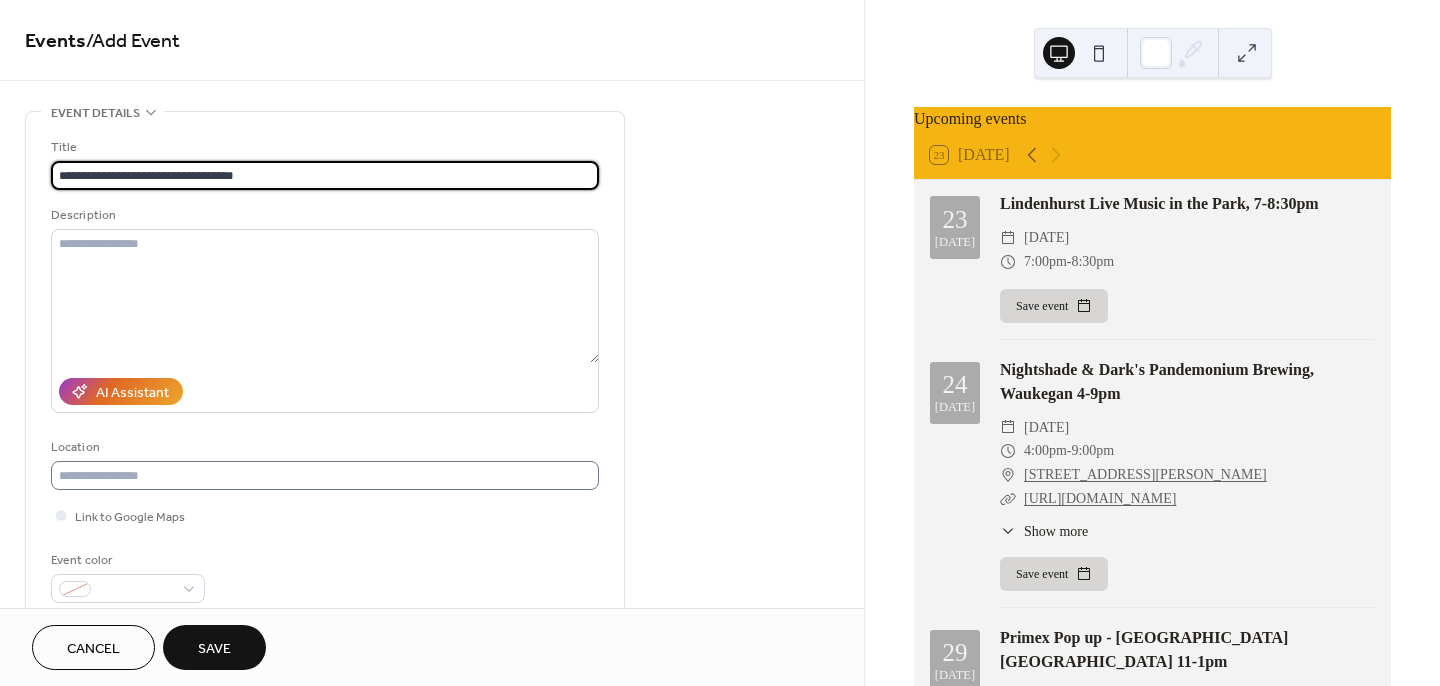 type on "**********" 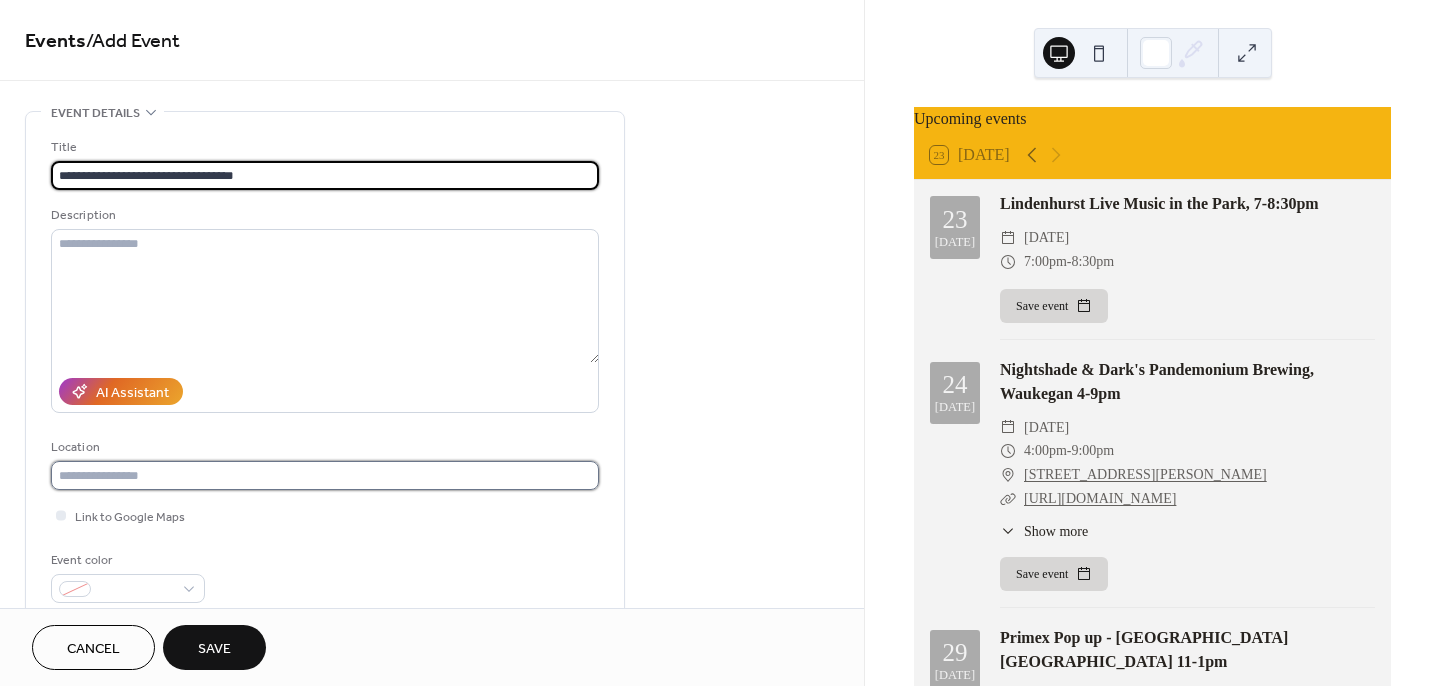 click at bounding box center (325, 475) 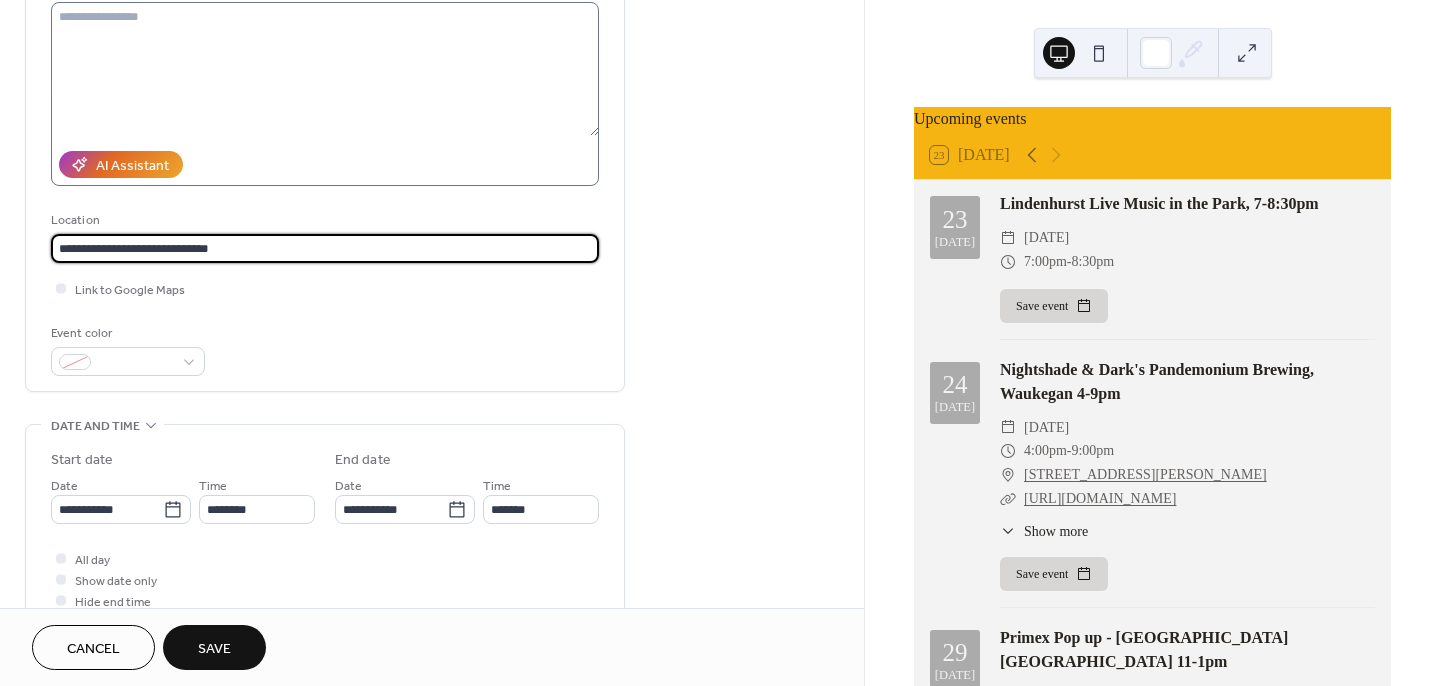 scroll, scrollTop: 235, scrollLeft: 0, axis: vertical 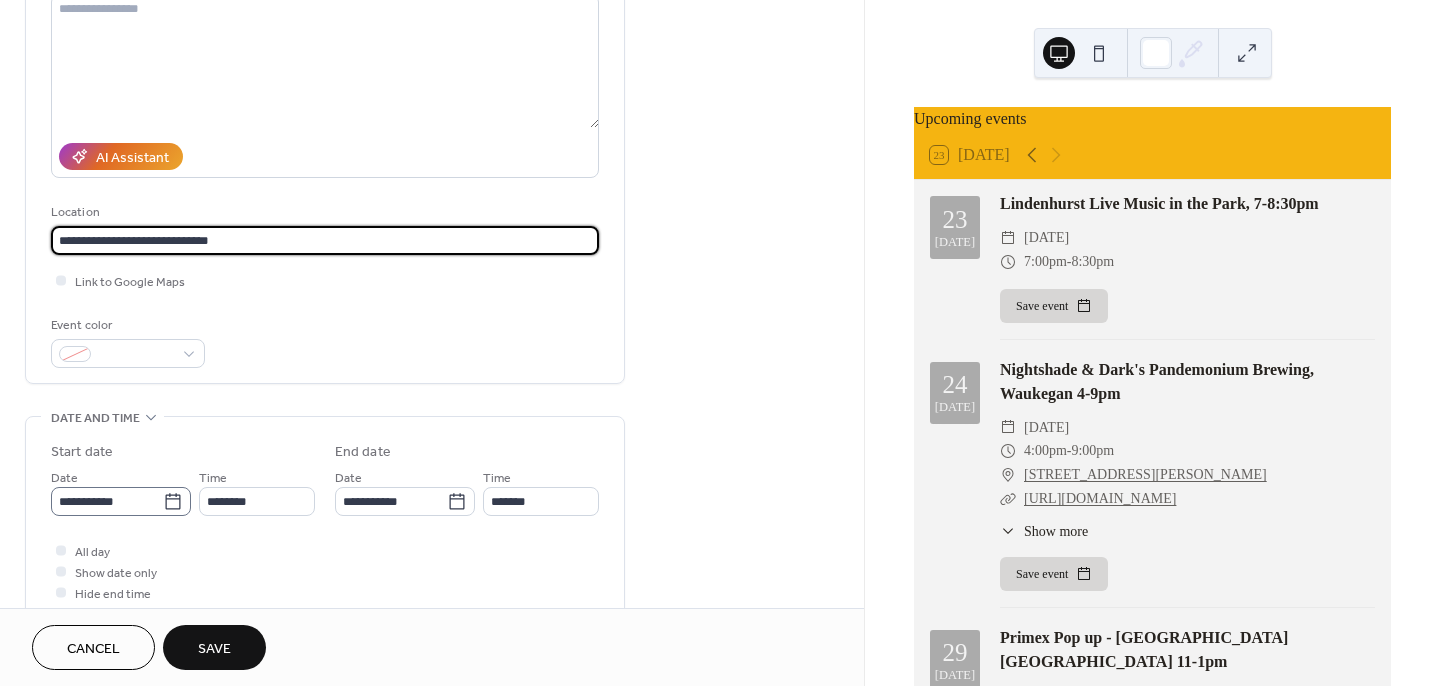 type on "**********" 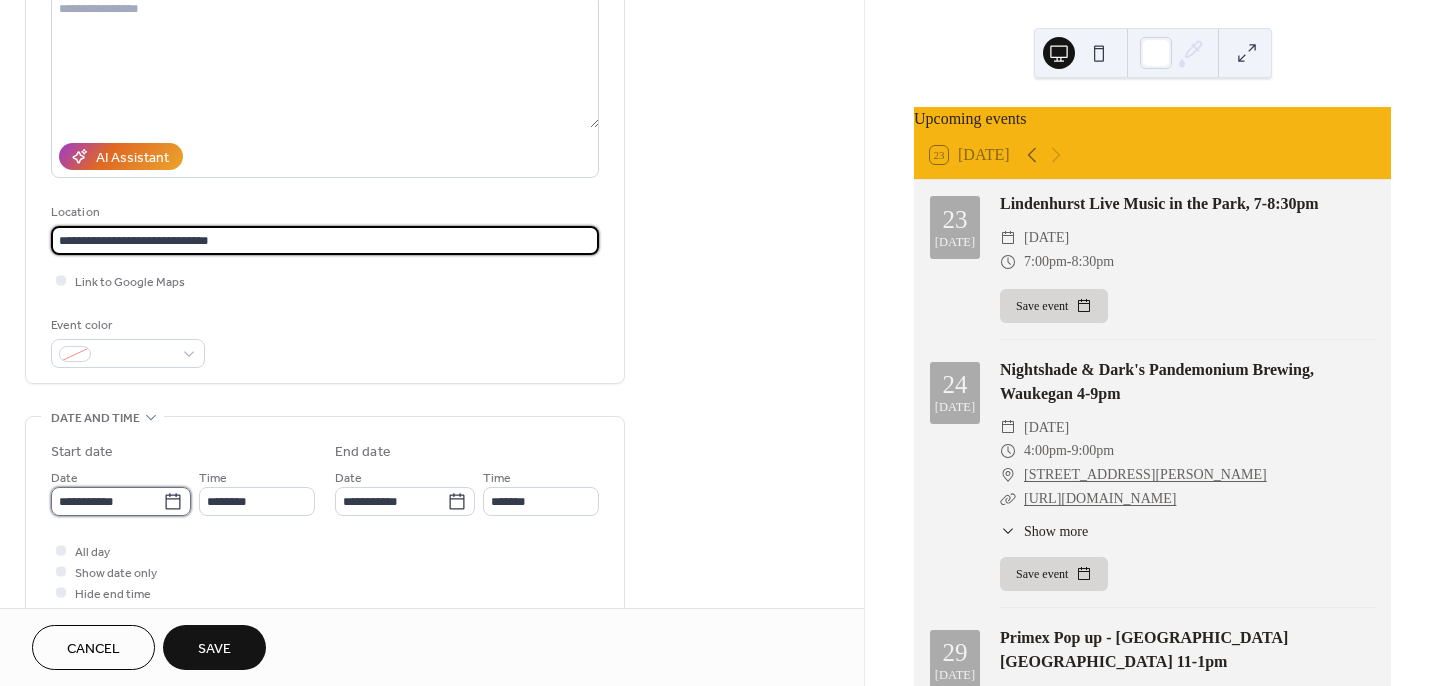 click on "**********" at bounding box center [107, 501] 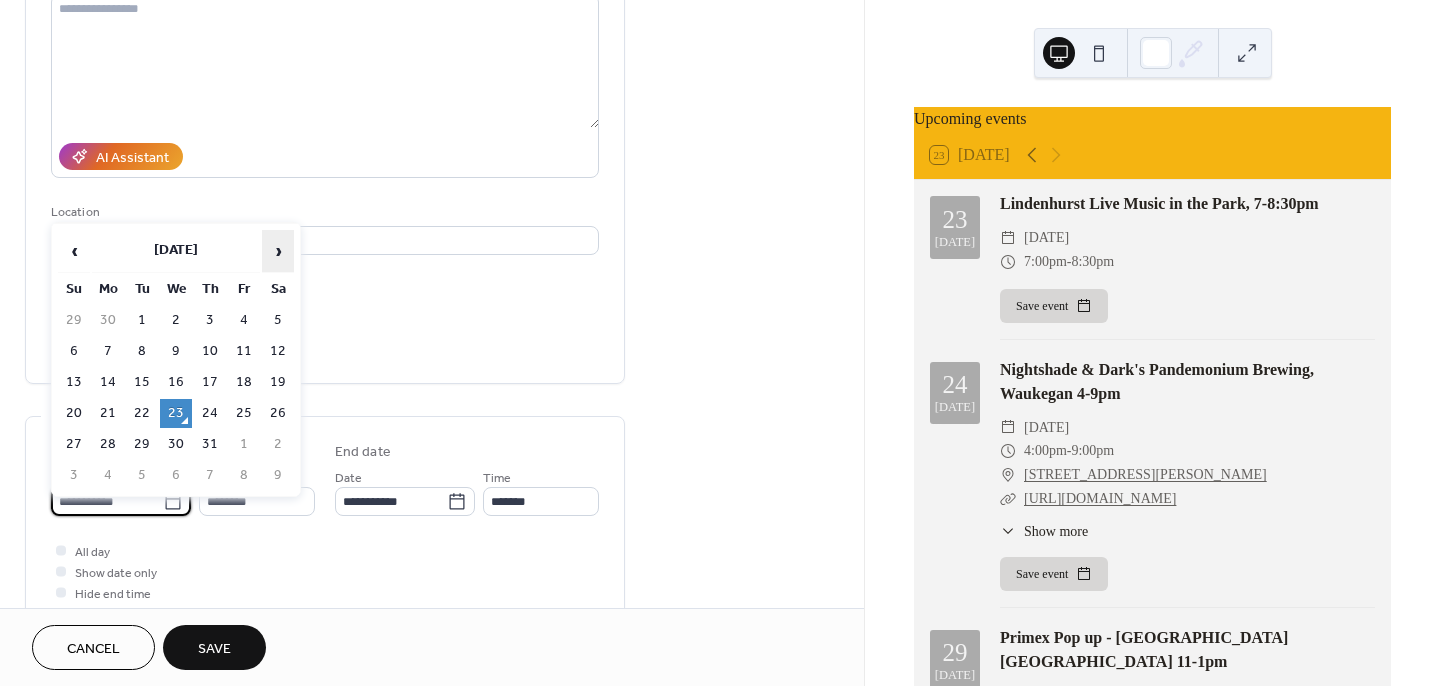 click on "›" at bounding box center (278, 251) 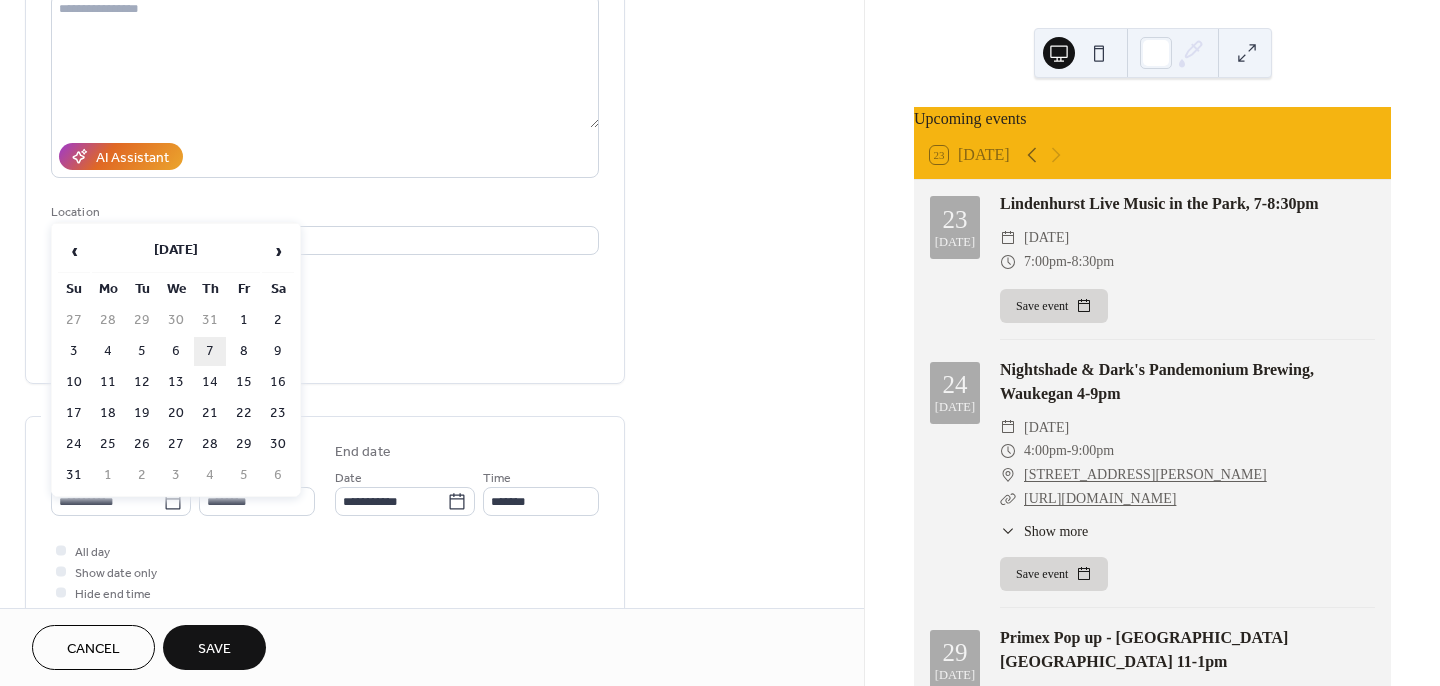 click on "7" at bounding box center (210, 351) 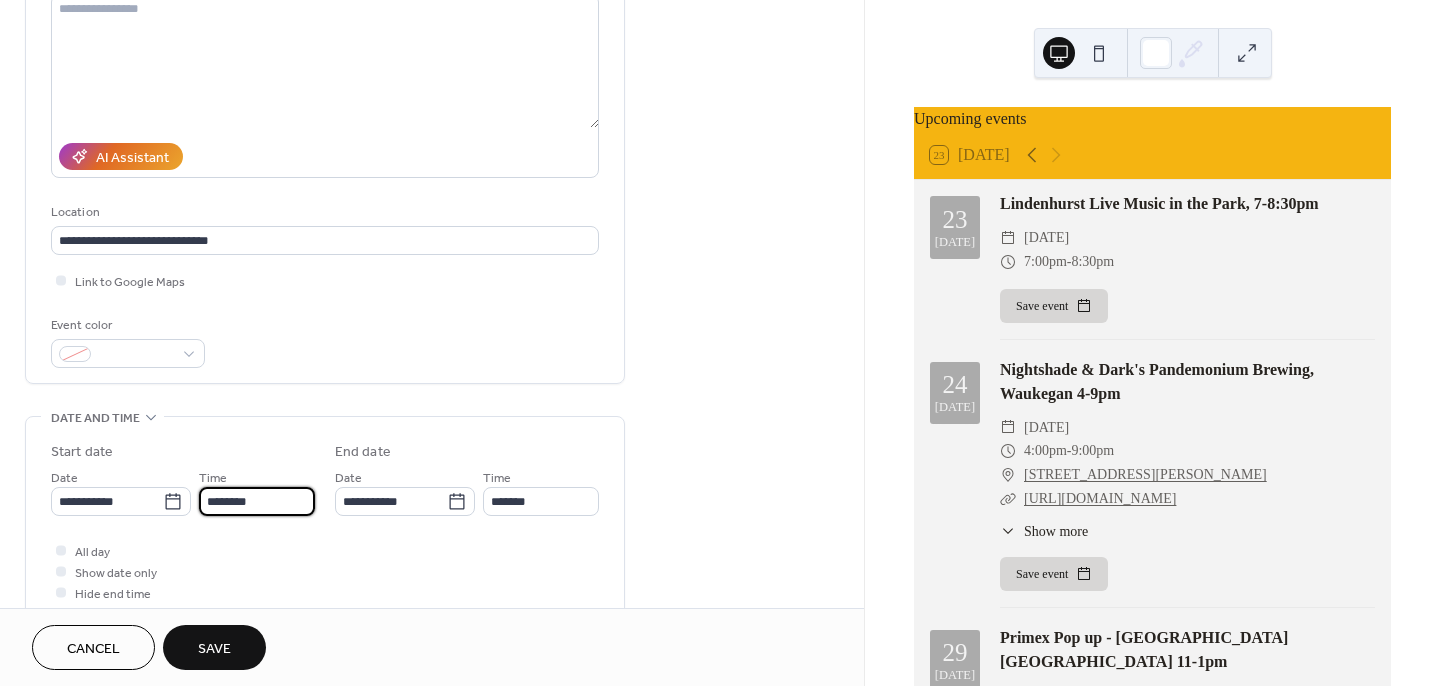 click on "********" at bounding box center (257, 501) 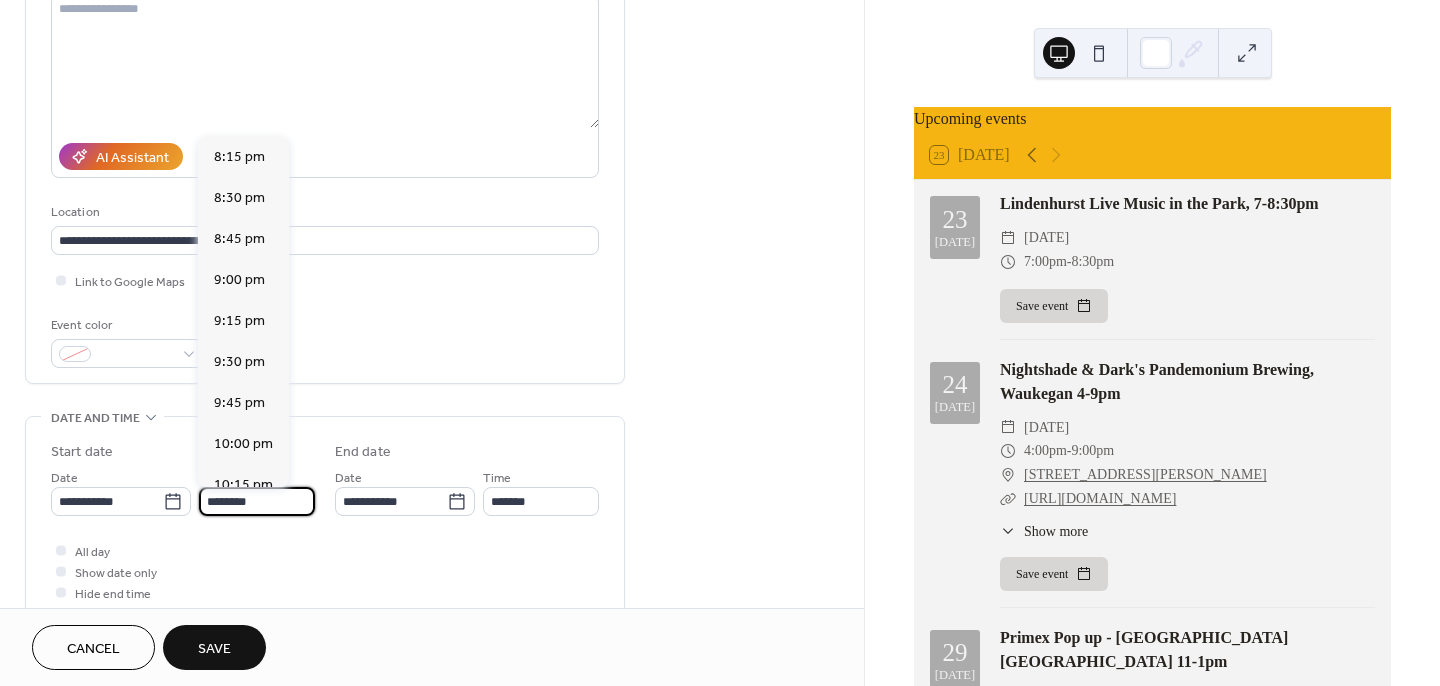 scroll, scrollTop: 3288, scrollLeft: 0, axis: vertical 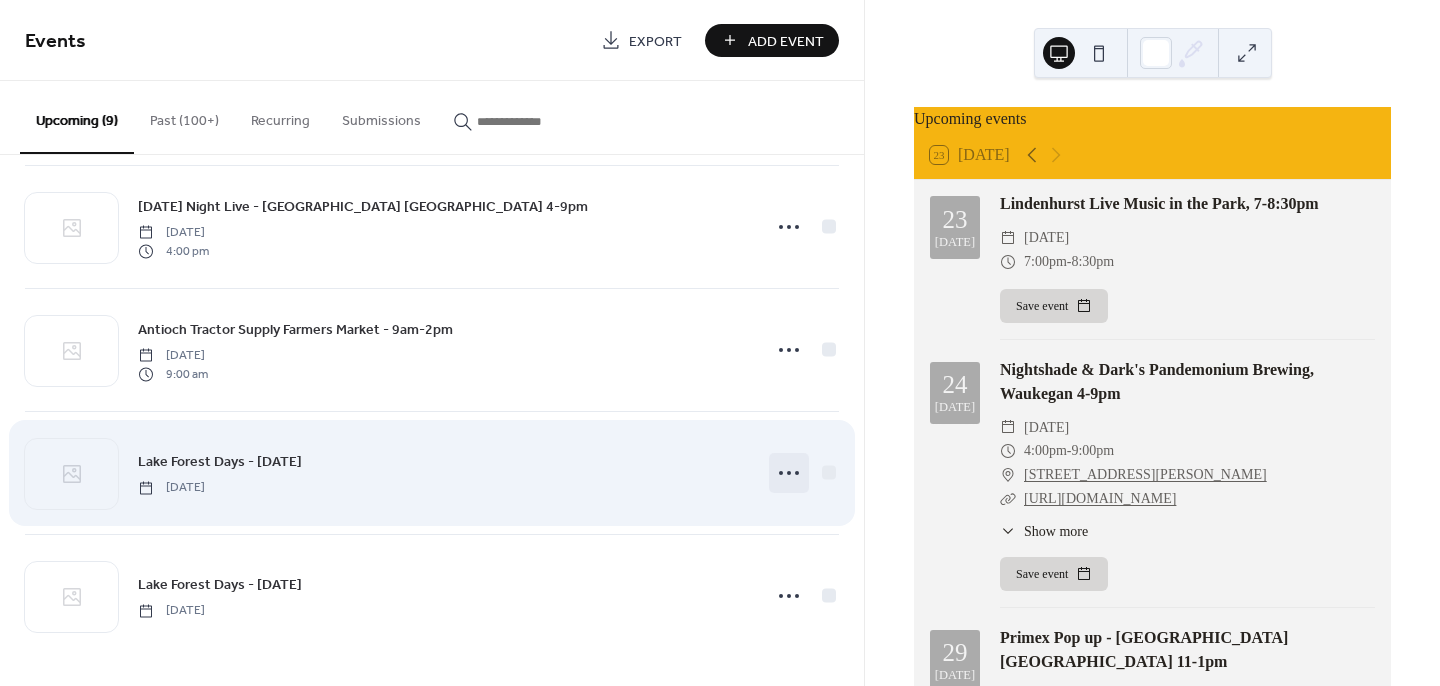 click 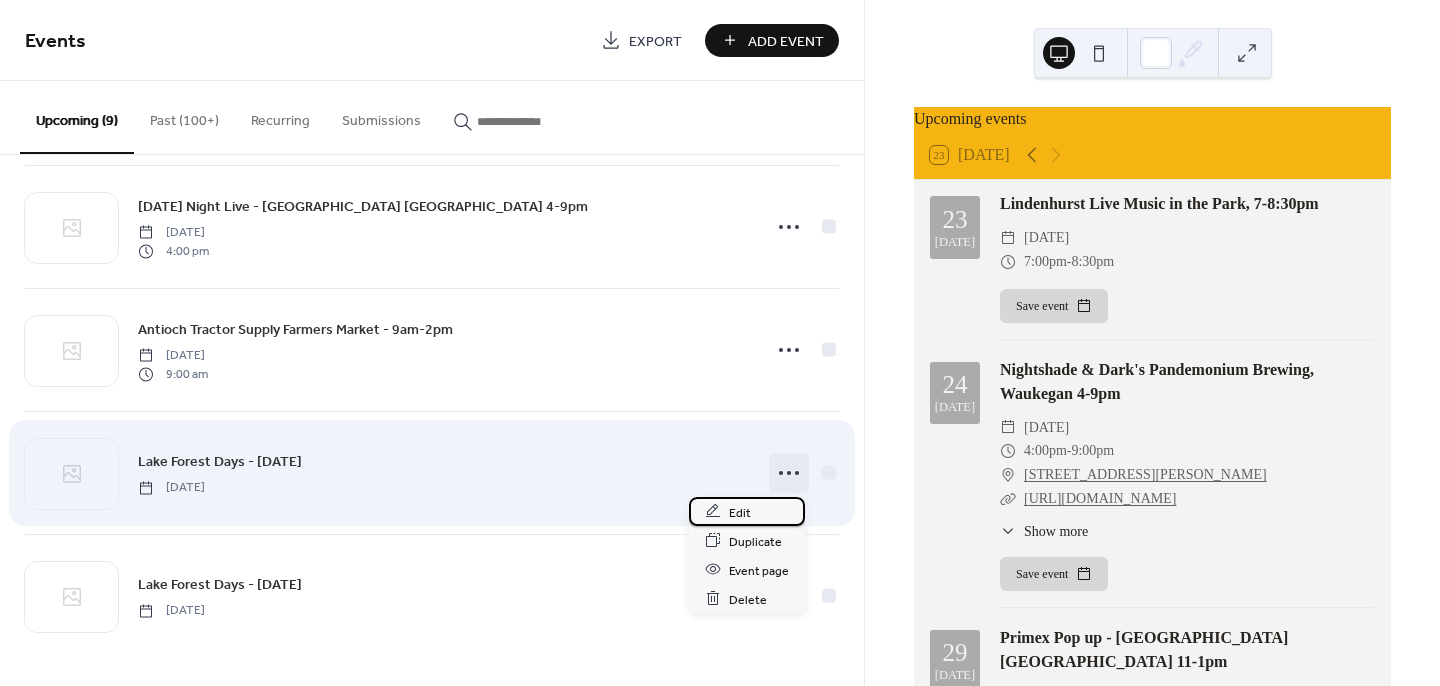 click on "Edit" at bounding box center (740, 512) 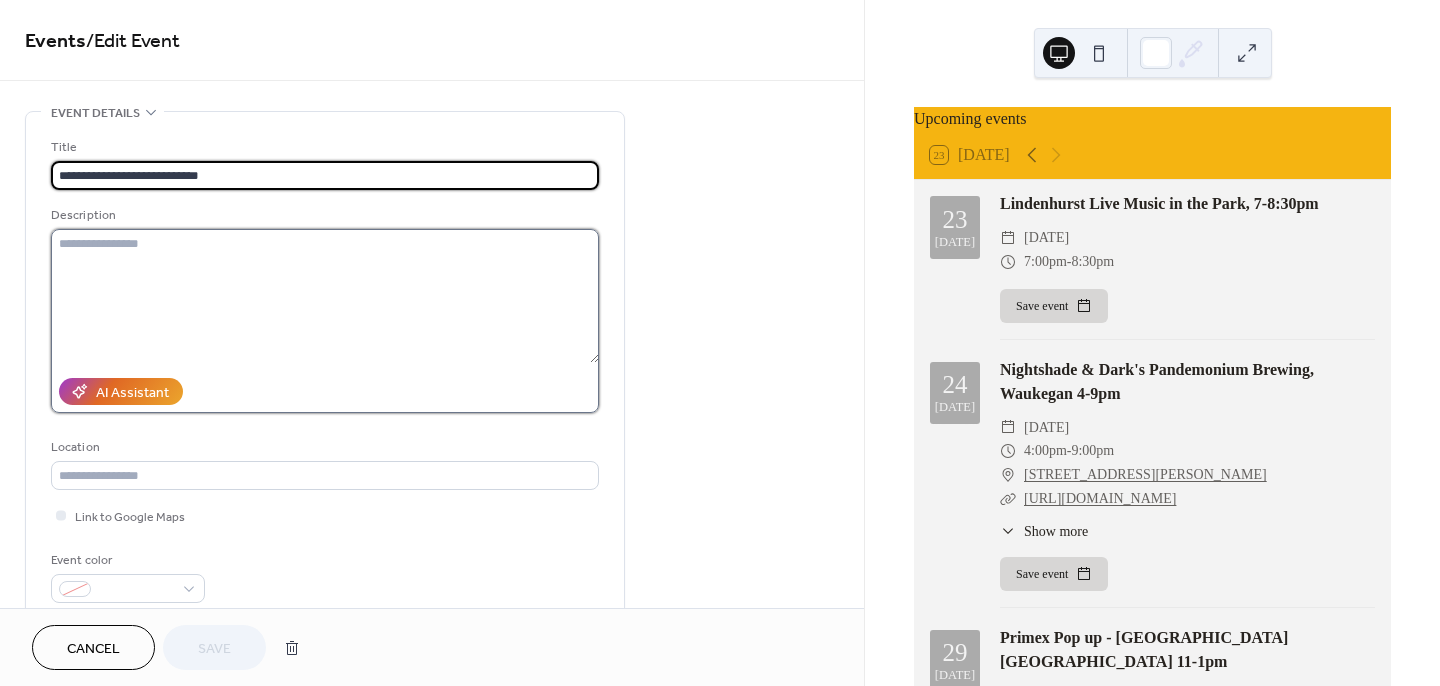 click at bounding box center [325, 296] 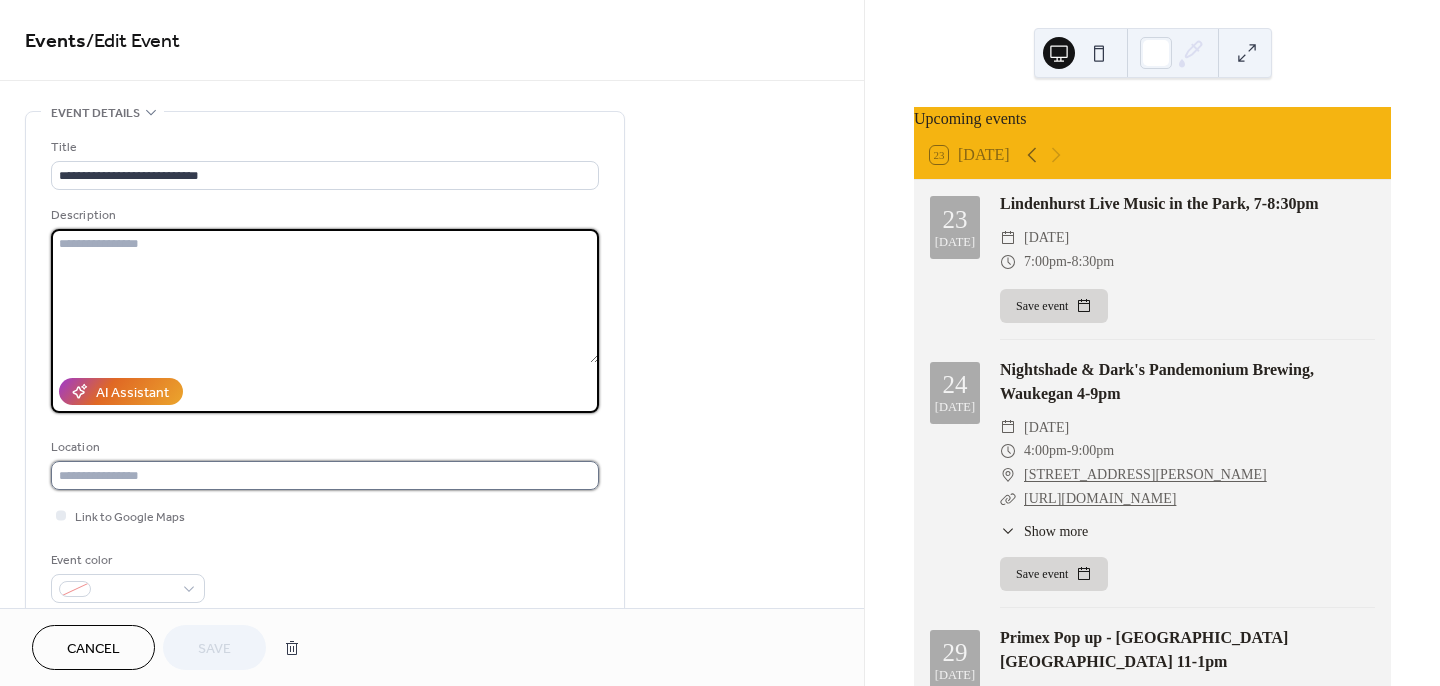 click at bounding box center [325, 475] 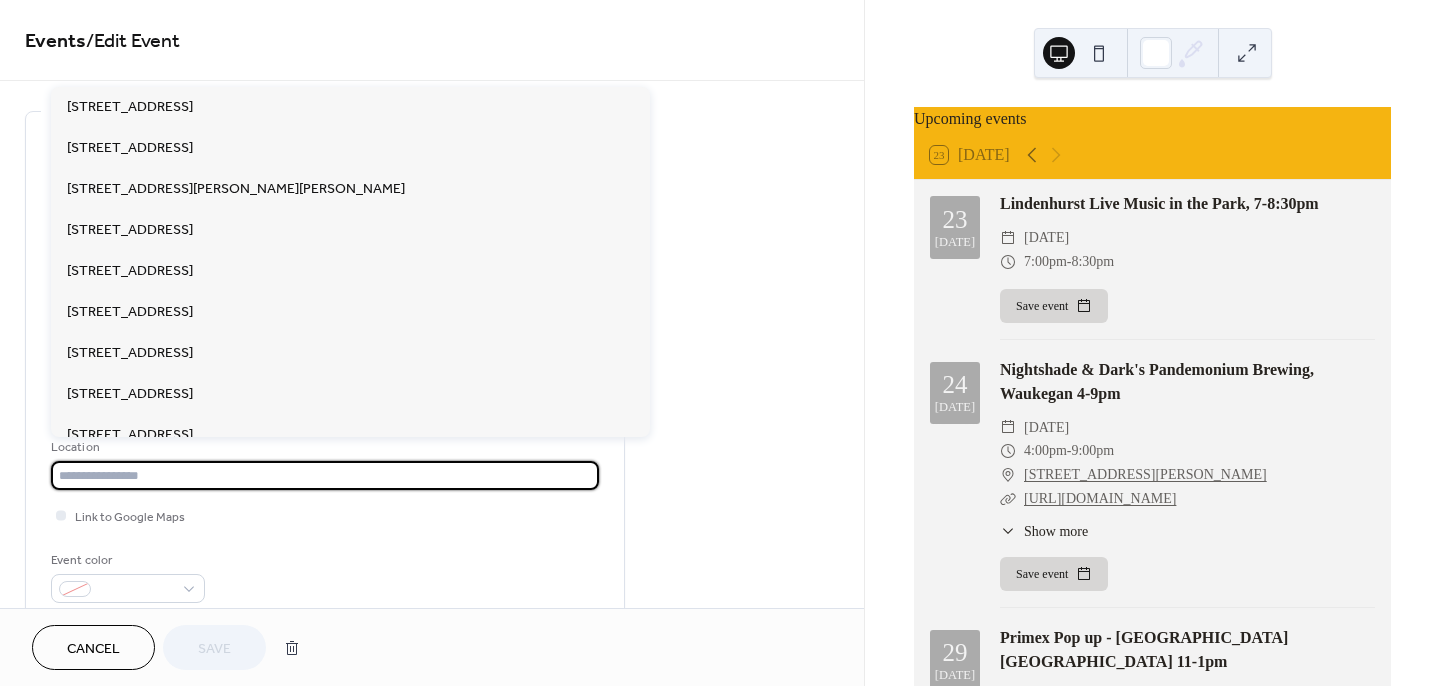 paste on "**********" 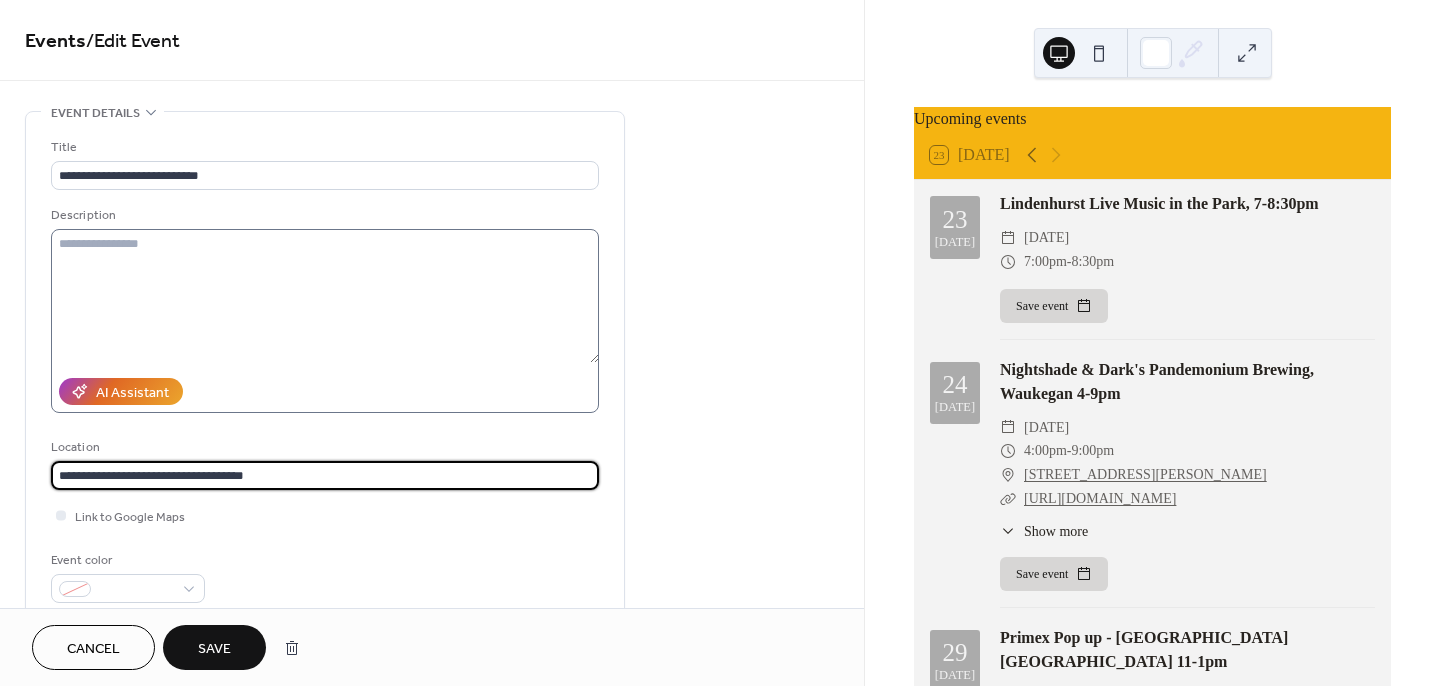 type on "**********" 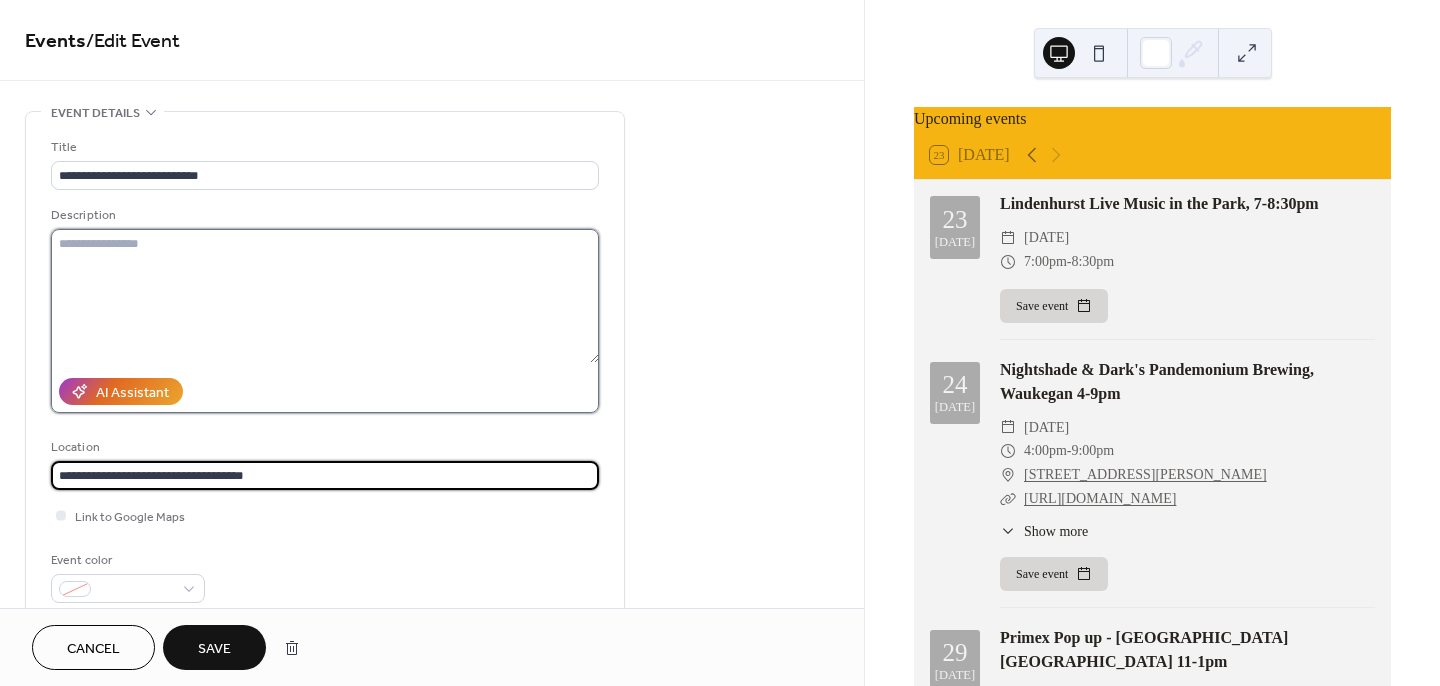 click at bounding box center [325, 296] 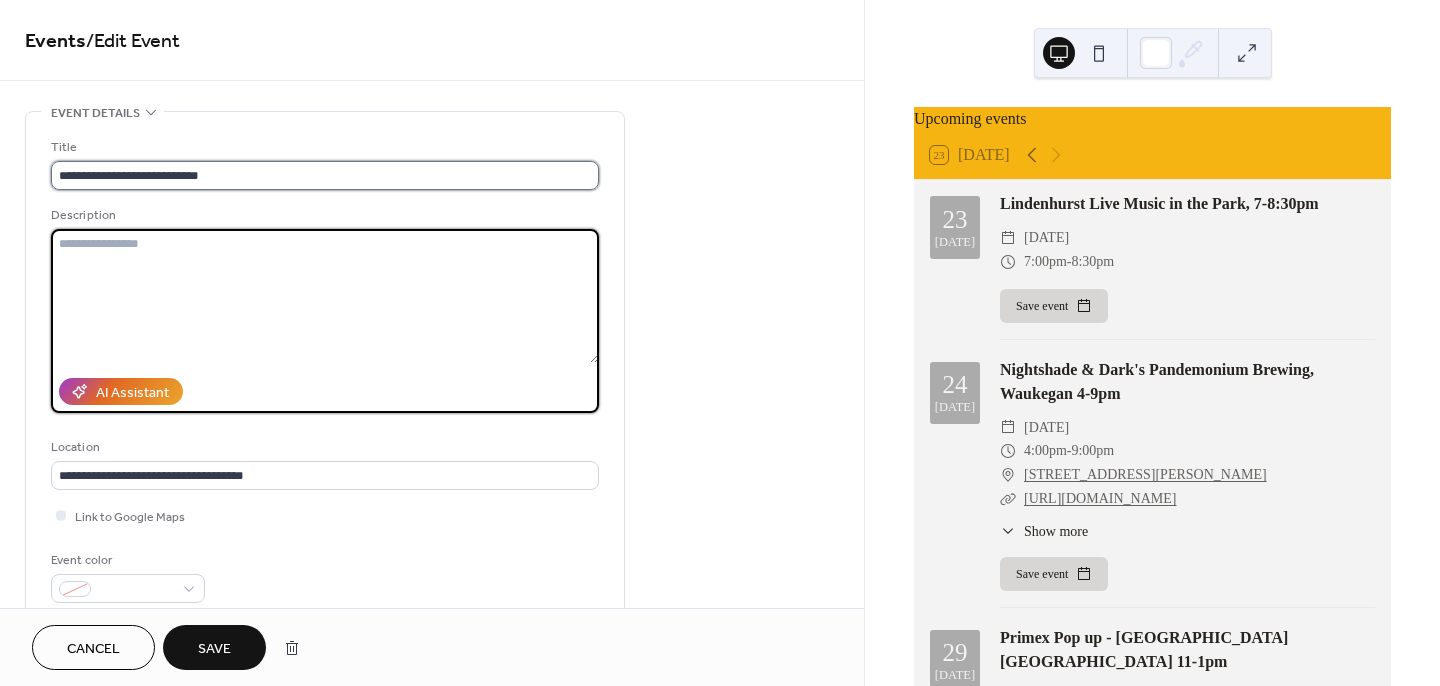 click on "**********" at bounding box center [325, 175] 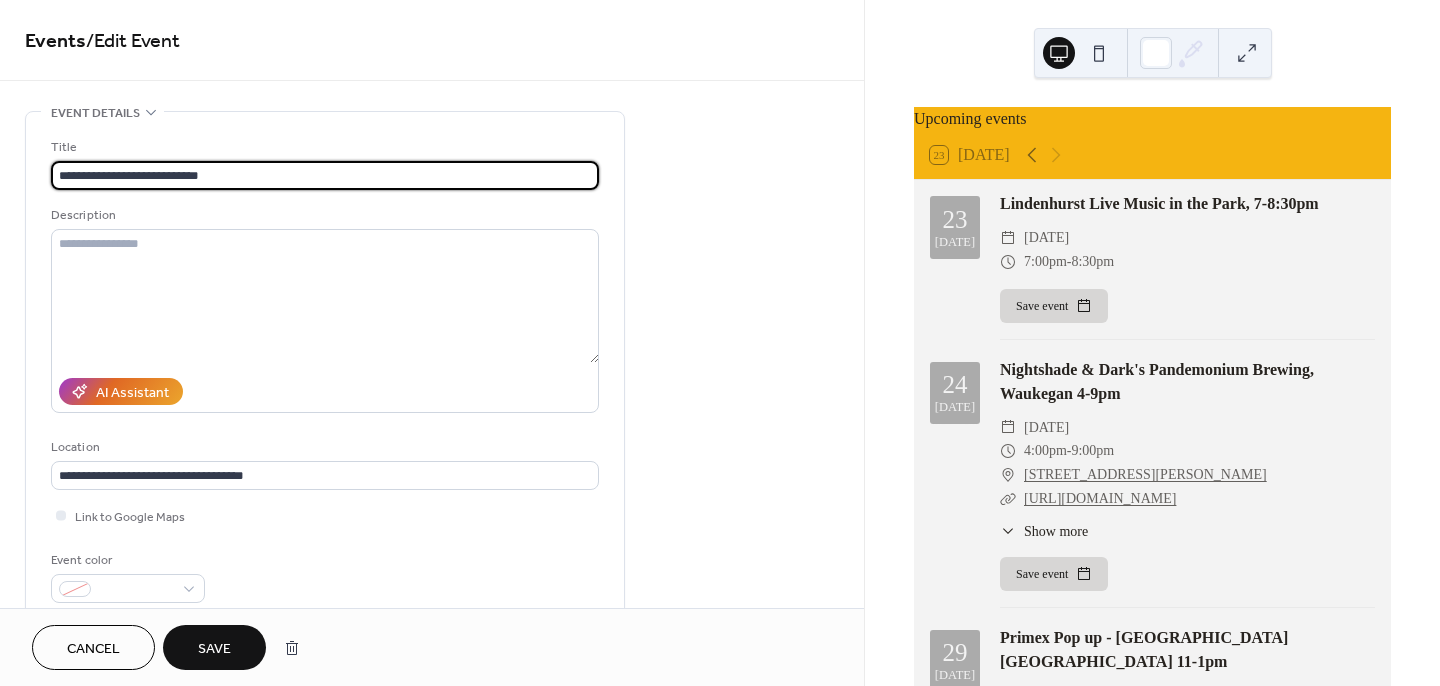 drag, startPoint x: 297, startPoint y: 176, endPoint x: 156, endPoint y: 175, distance: 141.00354 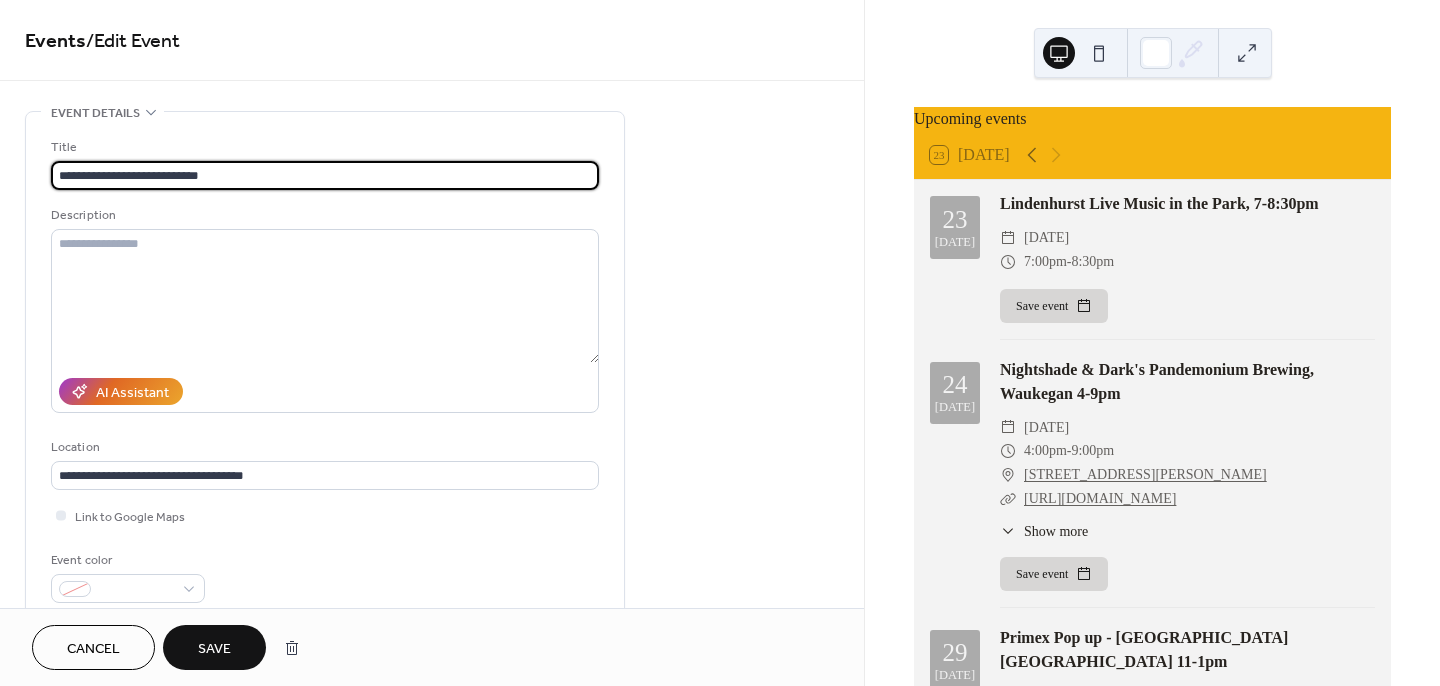 click on "**********" at bounding box center (325, 175) 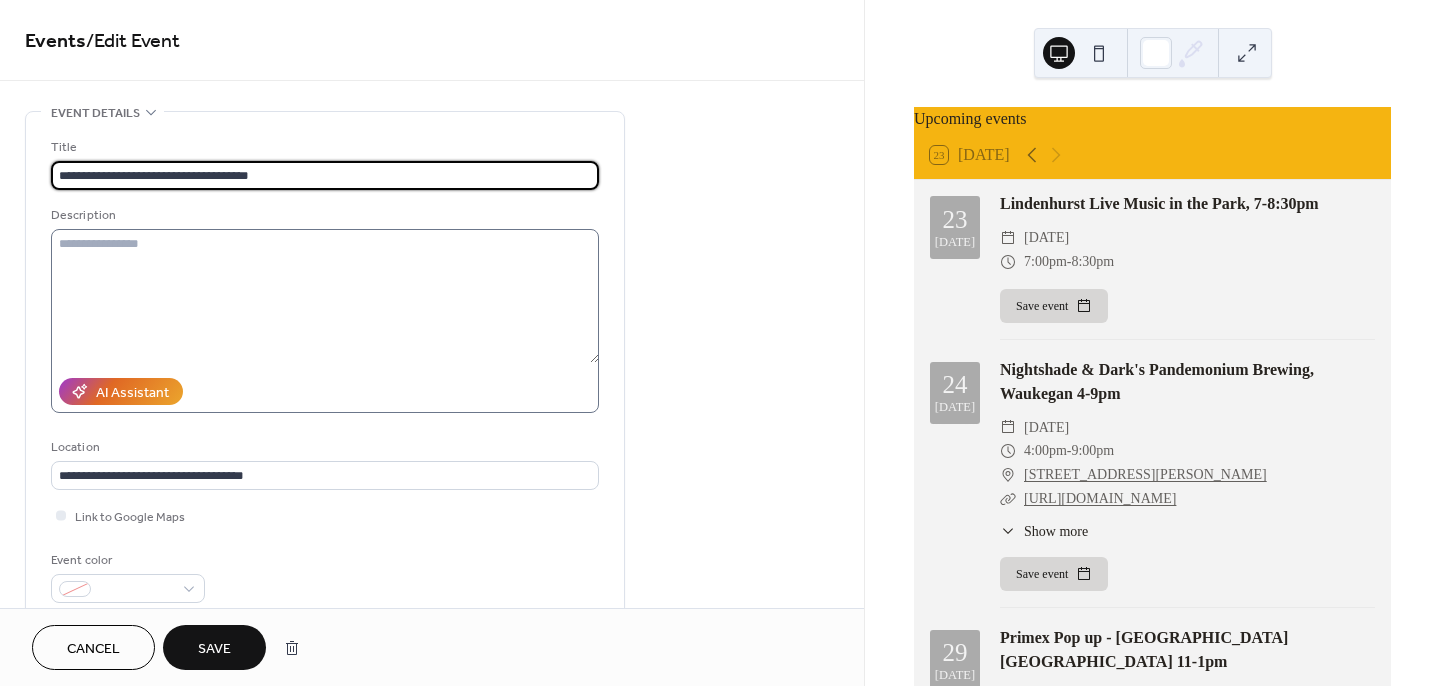 scroll, scrollTop: 291, scrollLeft: 0, axis: vertical 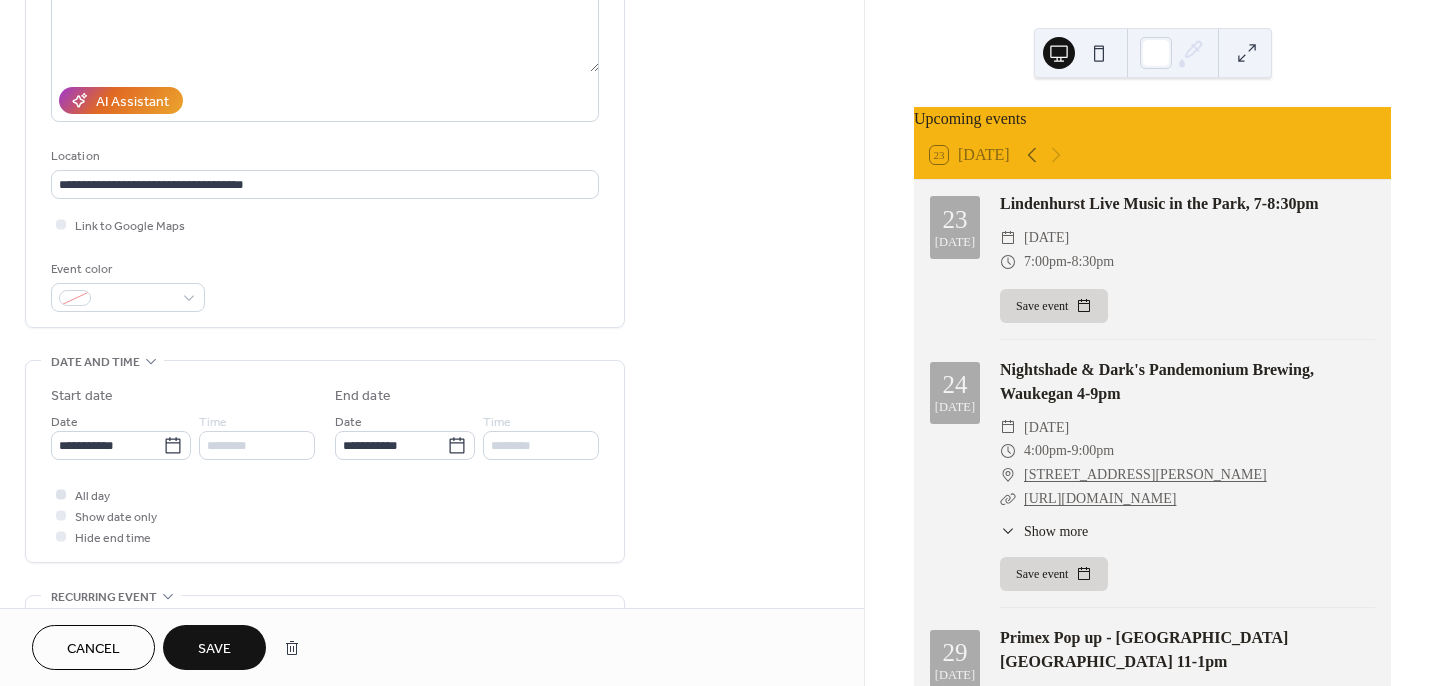 type on "**********" 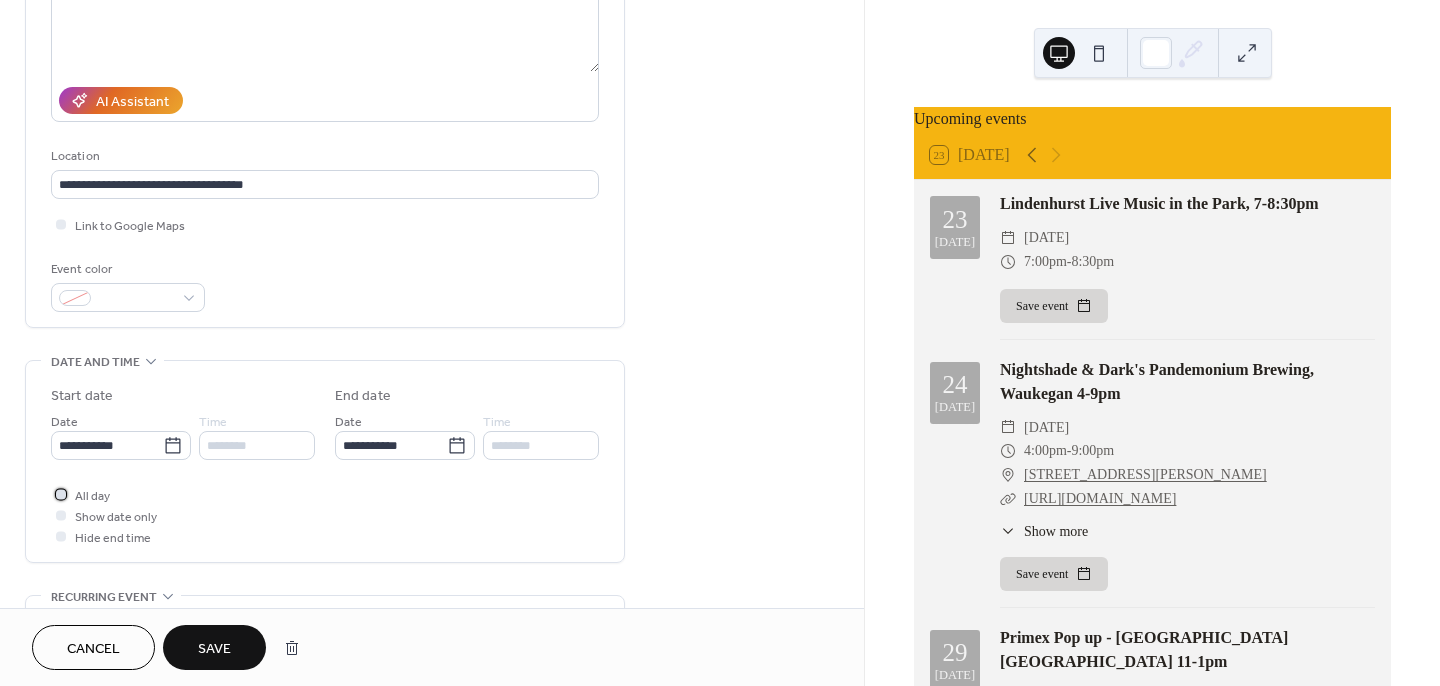 click on "All day" at bounding box center (92, 496) 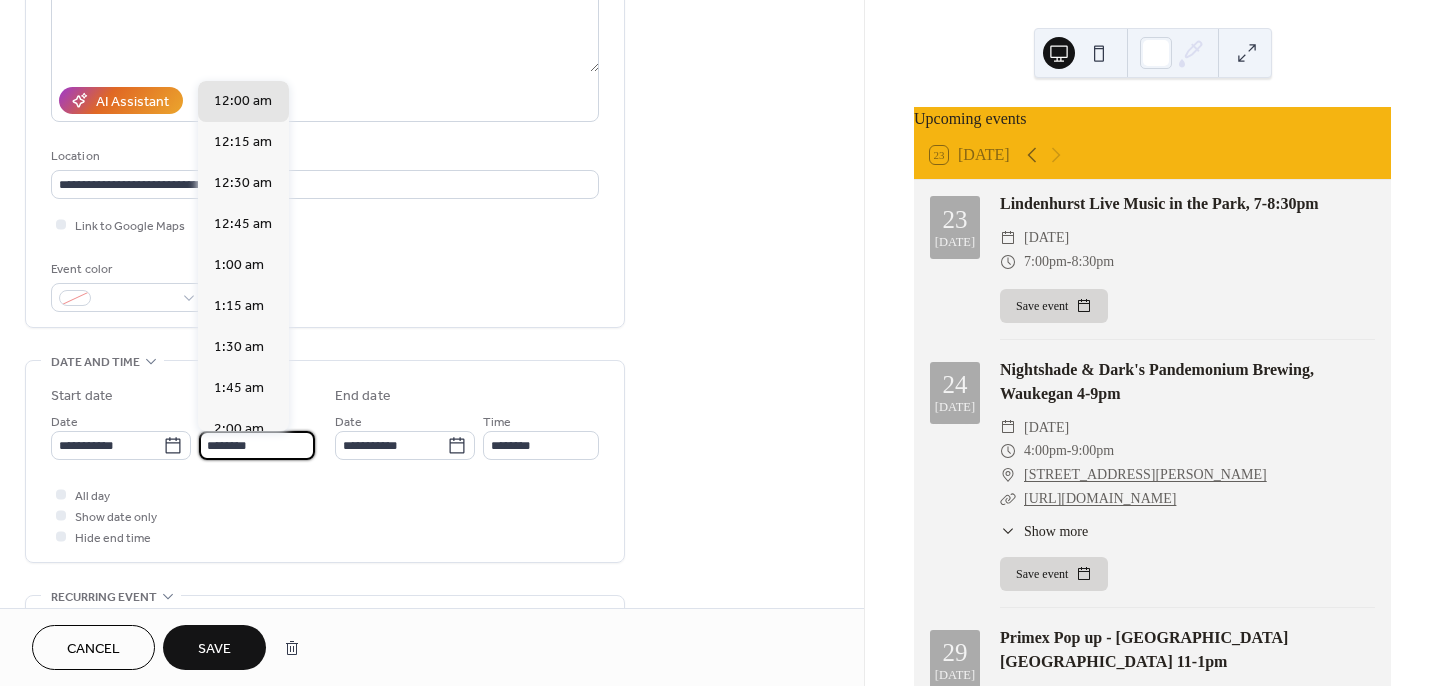 click on "********" at bounding box center [257, 445] 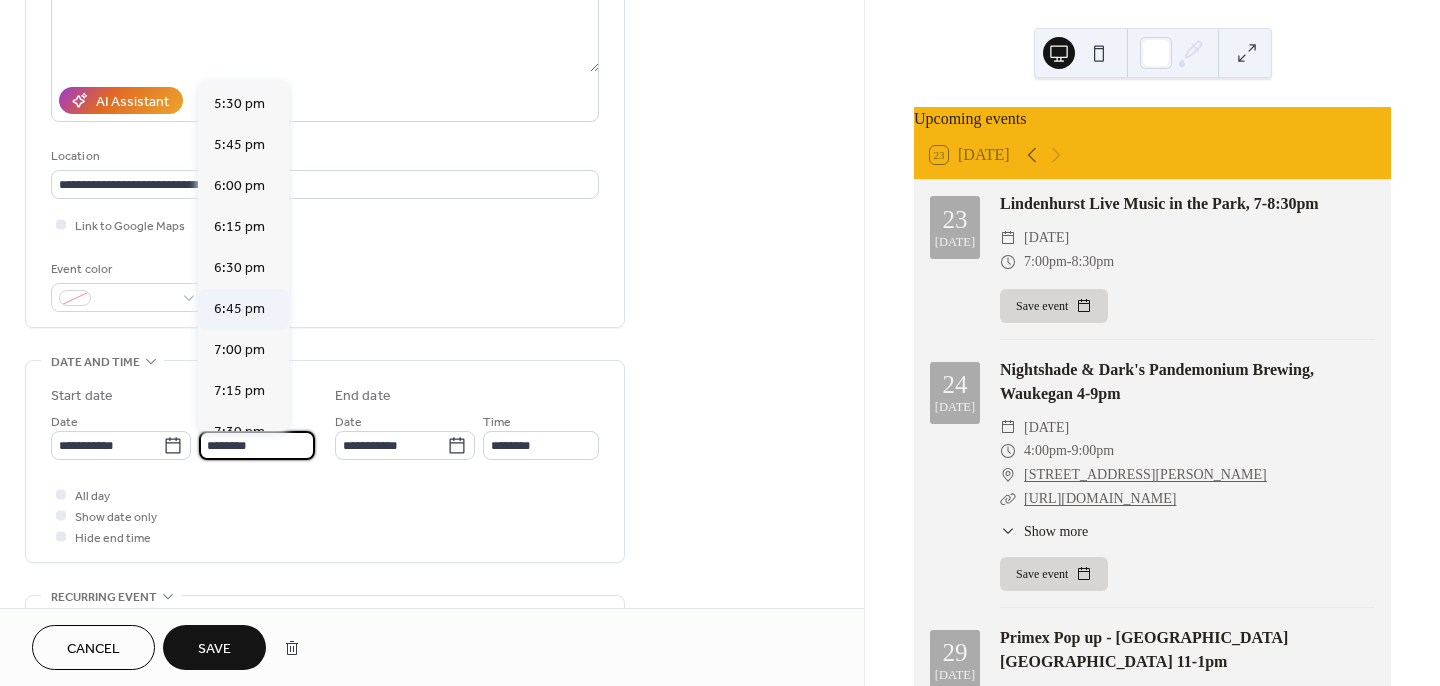 scroll, scrollTop: 2764, scrollLeft: 0, axis: vertical 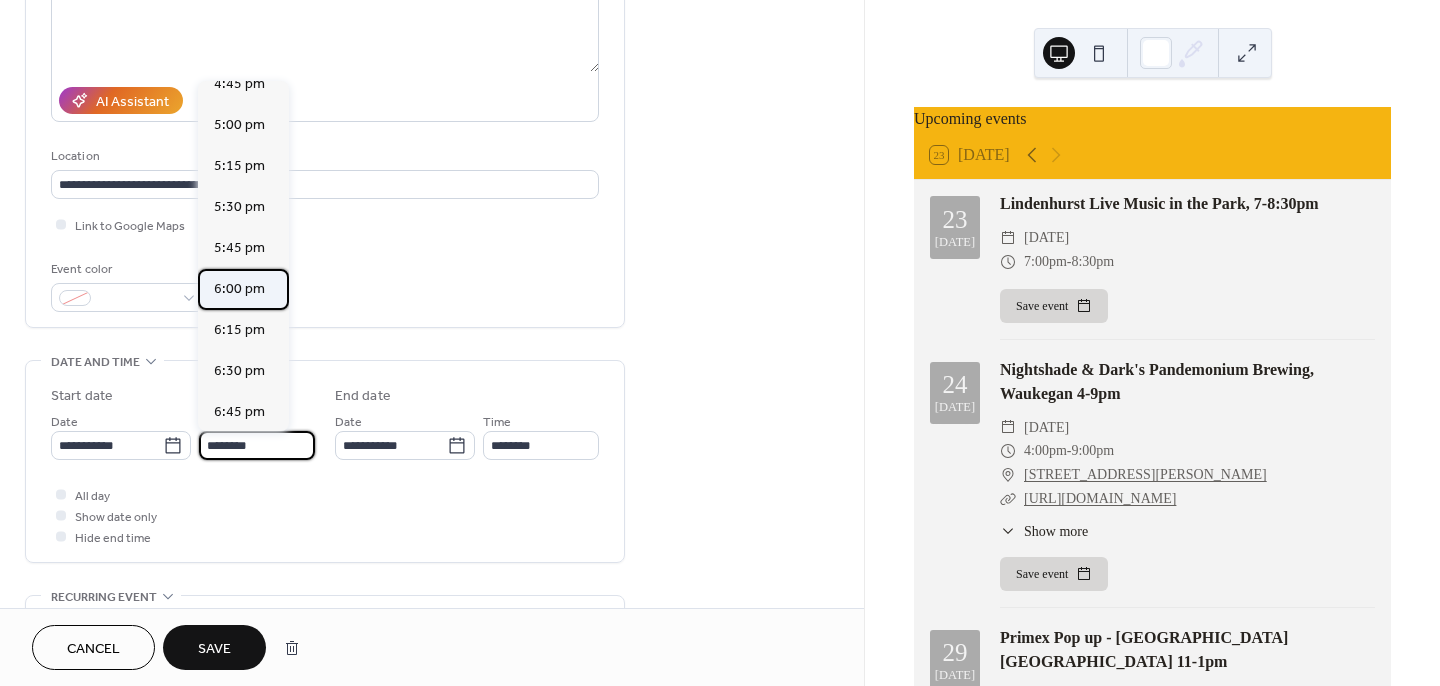 click on "6:00 pm" at bounding box center [239, 289] 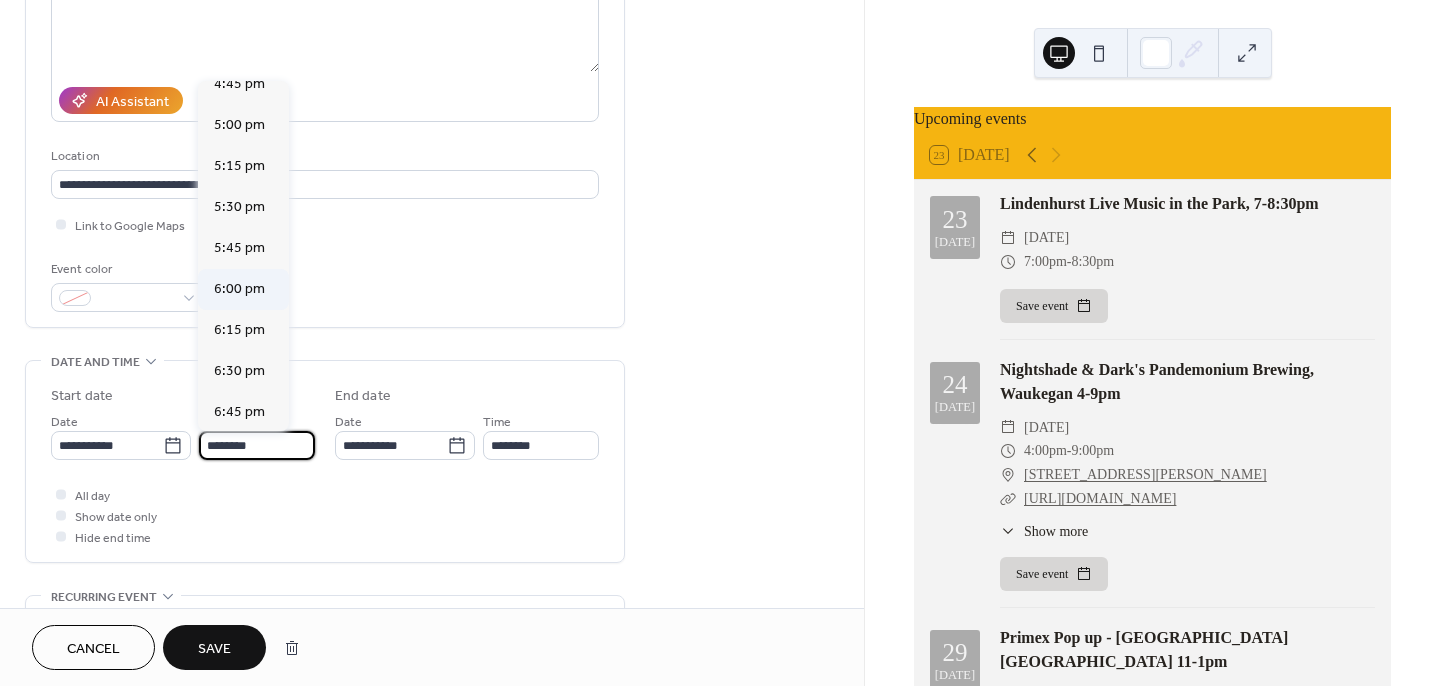 type on "*******" 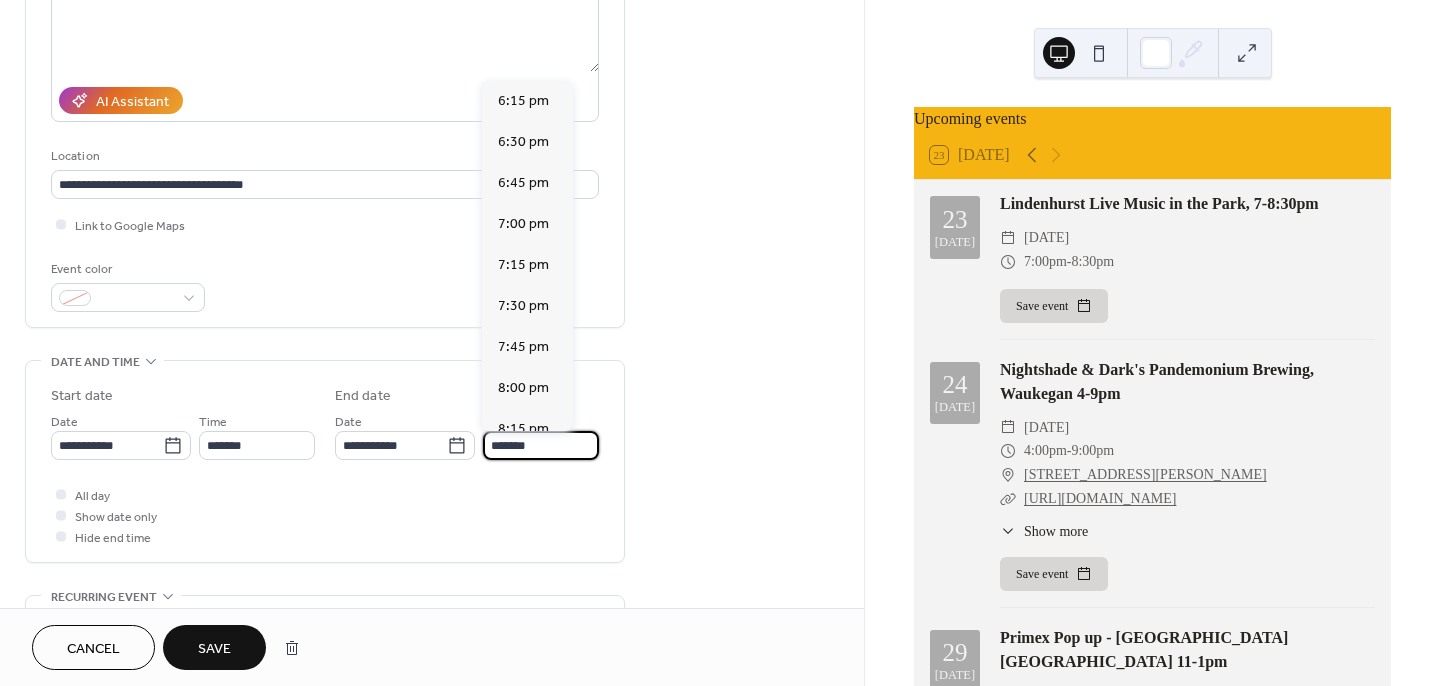 click on "*******" at bounding box center (541, 445) 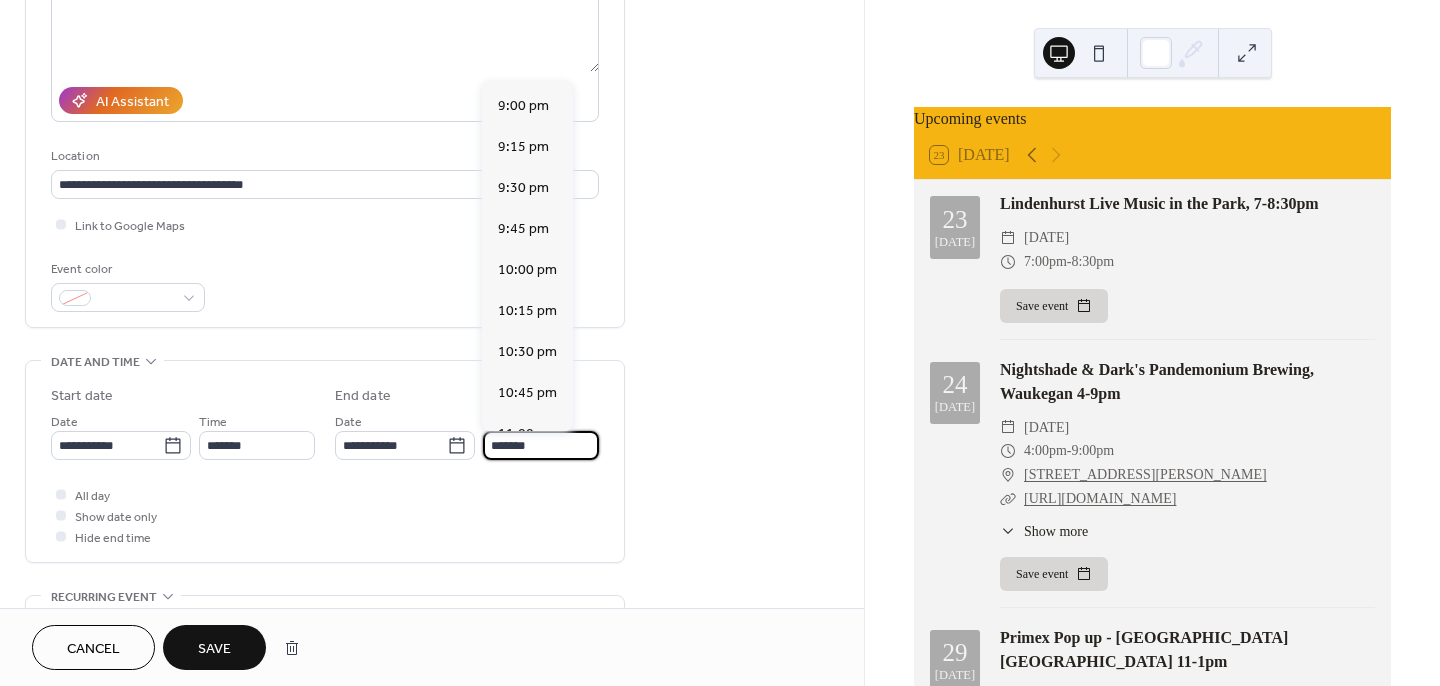 scroll, scrollTop: 576, scrollLeft: 0, axis: vertical 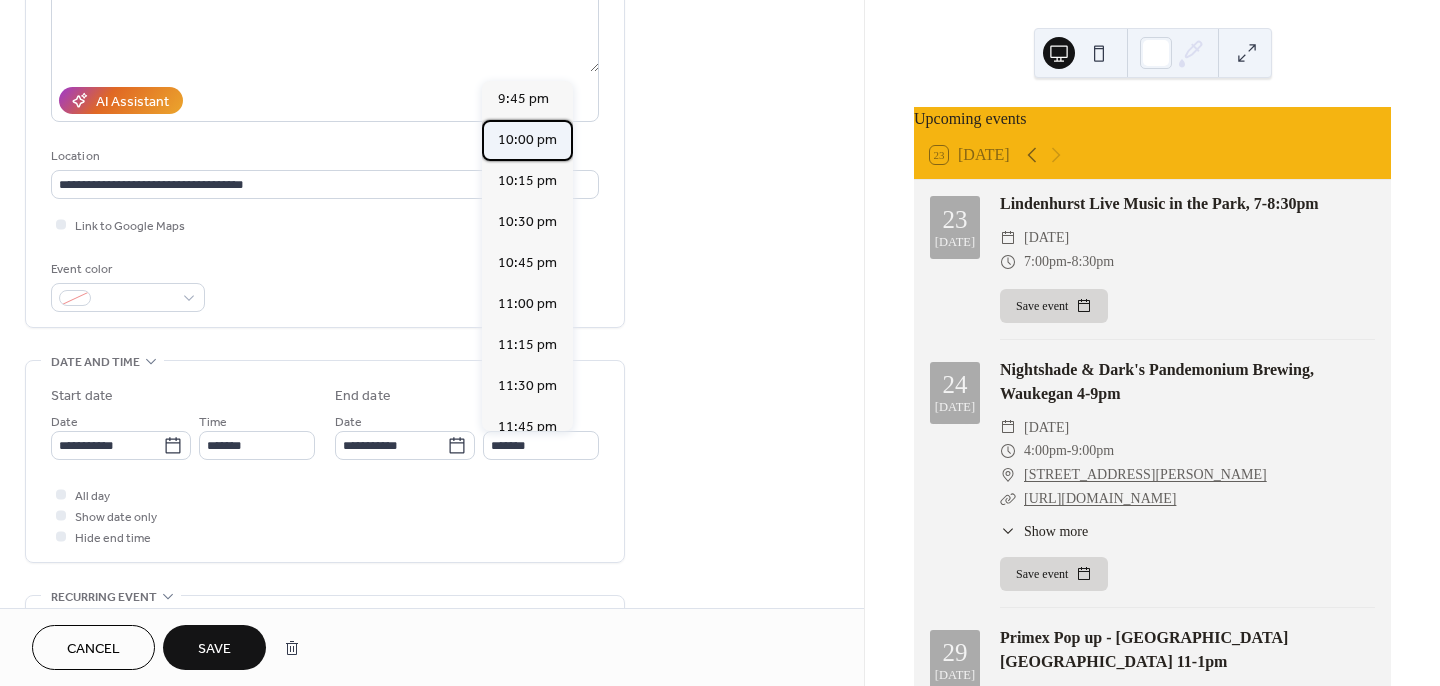 click on "10:00 pm" at bounding box center [527, 140] 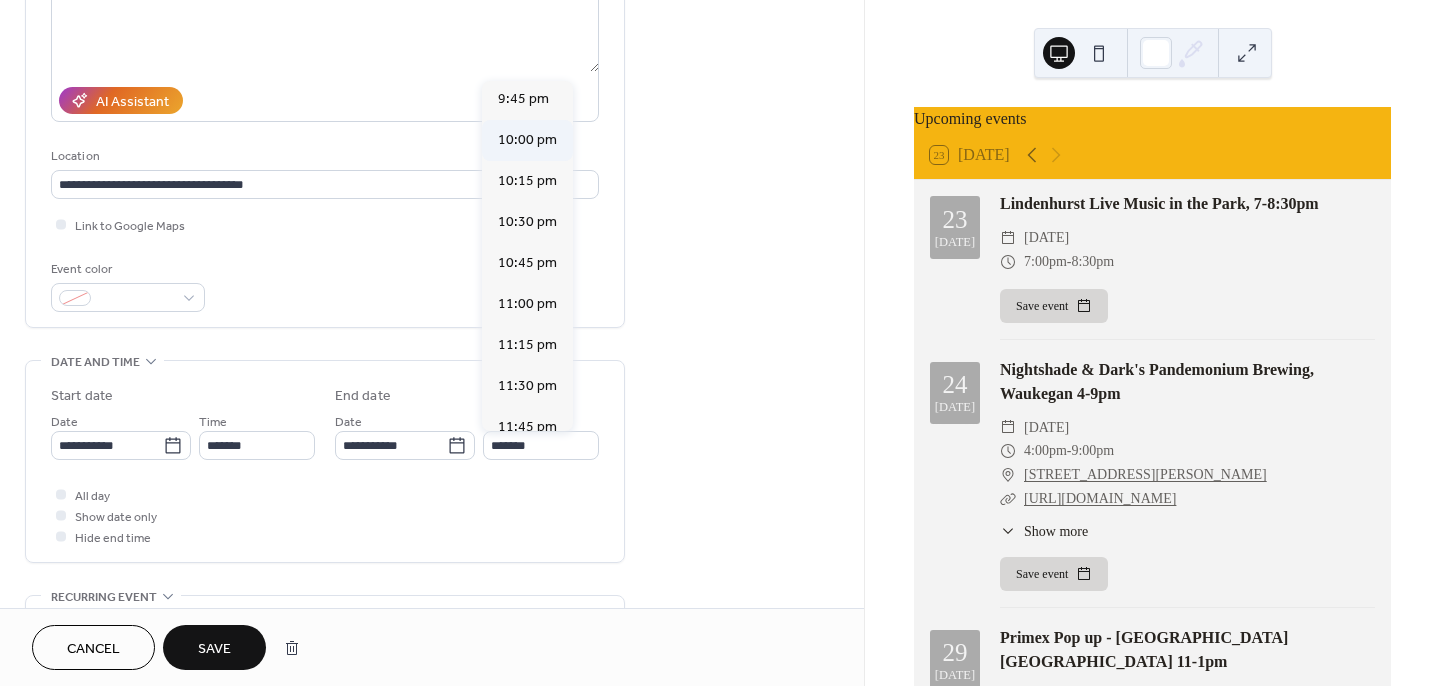 type on "********" 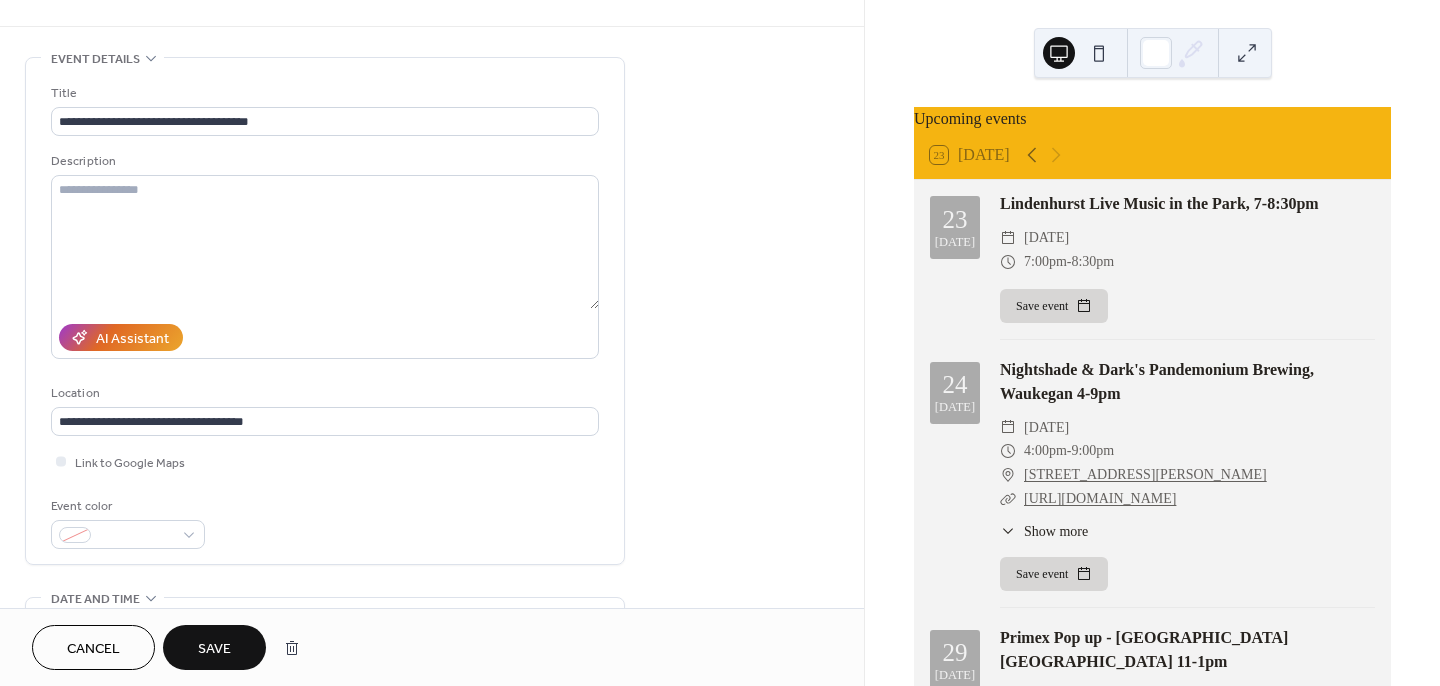 scroll, scrollTop: 51, scrollLeft: 0, axis: vertical 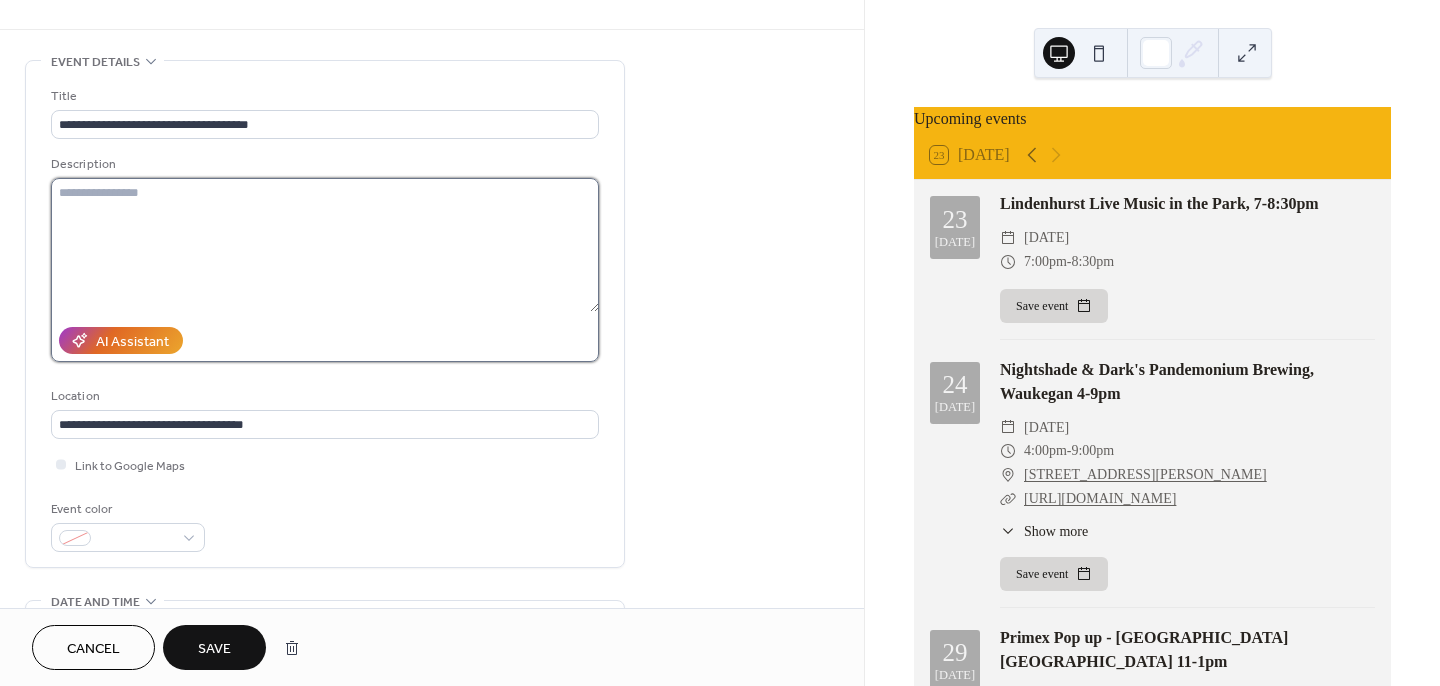 click at bounding box center (325, 245) 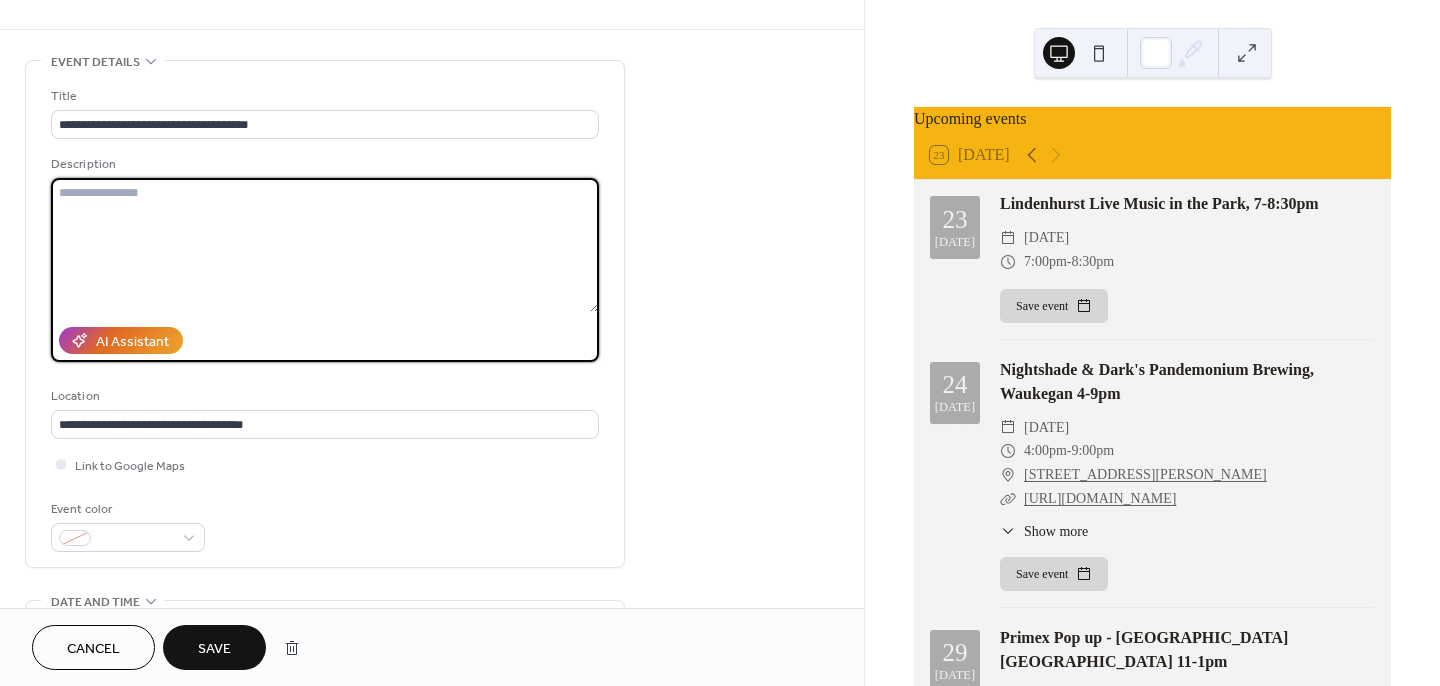 paste on "**********" 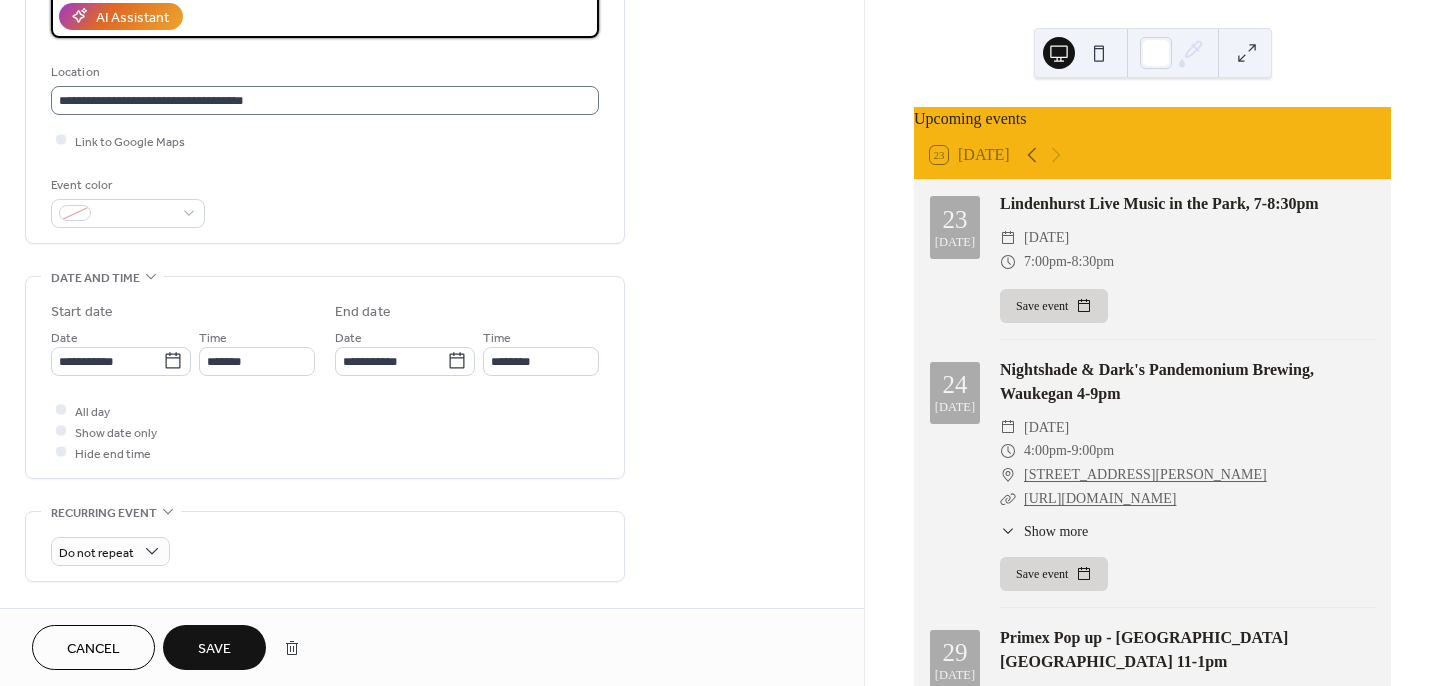 scroll, scrollTop: 382, scrollLeft: 0, axis: vertical 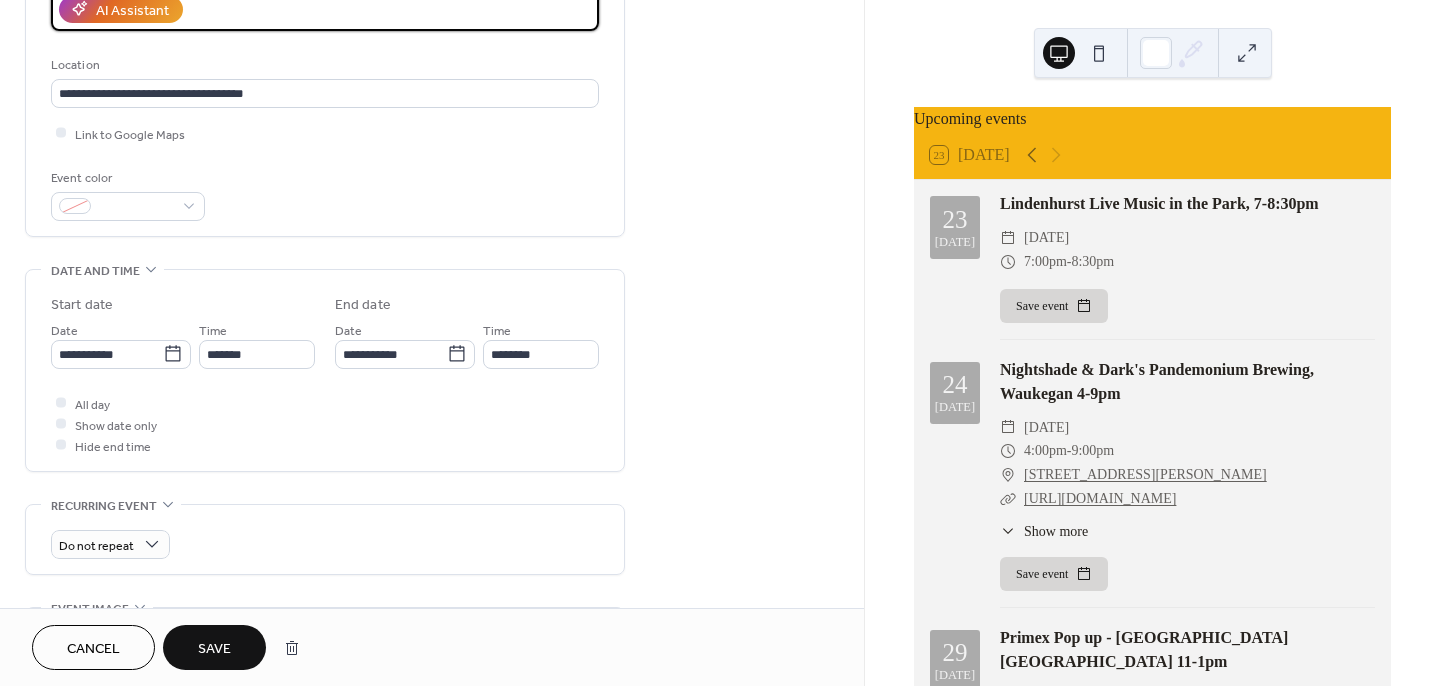 type on "**********" 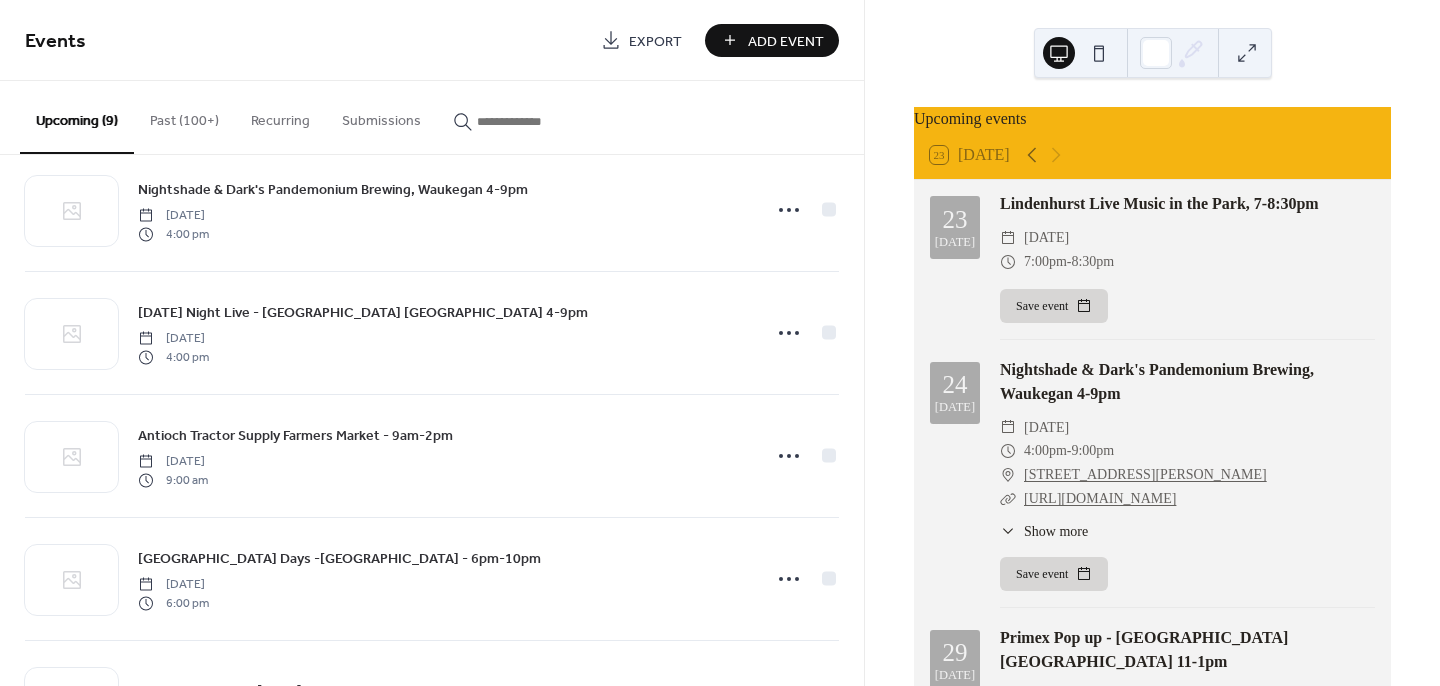 scroll, scrollTop: 634, scrollLeft: 0, axis: vertical 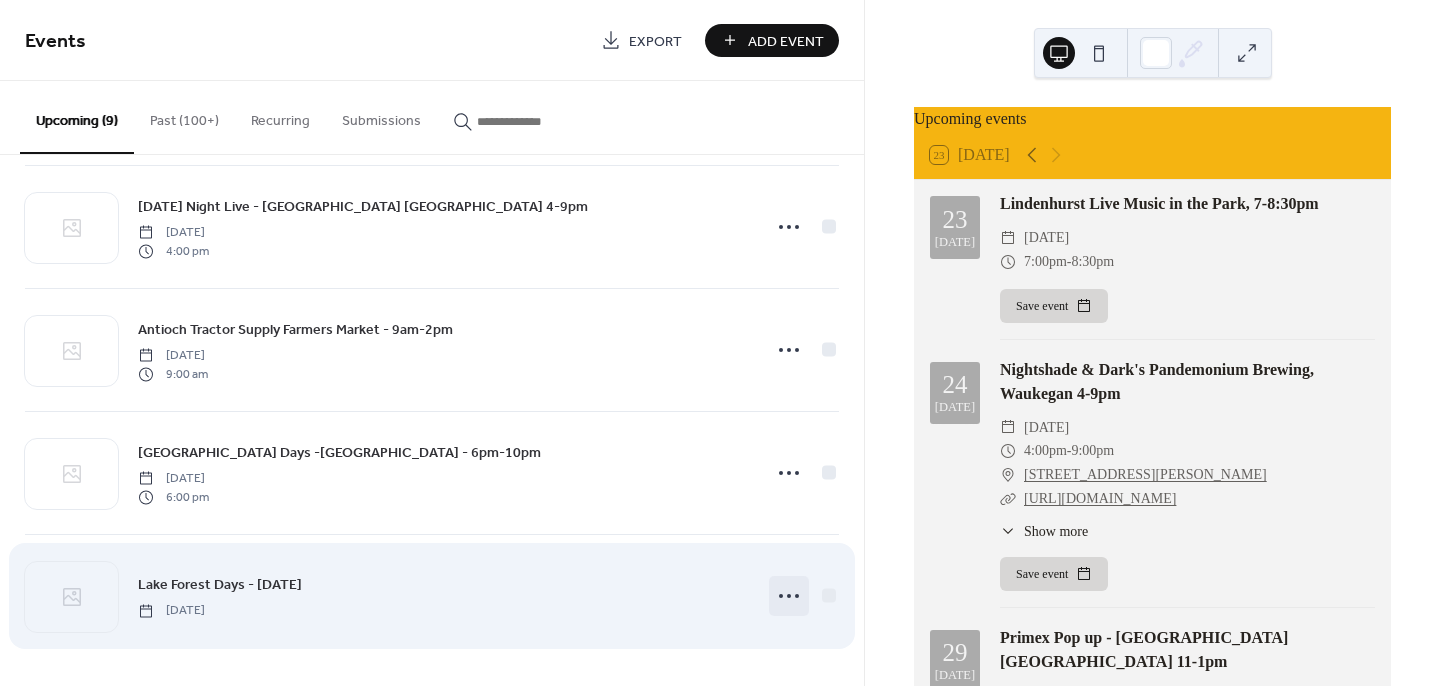 click 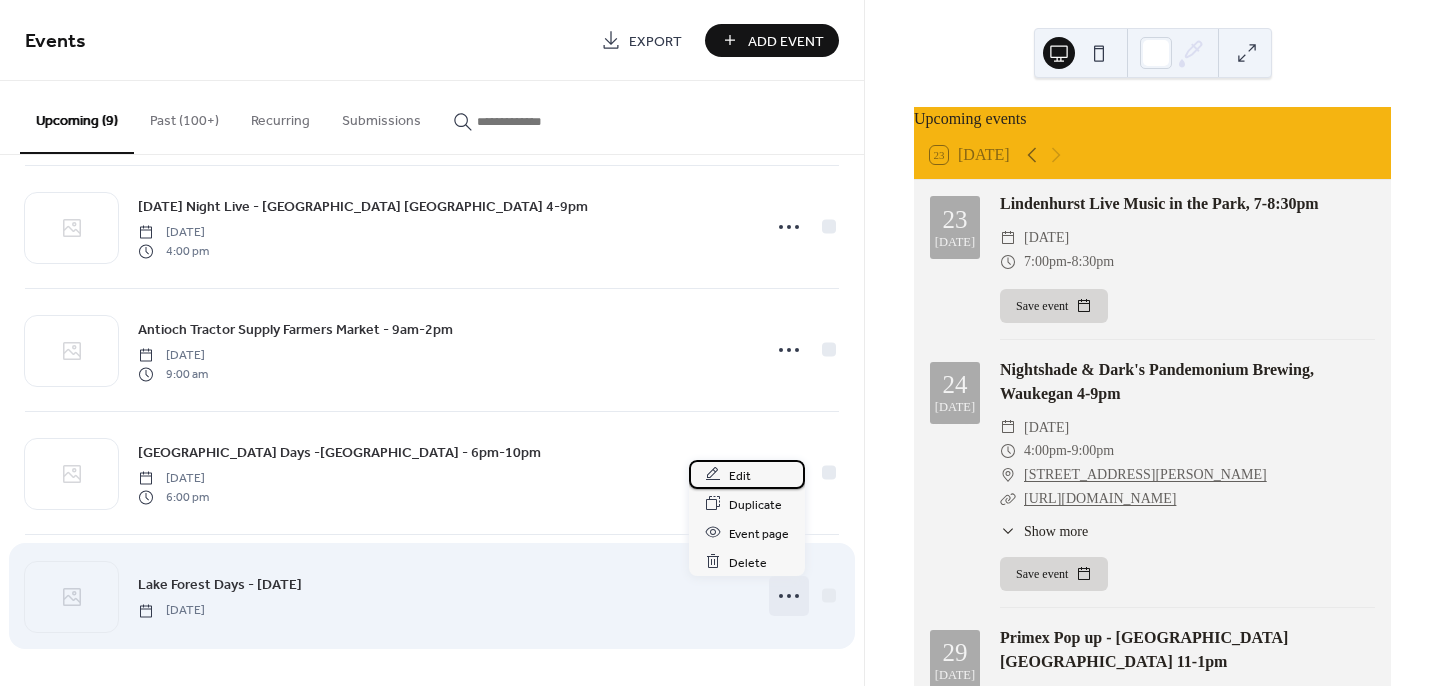 click on "Edit" at bounding box center [747, 474] 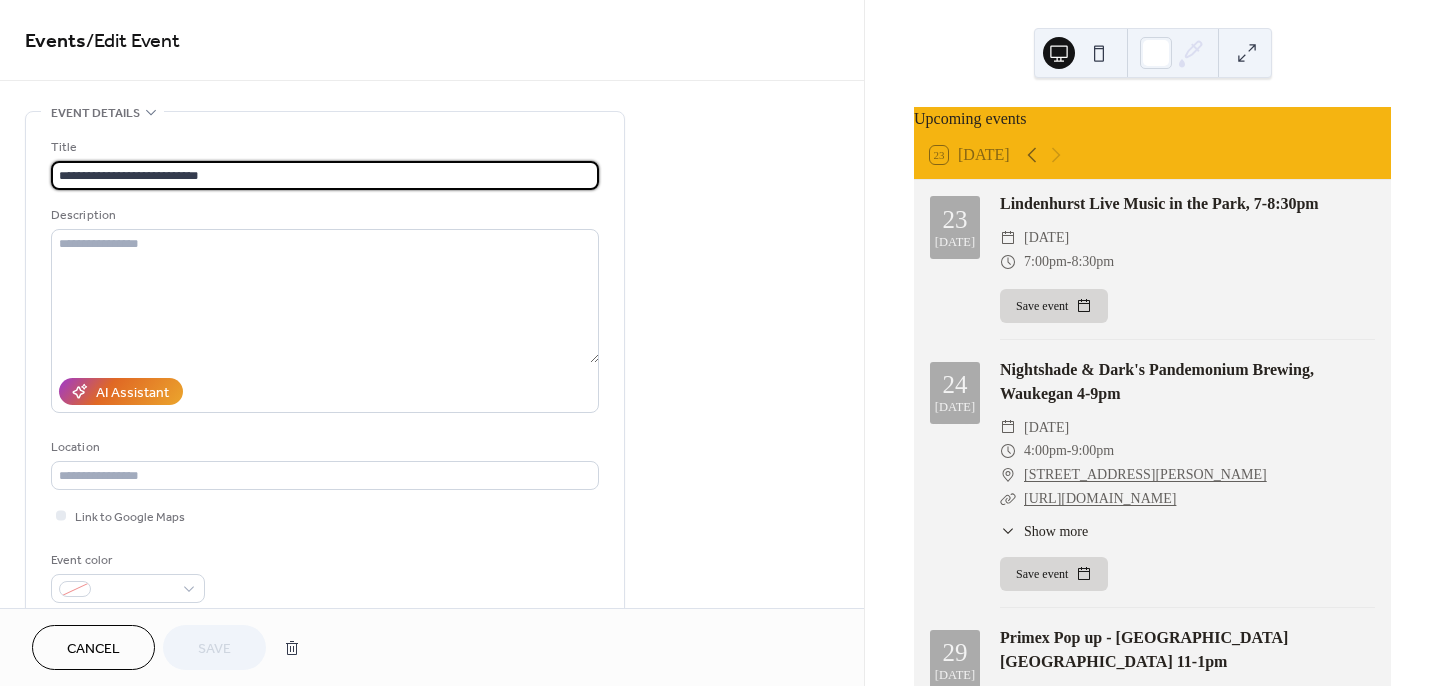 drag, startPoint x: 228, startPoint y: 176, endPoint x: 160, endPoint y: 179, distance: 68.06615 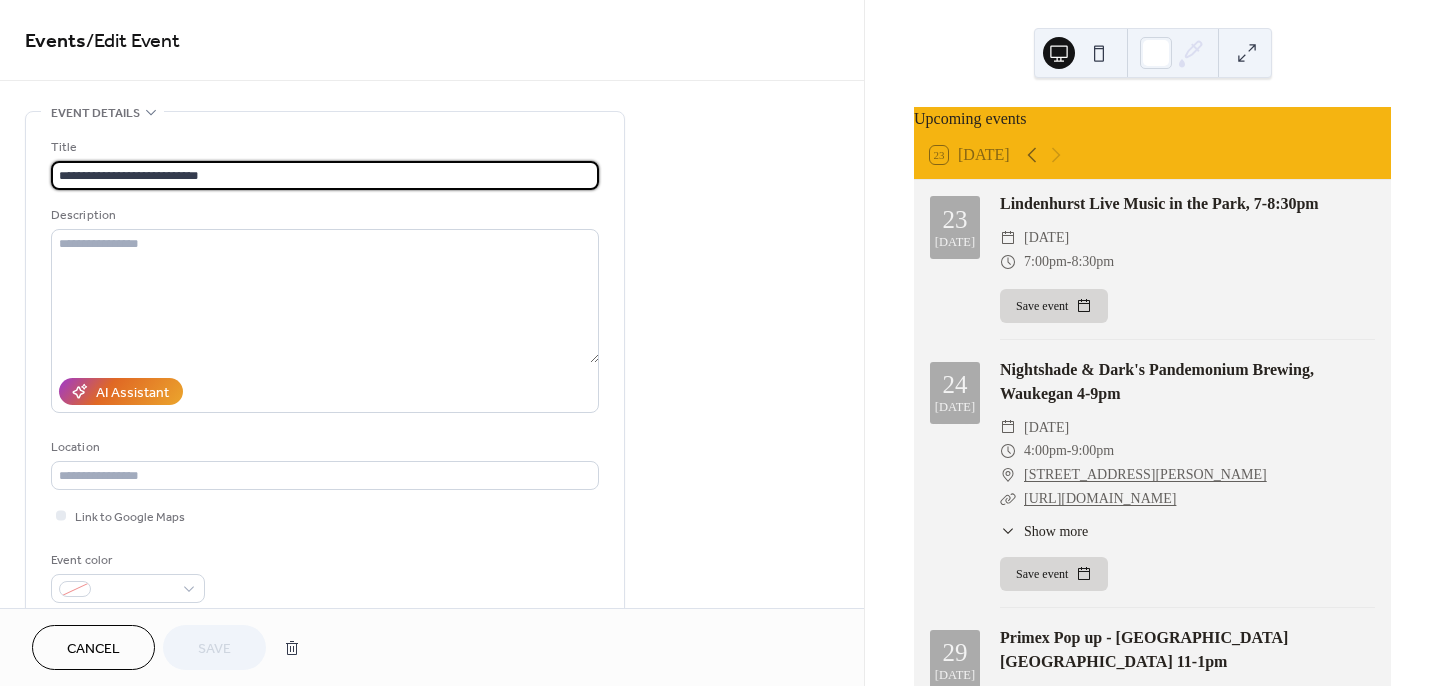 click on "**********" at bounding box center [325, 175] 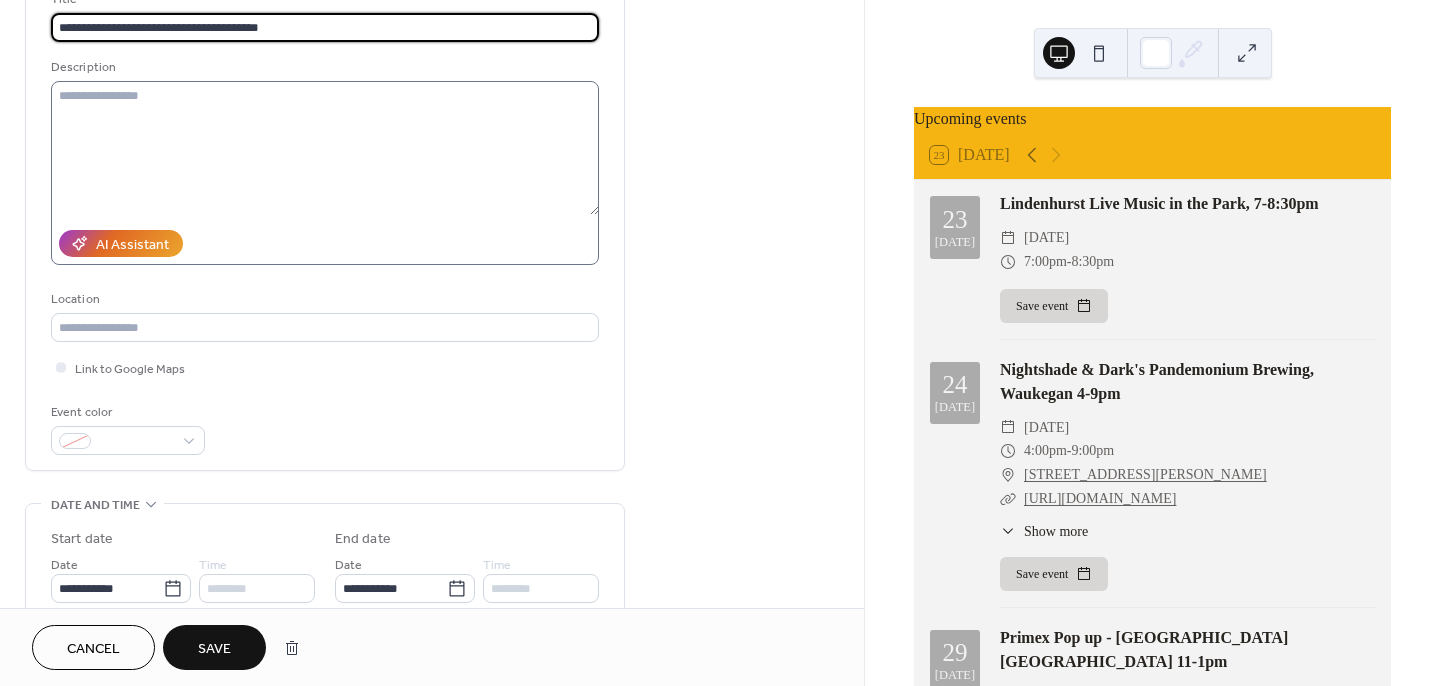 scroll, scrollTop: 134, scrollLeft: 0, axis: vertical 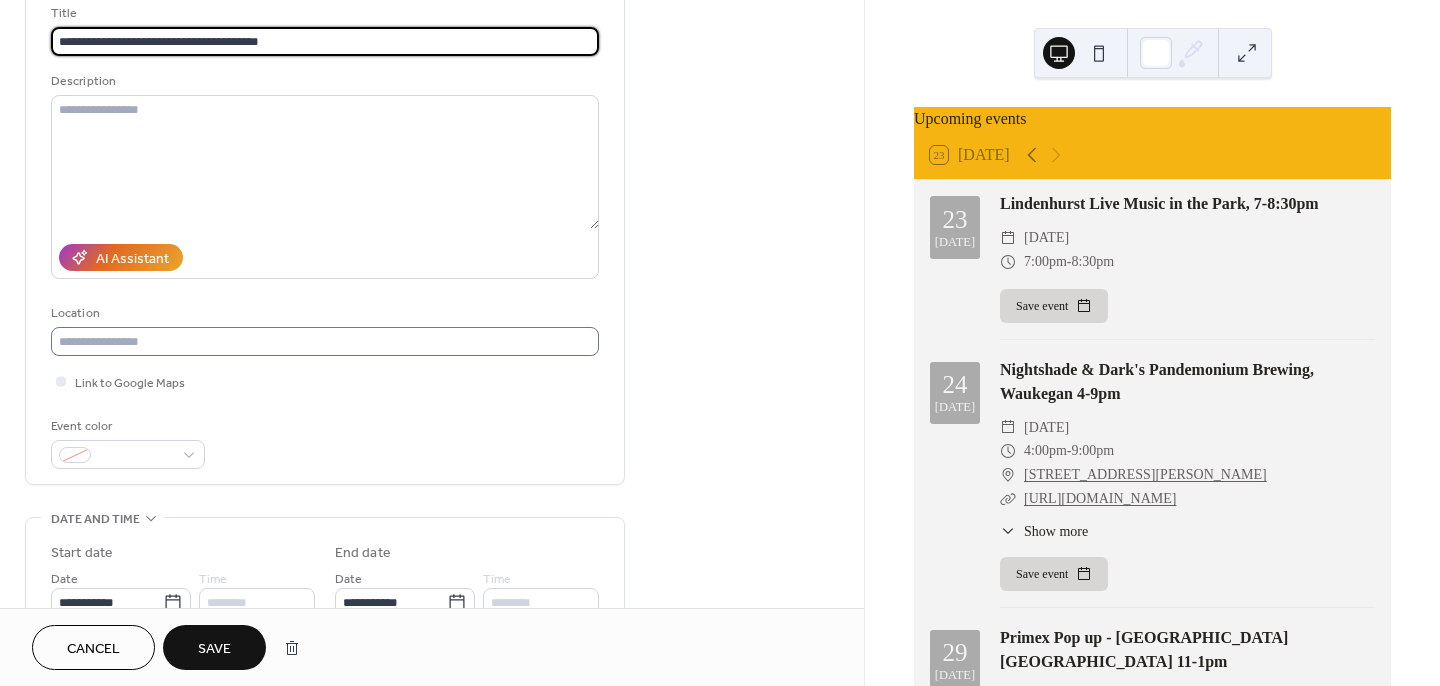 type on "**********" 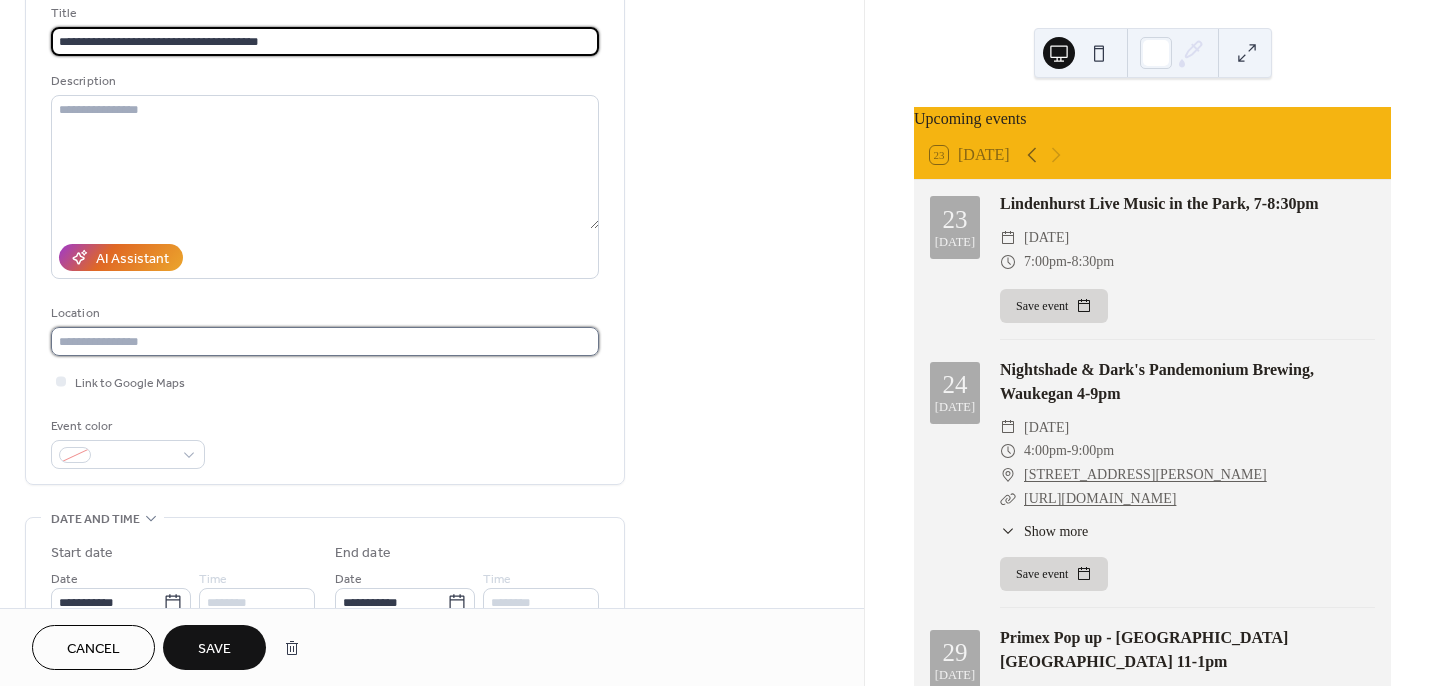 click at bounding box center [325, 341] 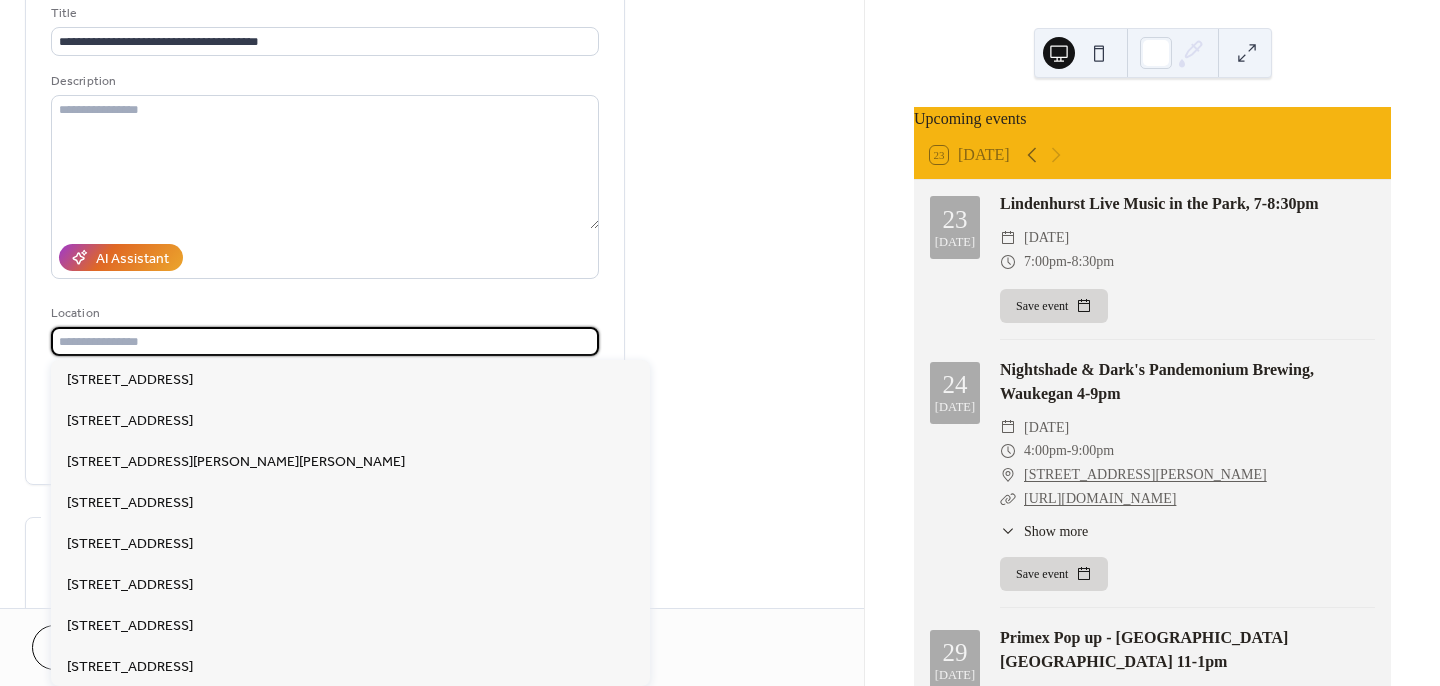 paste on "**********" 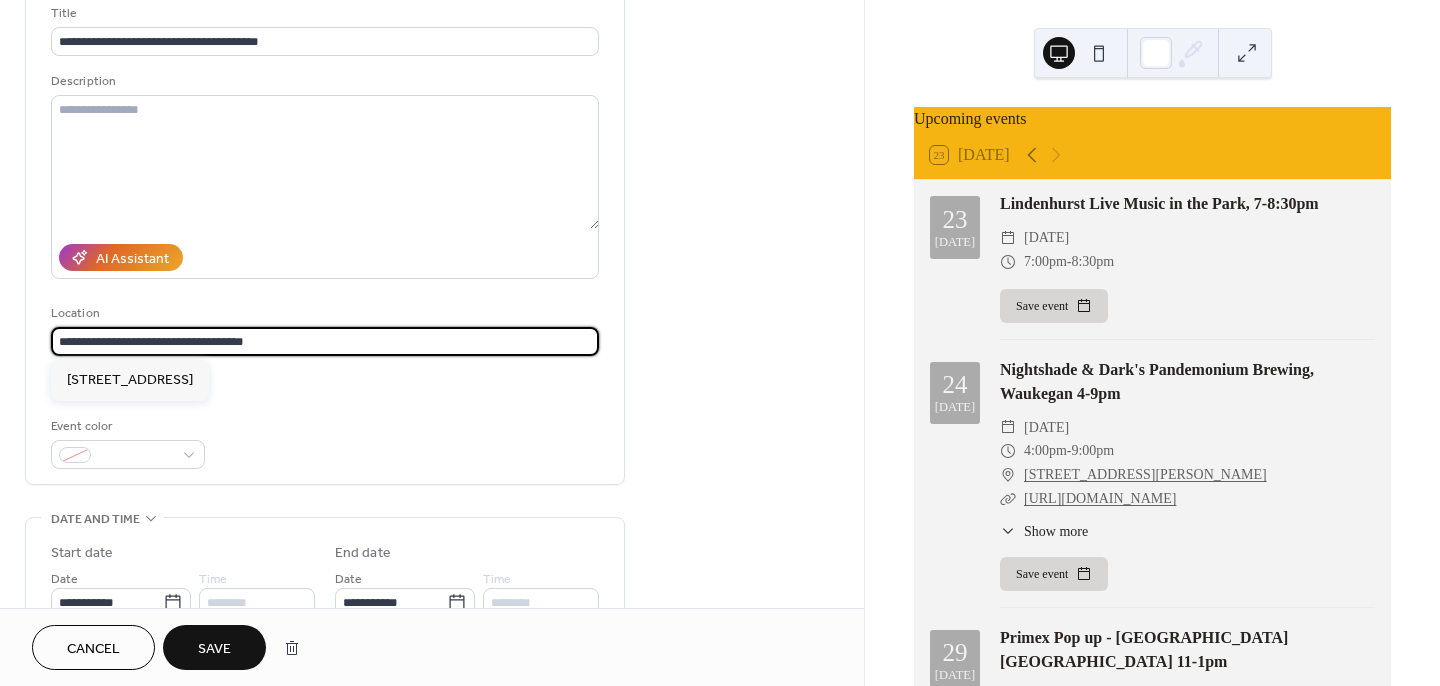 type on "**********" 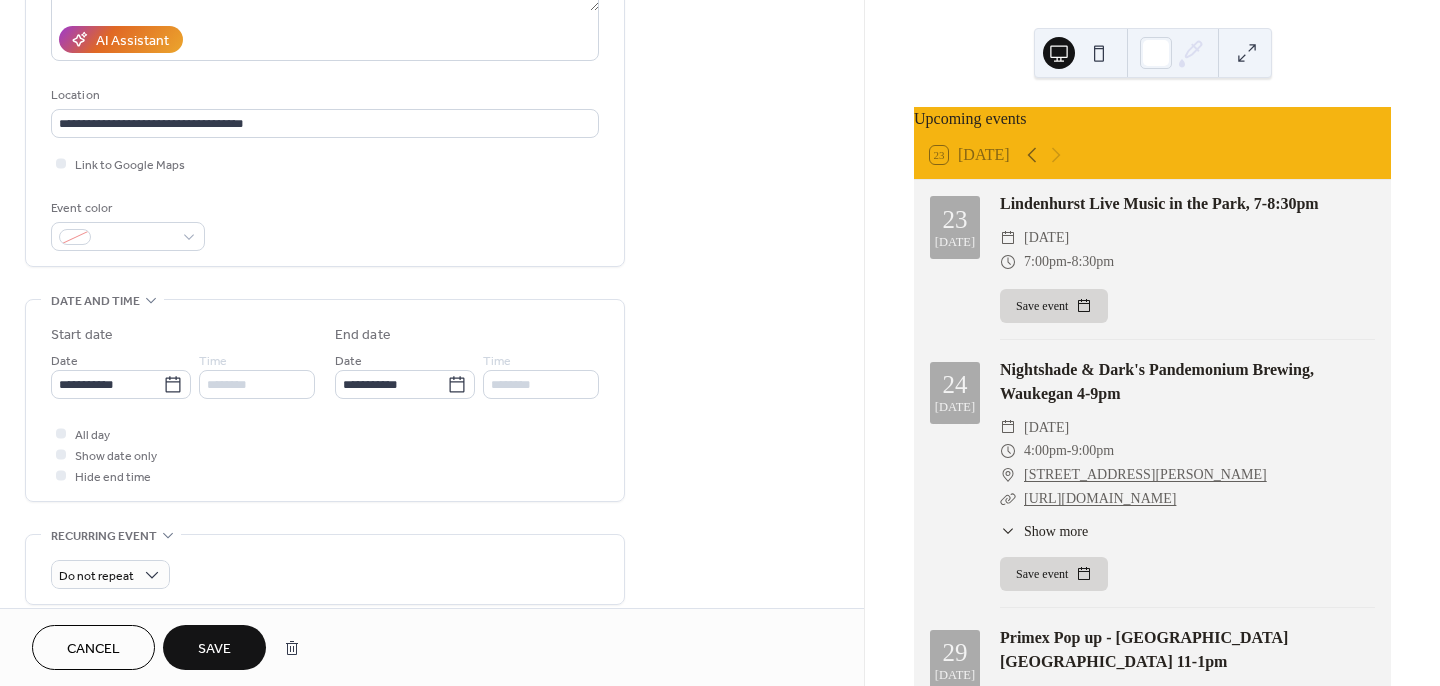 scroll, scrollTop: 364, scrollLeft: 0, axis: vertical 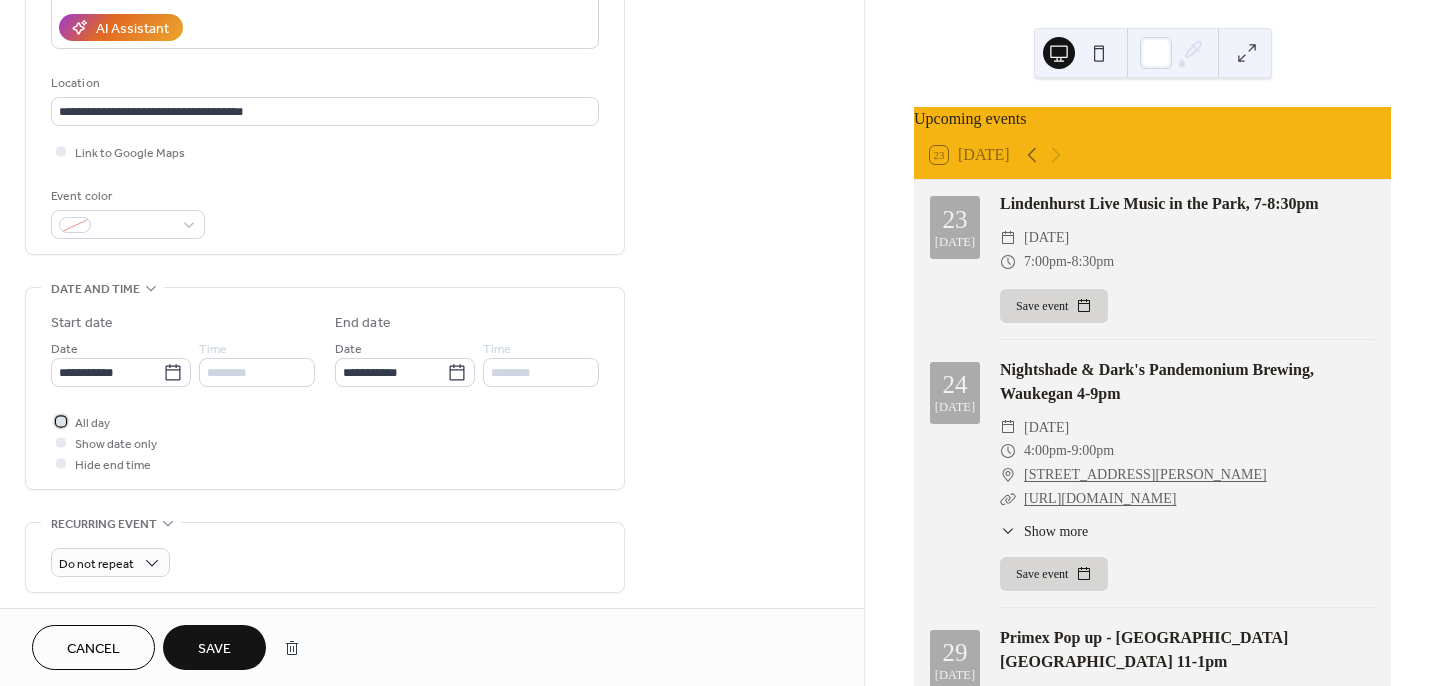 click on "All day" at bounding box center [92, 423] 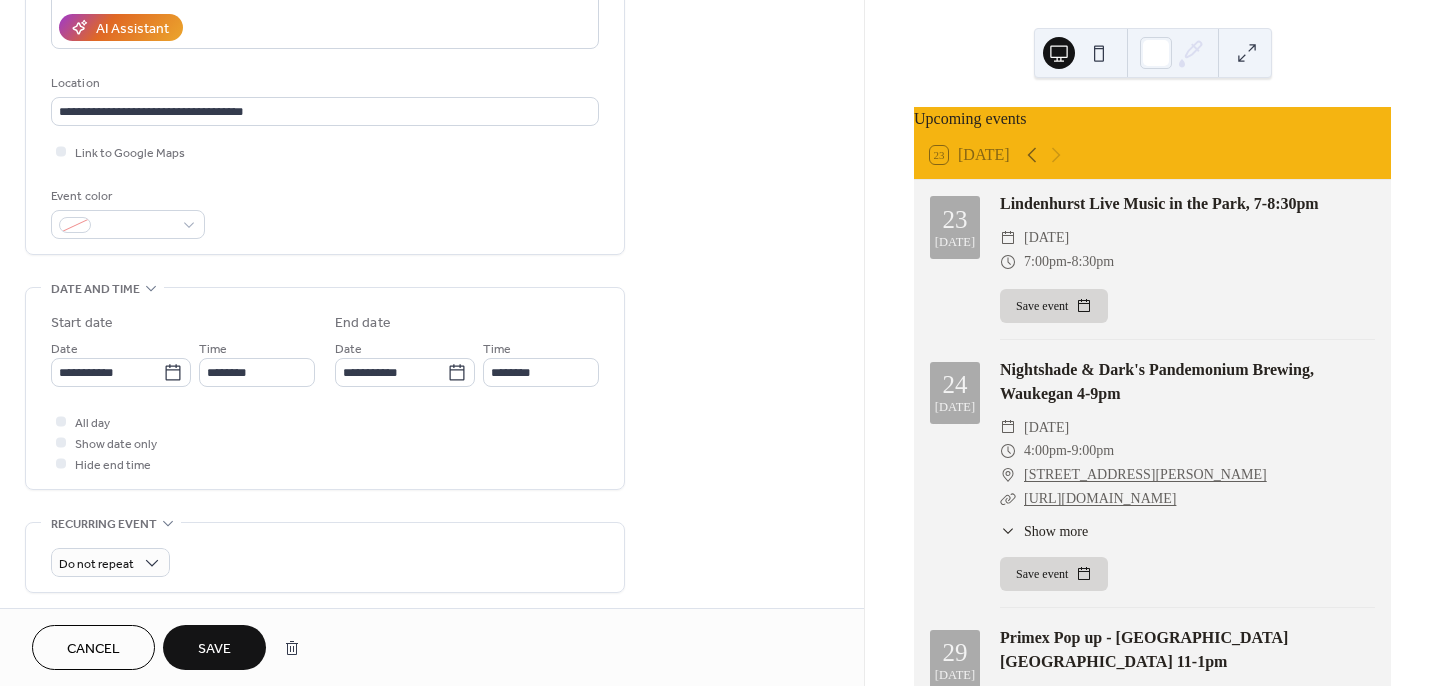 click on "**********" at bounding box center (325, 393) 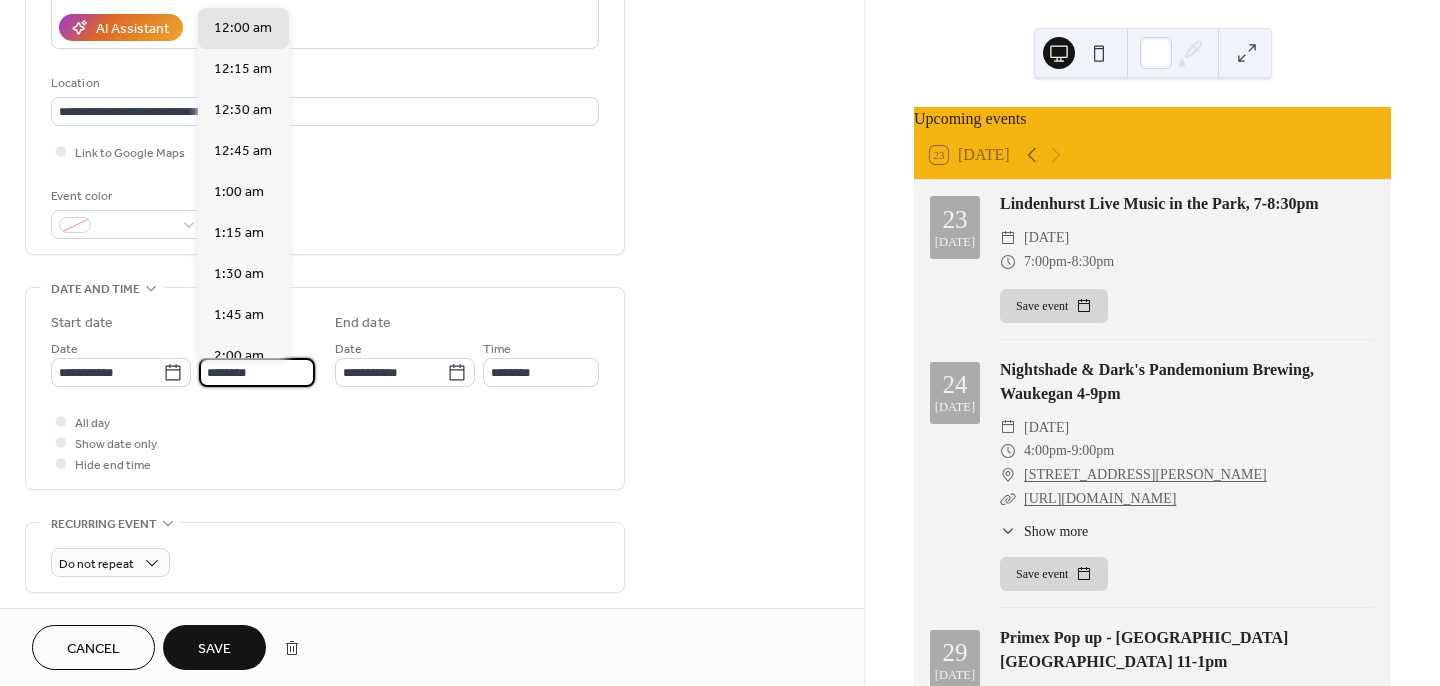 click on "********" at bounding box center [257, 372] 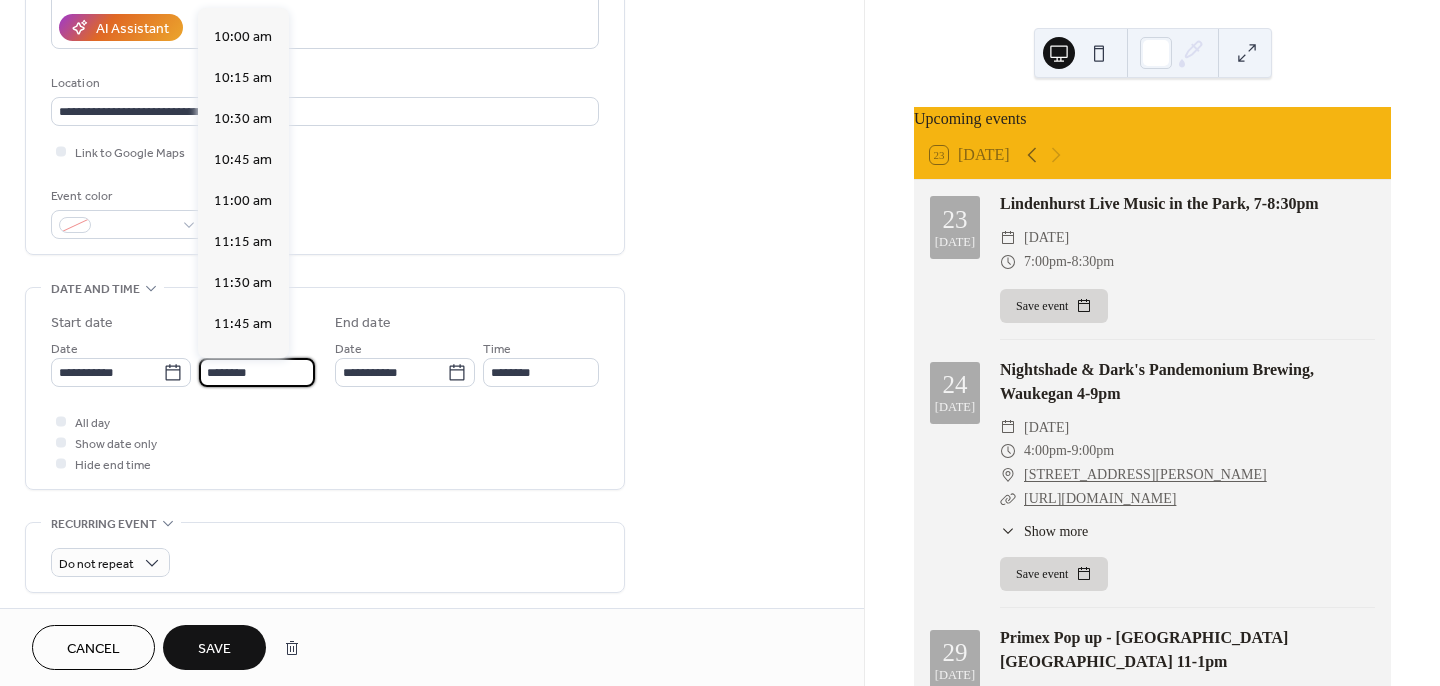 scroll, scrollTop: 1636, scrollLeft: 0, axis: vertical 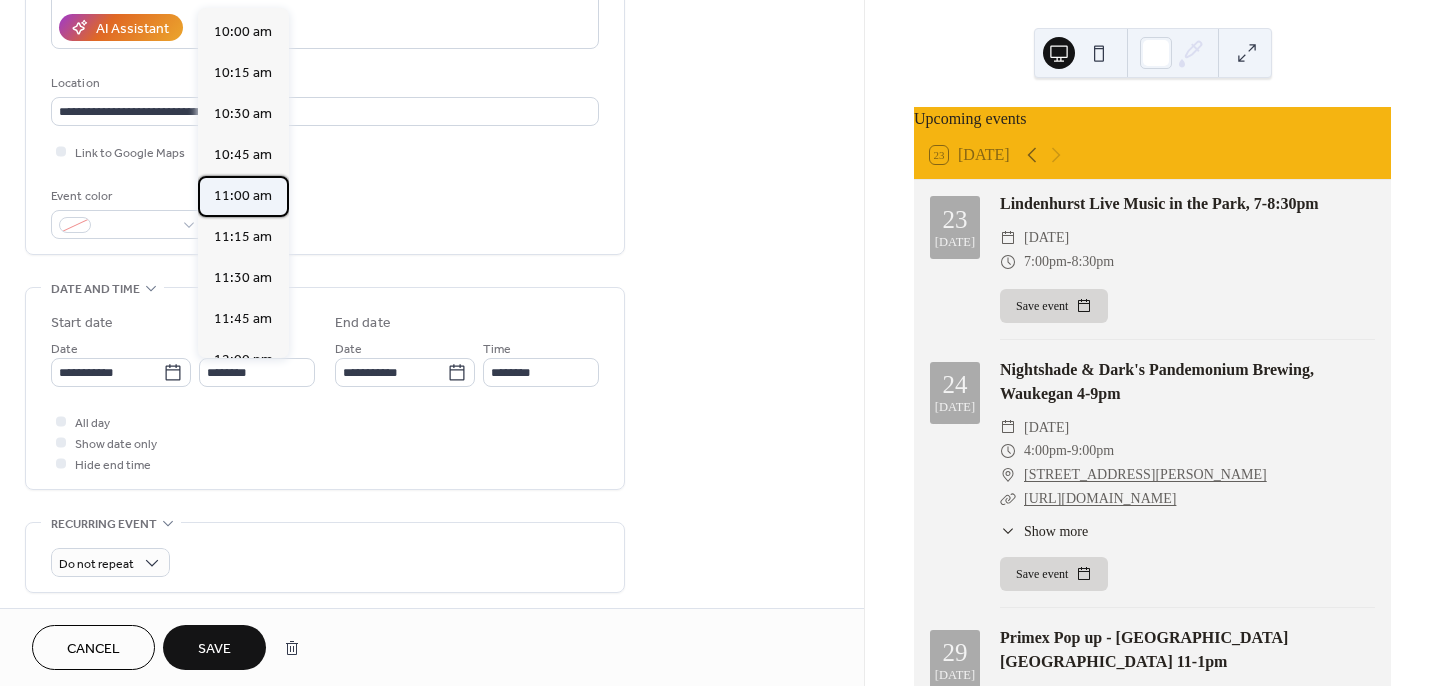 click on "11:00 am" at bounding box center (243, 195) 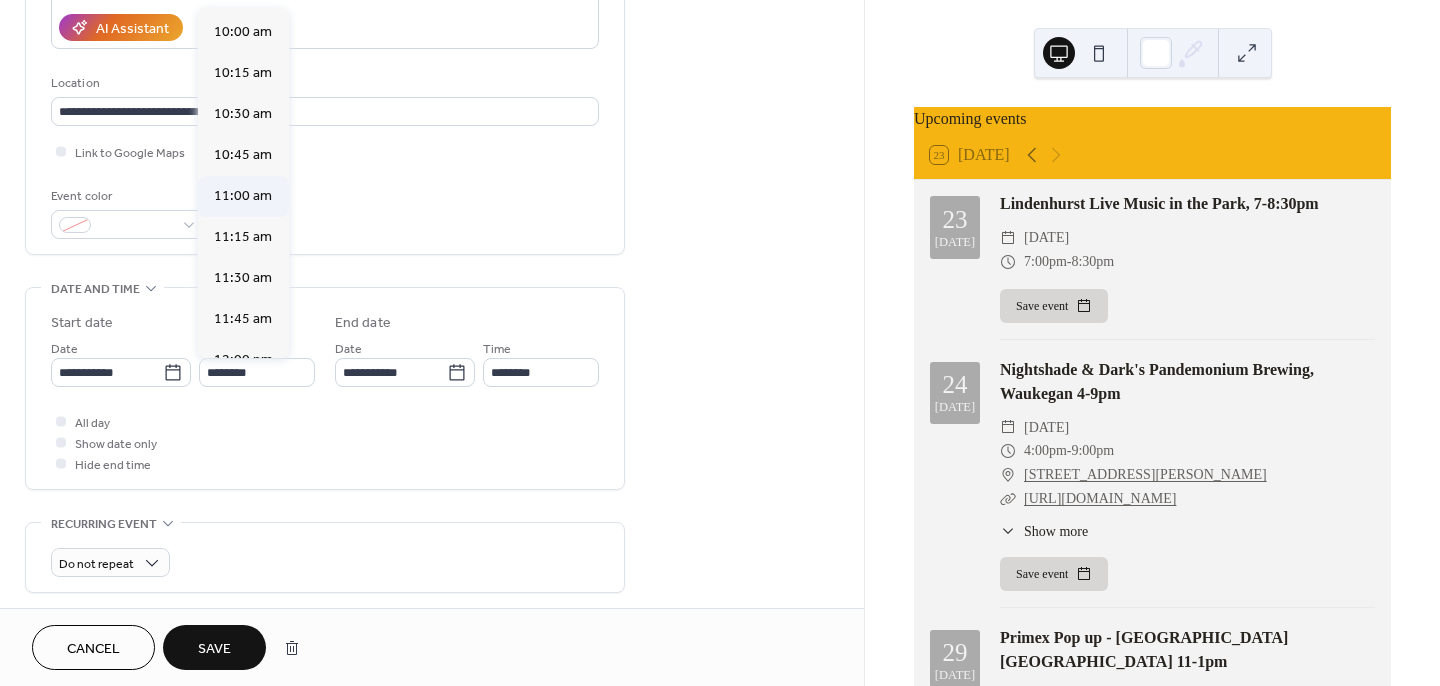 type on "********" 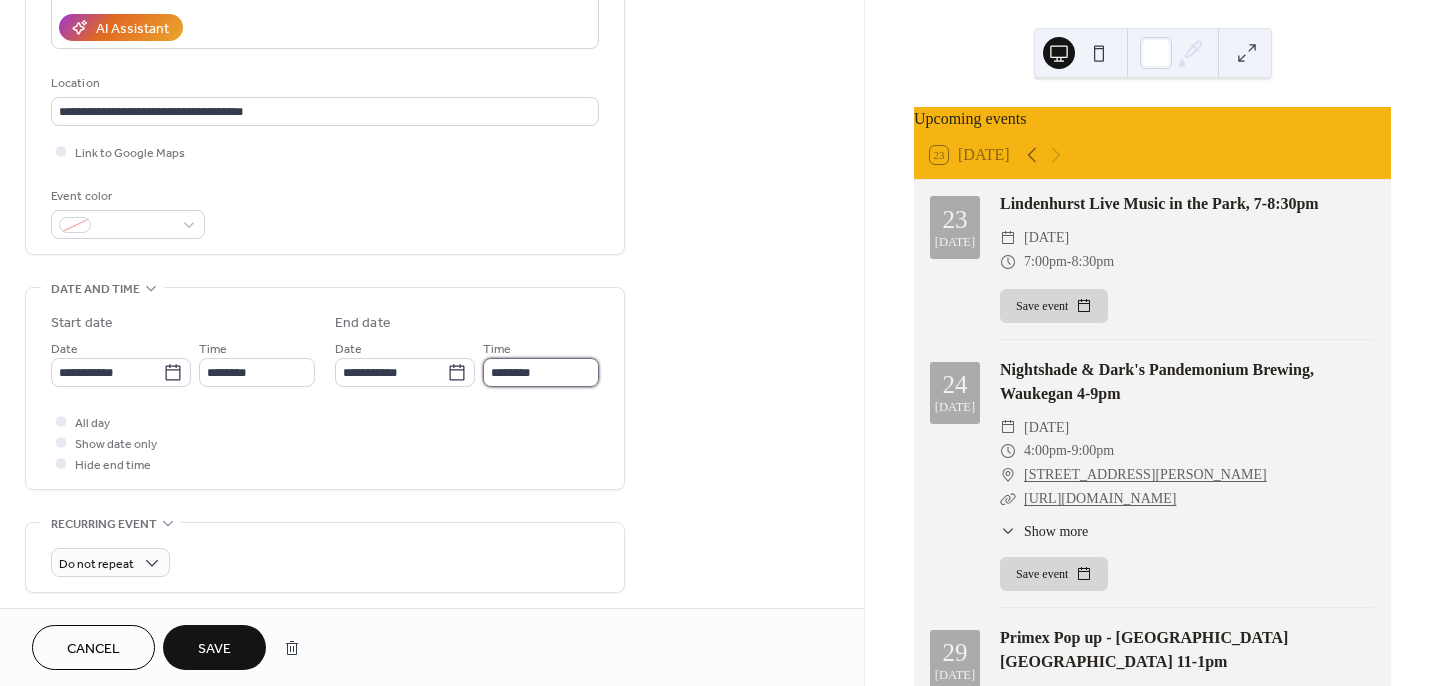 click on "********" at bounding box center (541, 372) 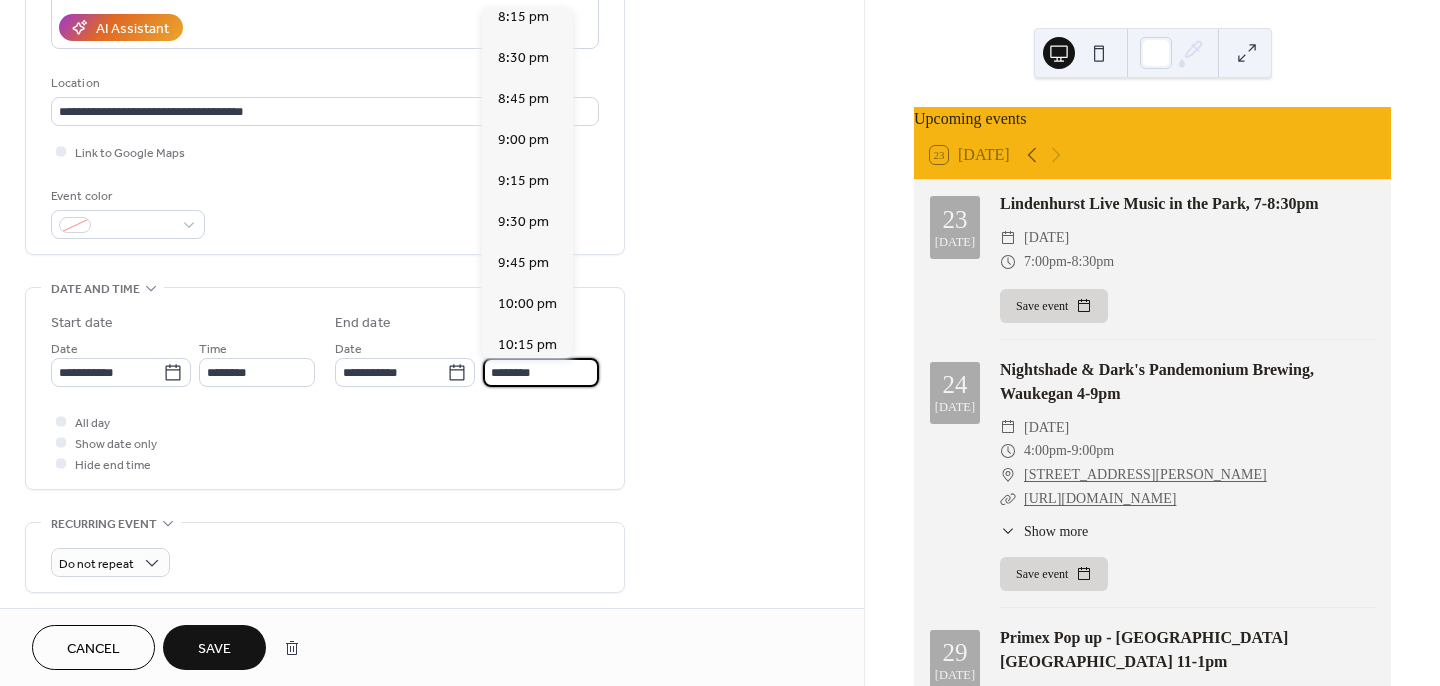 scroll, scrollTop: 1492, scrollLeft: 0, axis: vertical 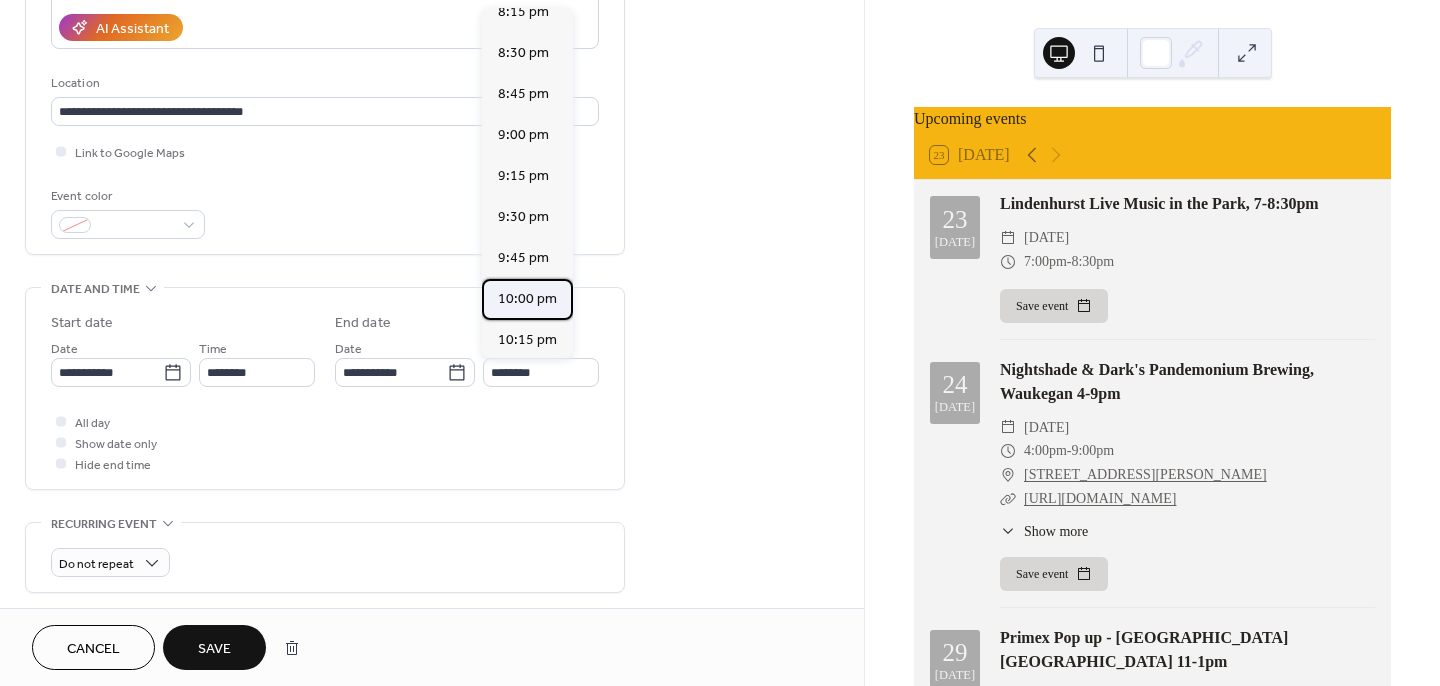 click on "10:00 pm" at bounding box center [527, 298] 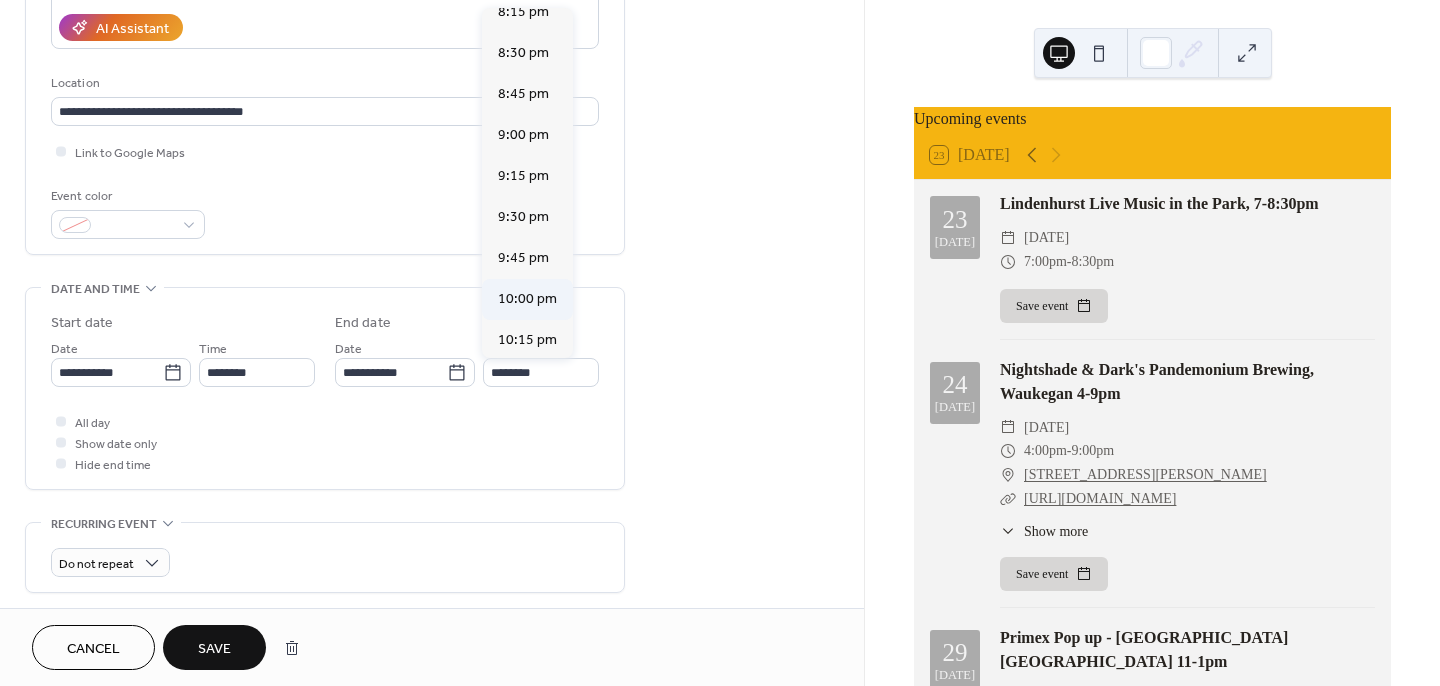 type on "********" 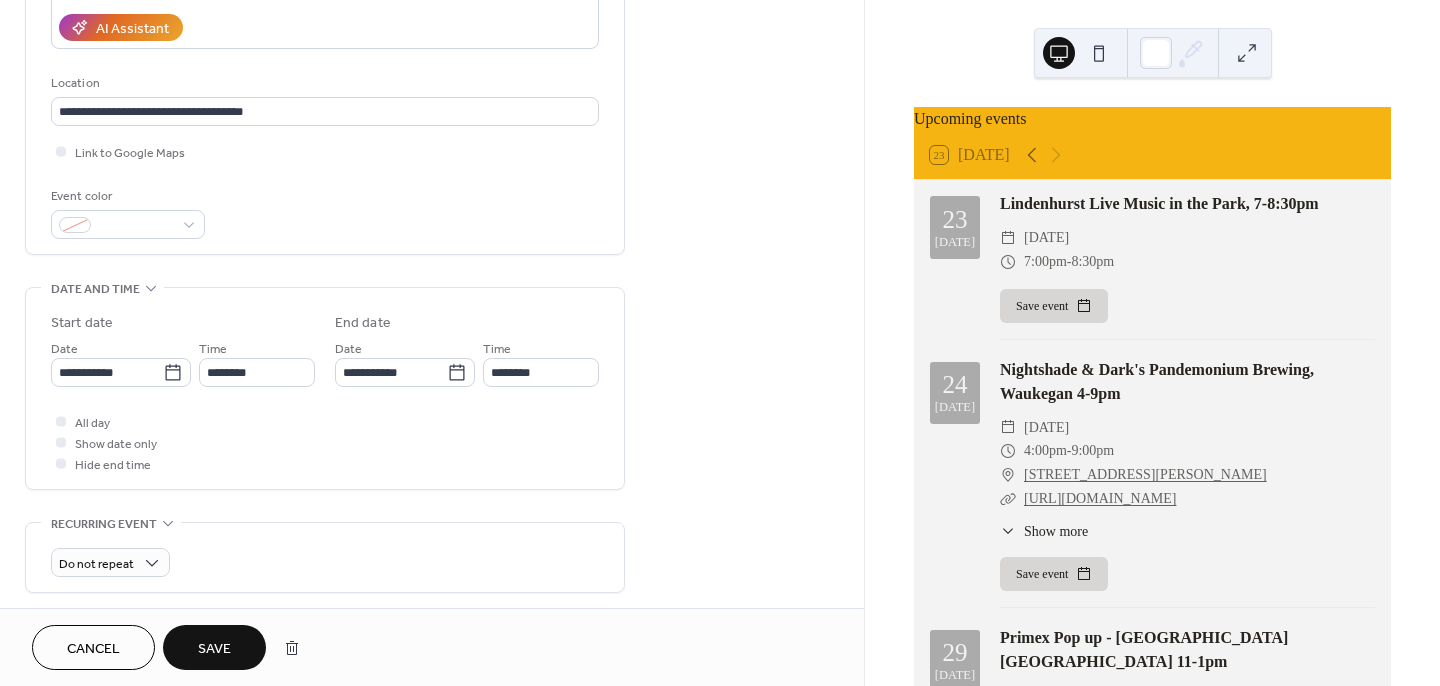 scroll, scrollTop: 0, scrollLeft: 0, axis: both 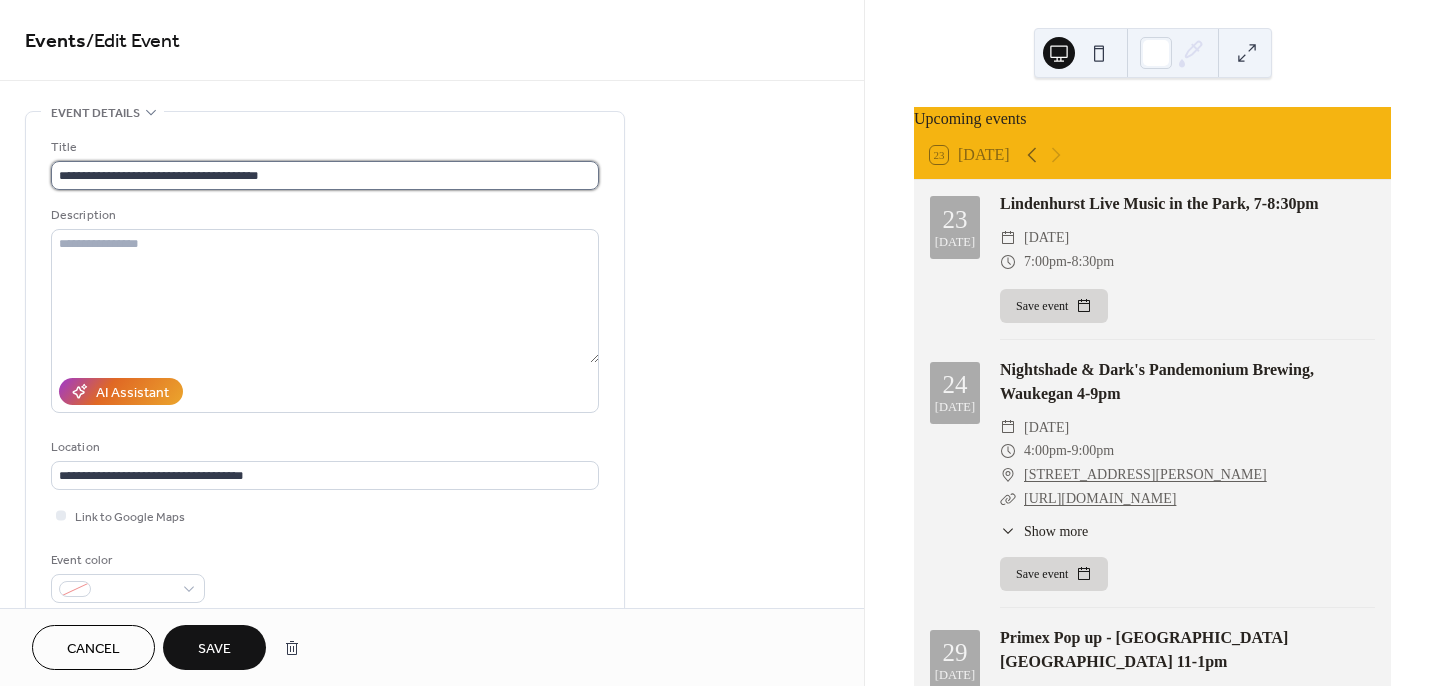 click on "**********" at bounding box center (325, 175) 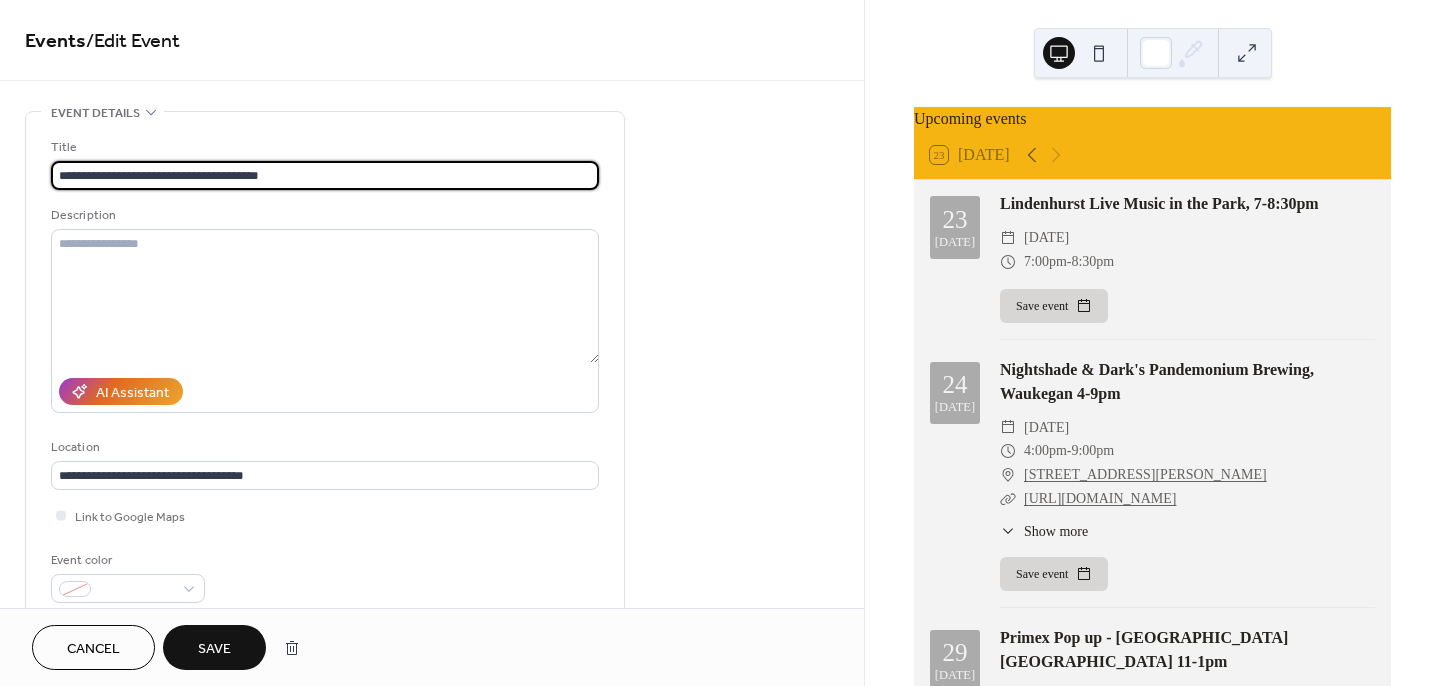 click on "**********" at bounding box center (325, 175) 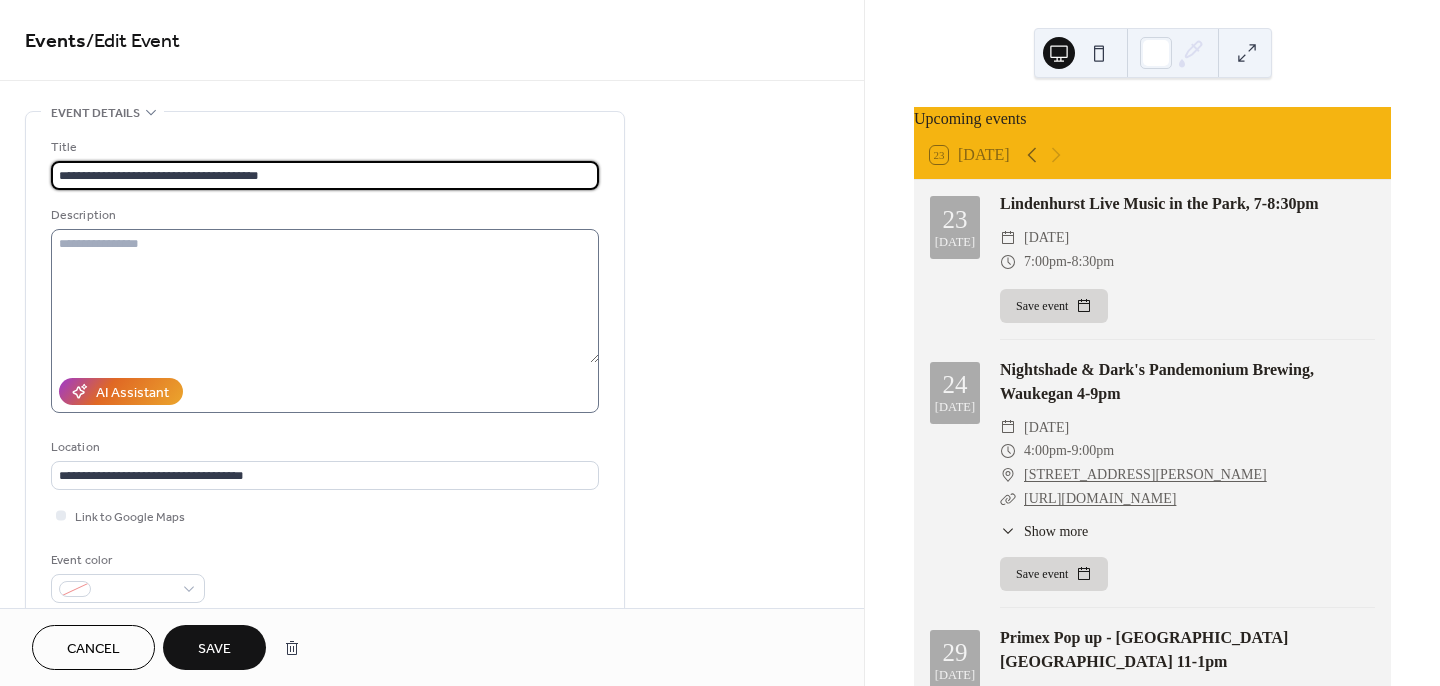 type on "**********" 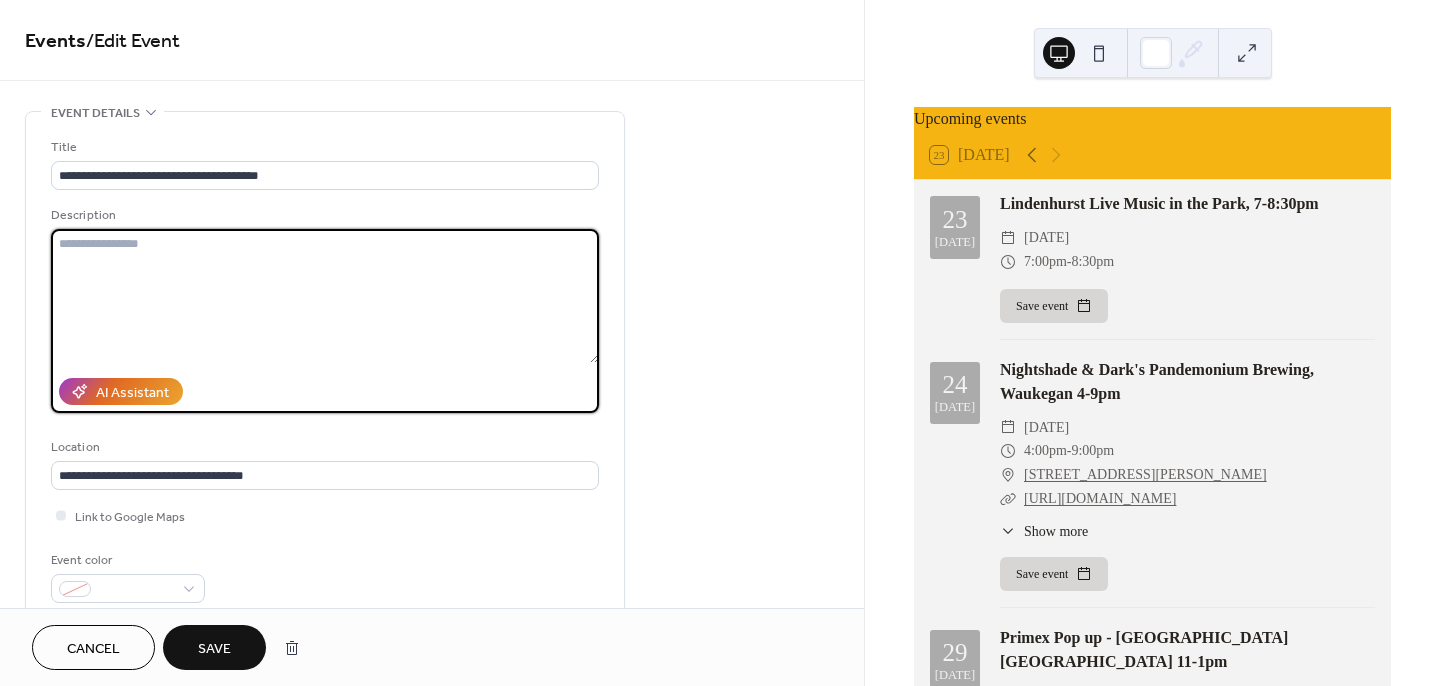 click at bounding box center (325, 296) 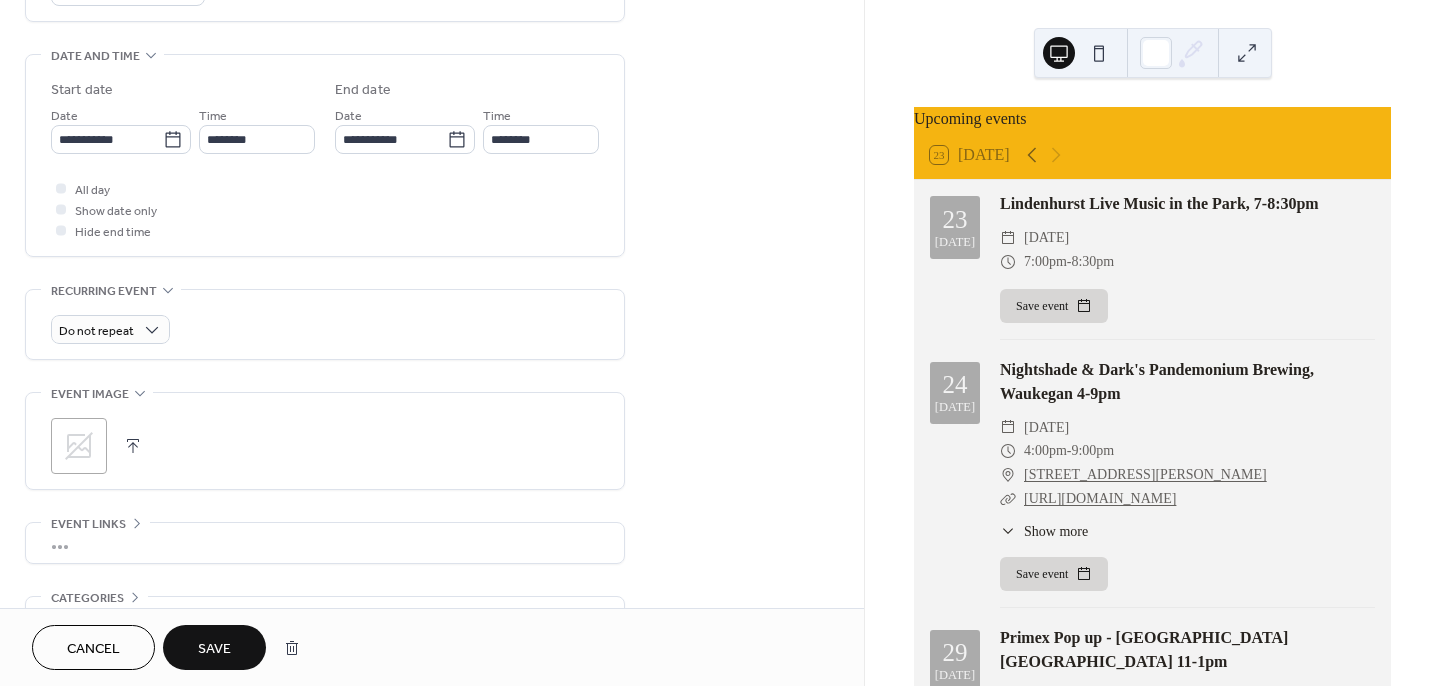 scroll, scrollTop: 721, scrollLeft: 0, axis: vertical 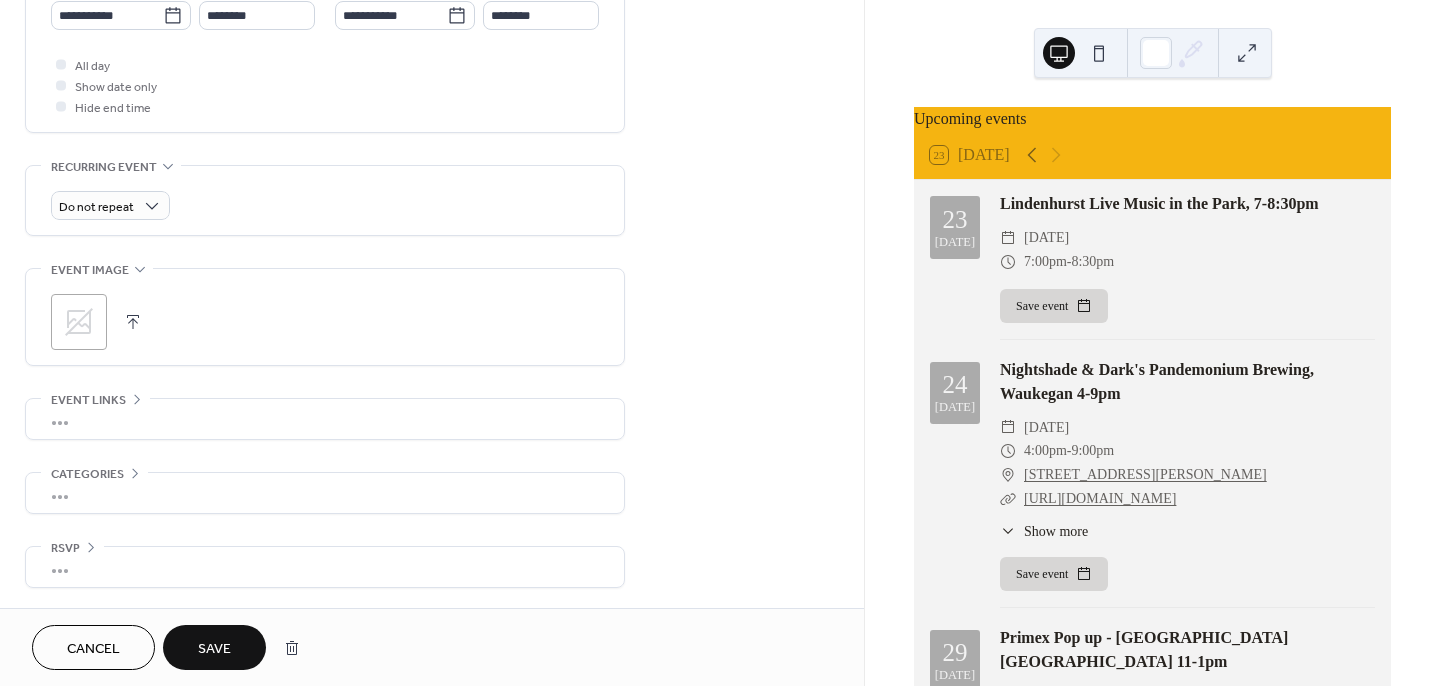 click on "Save" at bounding box center [214, 649] 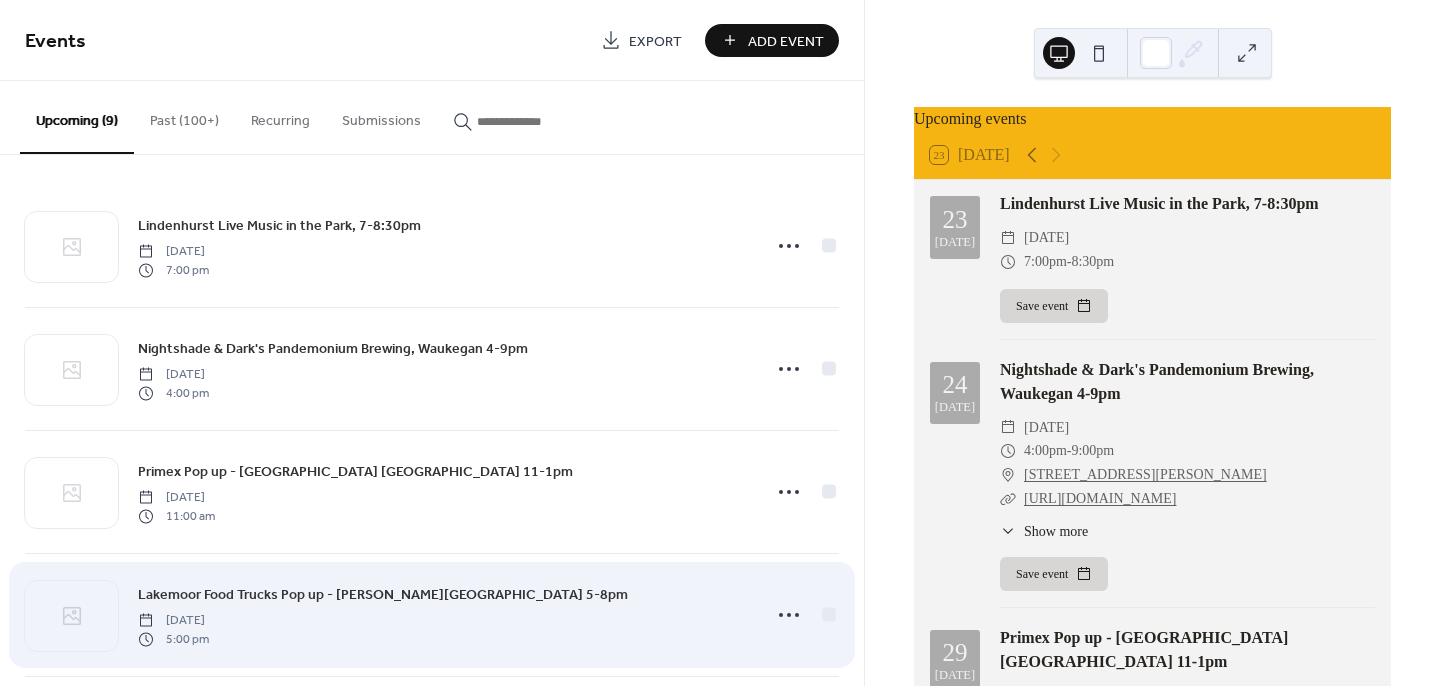 scroll, scrollTop: 634, scrollLeft: 0, axis: vertical 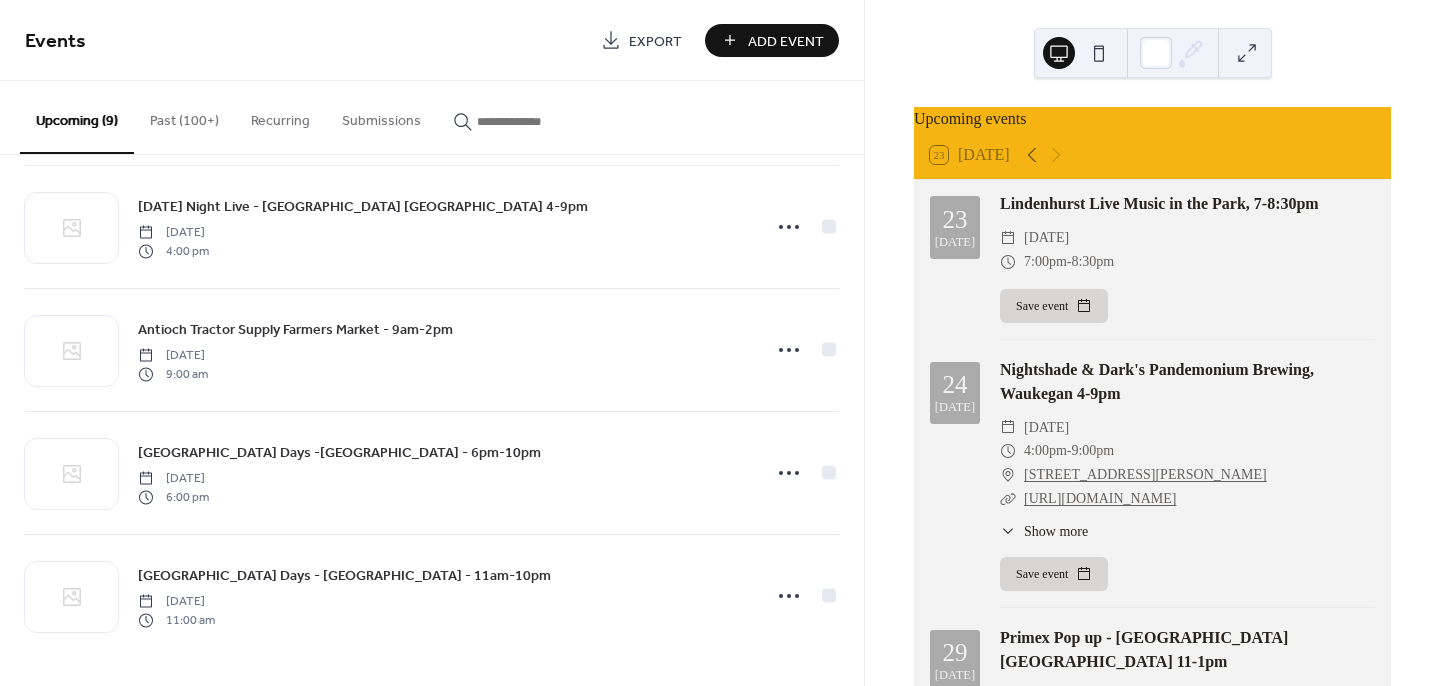 click on "Add Event" at bounding box center (786, 41) 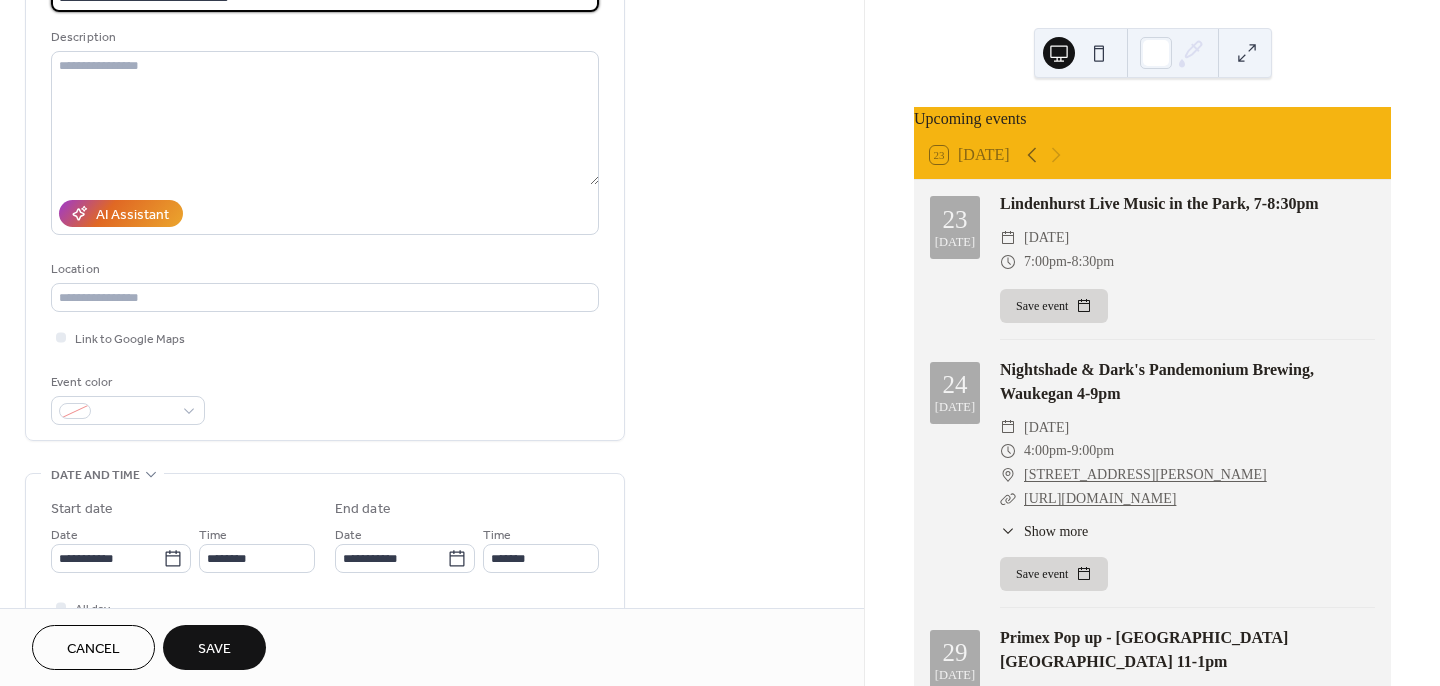 scroll, scrollTop: 192, scrollLeft: 0, axis: vertical 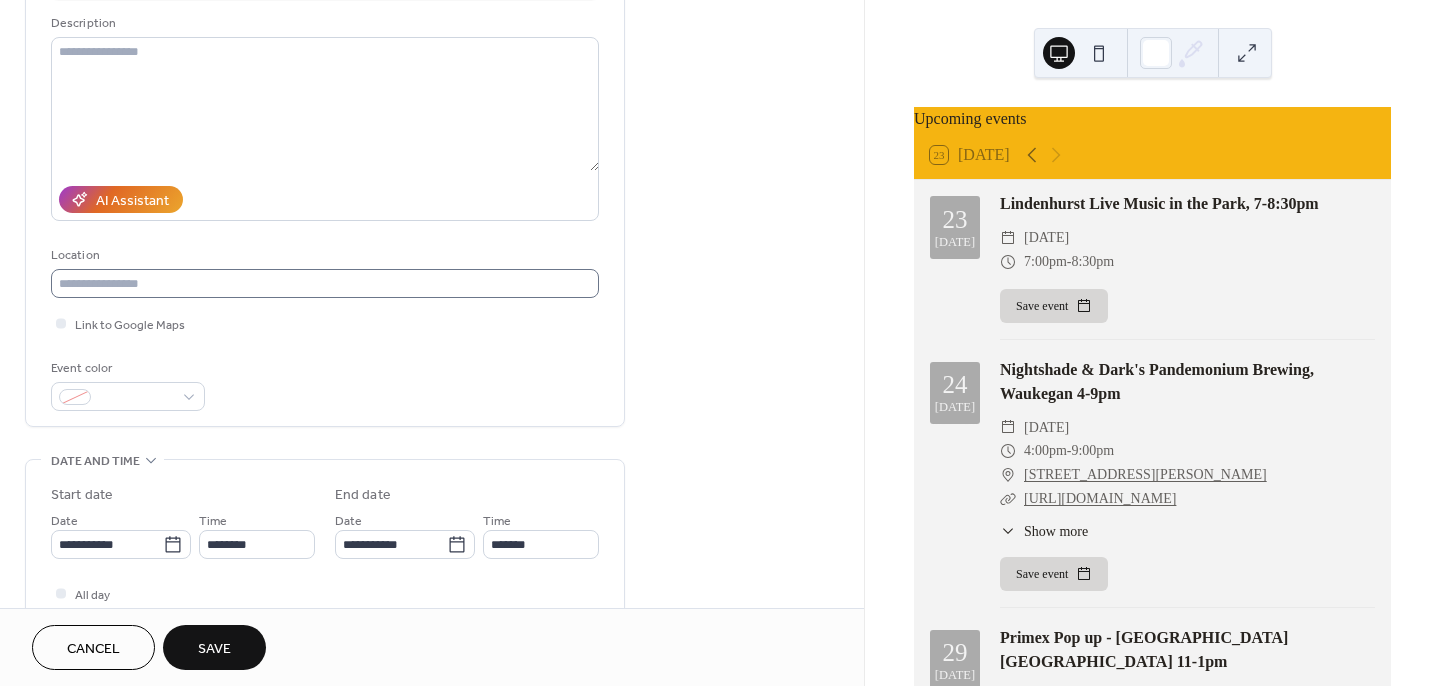 type on "**********" 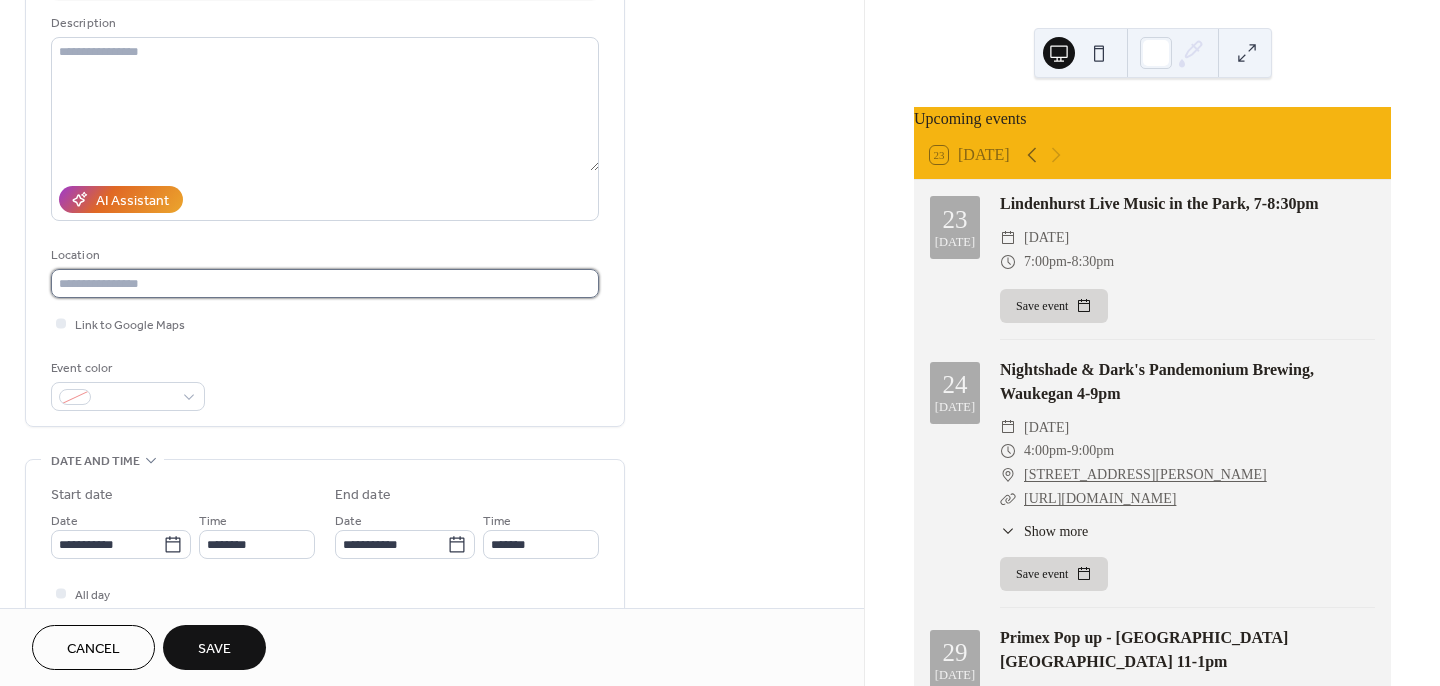 click at bounding box center [325, 283] 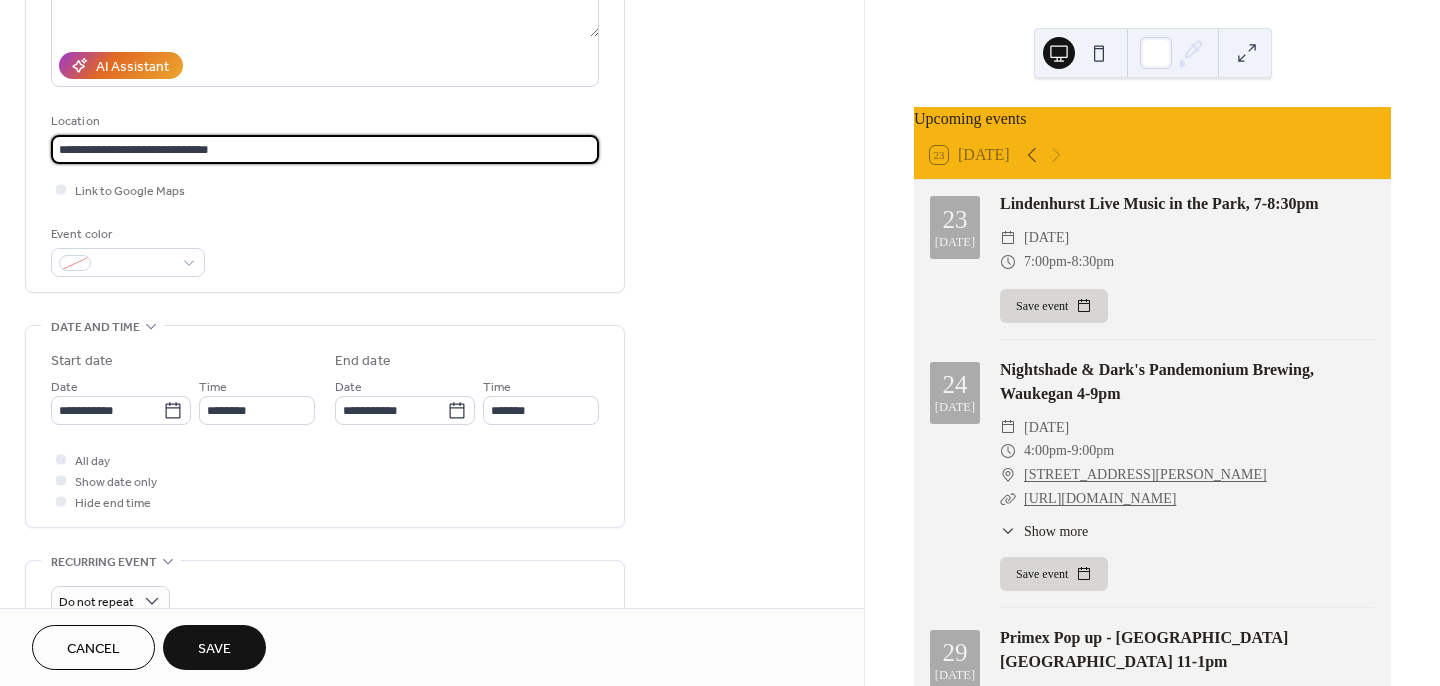 scroll, scrollTop: 331, scrollLeft: 0, axis: vertical 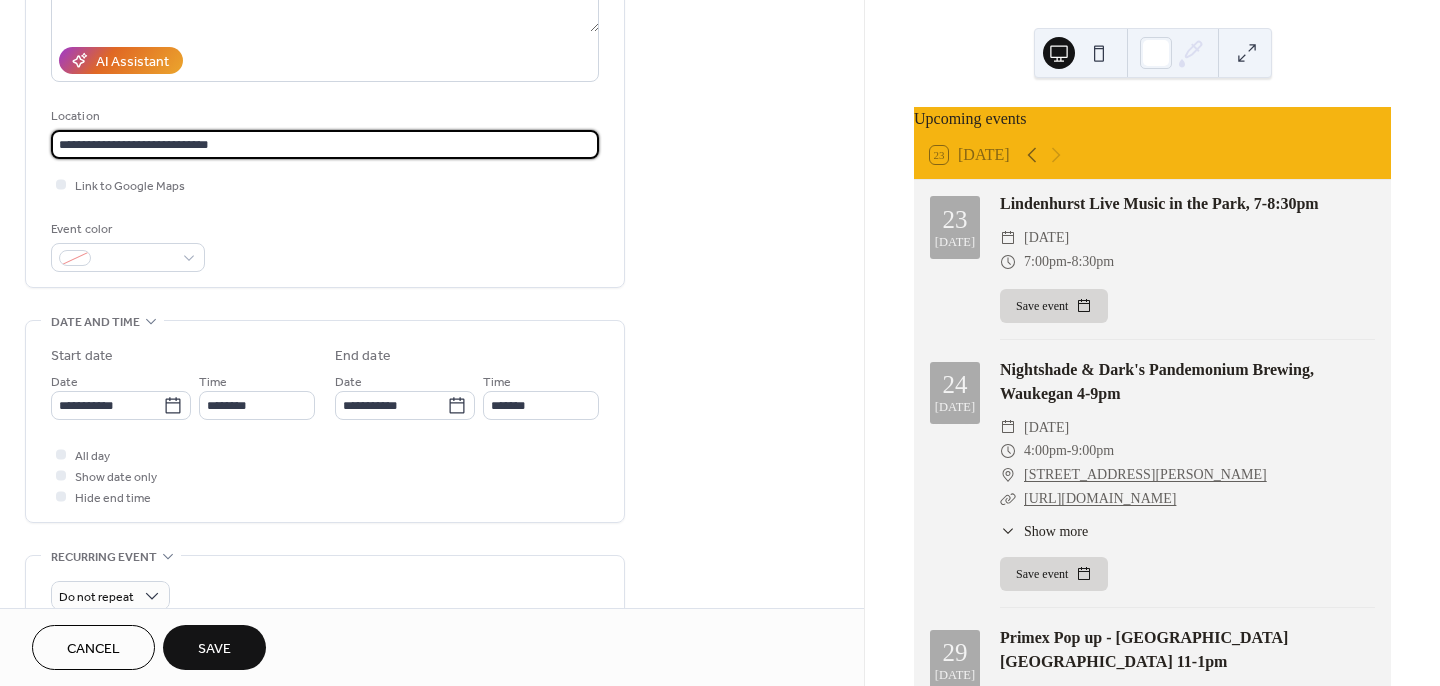 type on "**********" 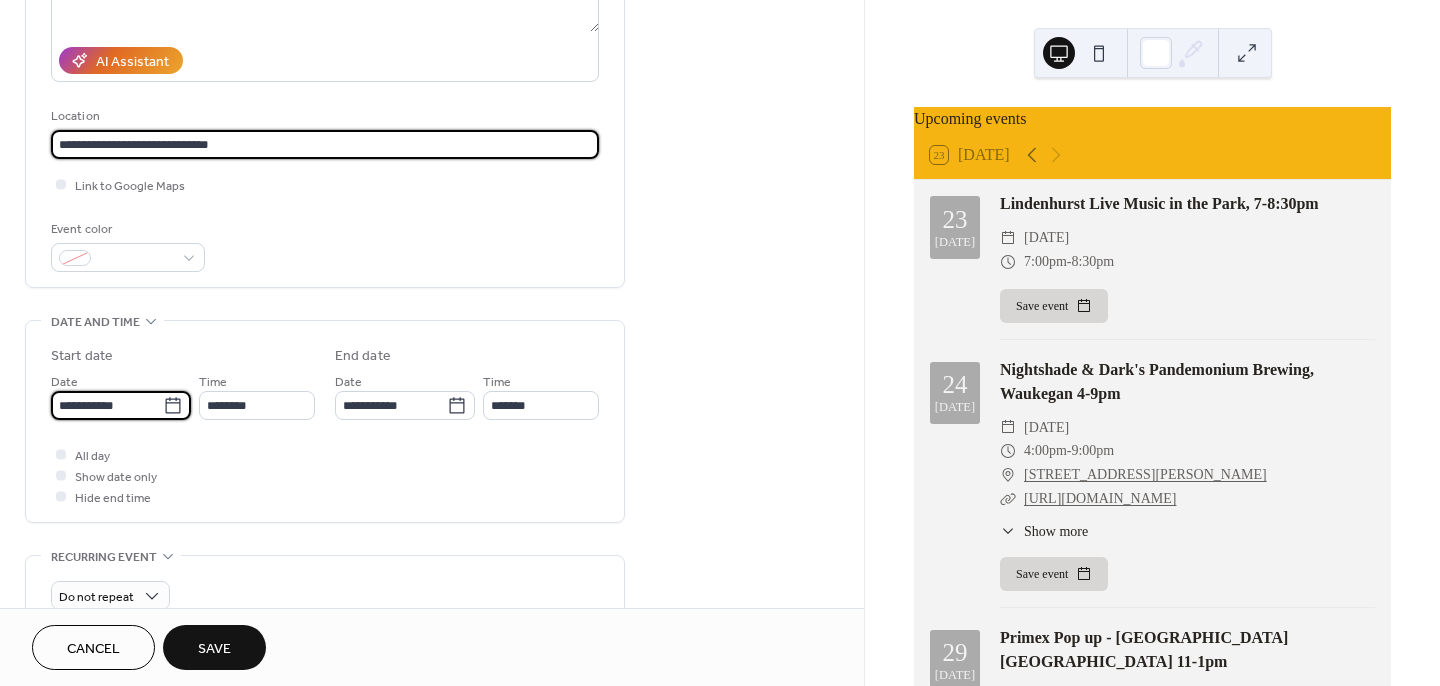click on "**********" at bounding box center [107, 405] 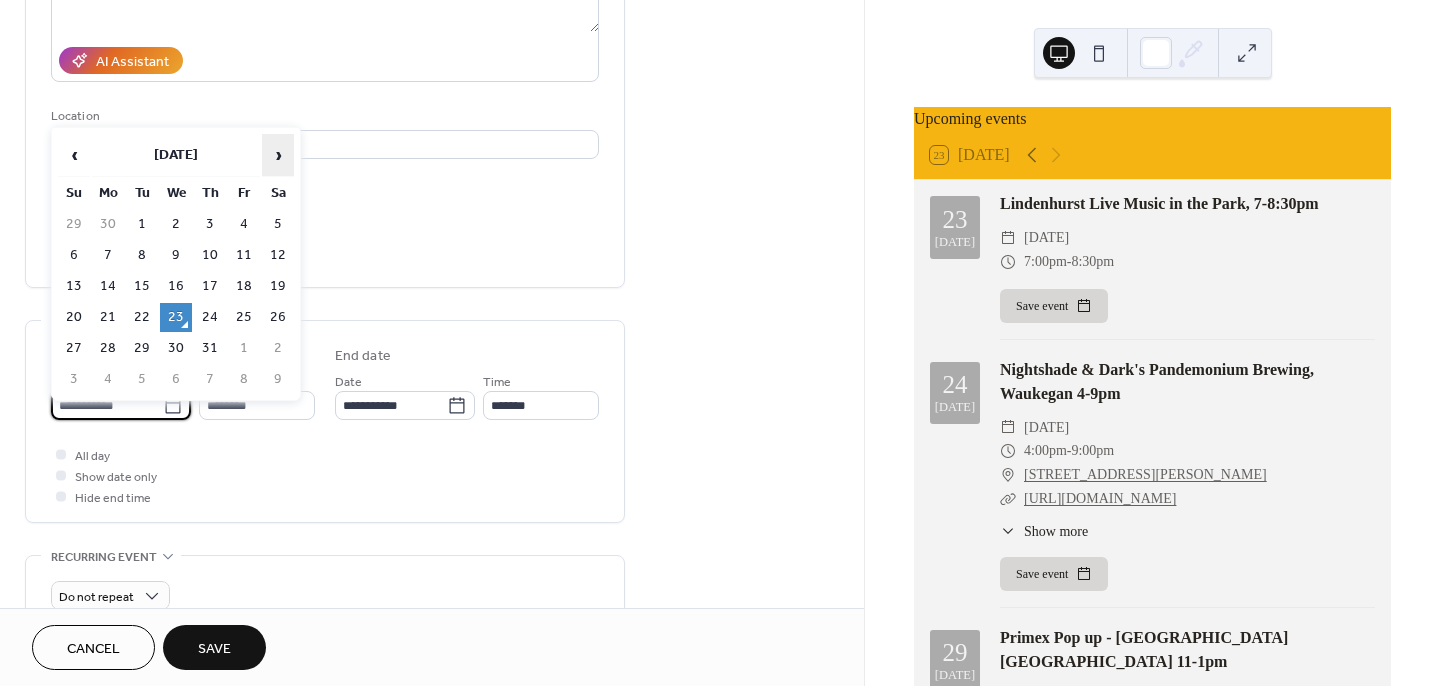 click on "›" at bounding box center (278, 155) 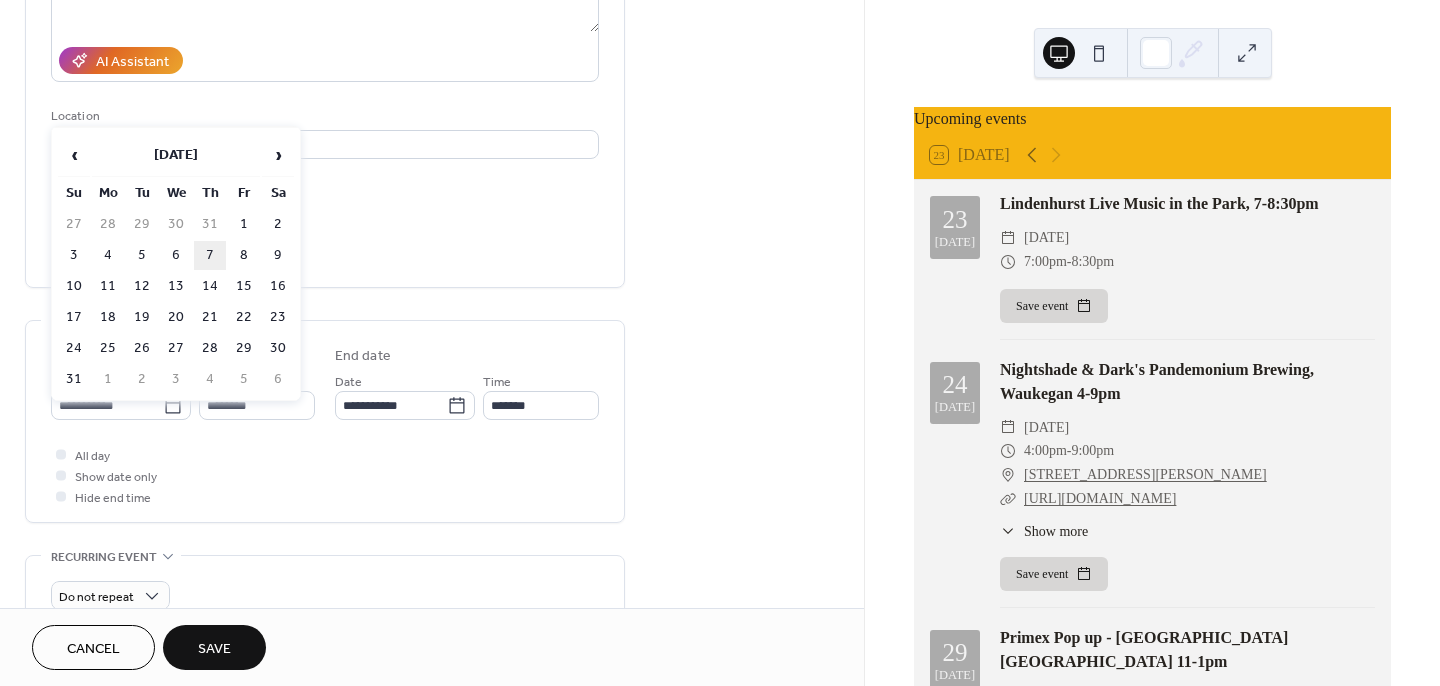click on "7" at bounding box center (210, 255) 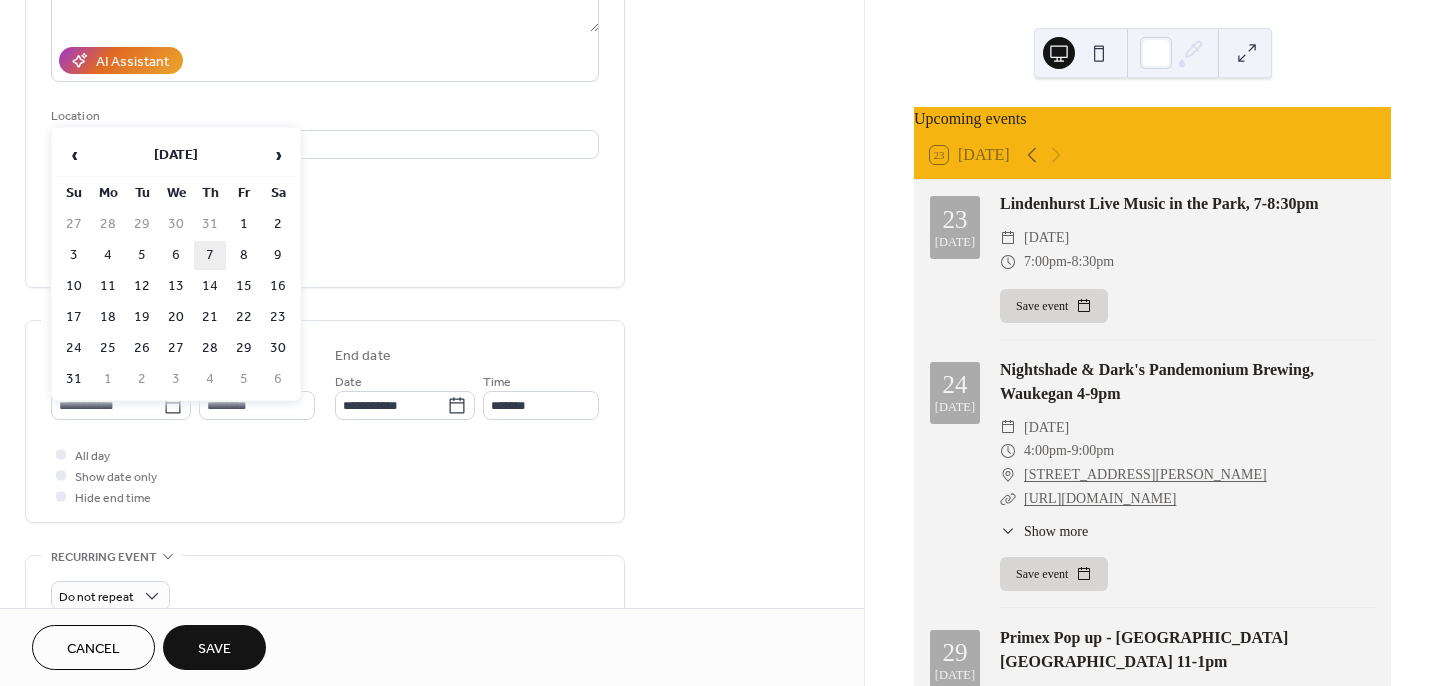 type on "**********" 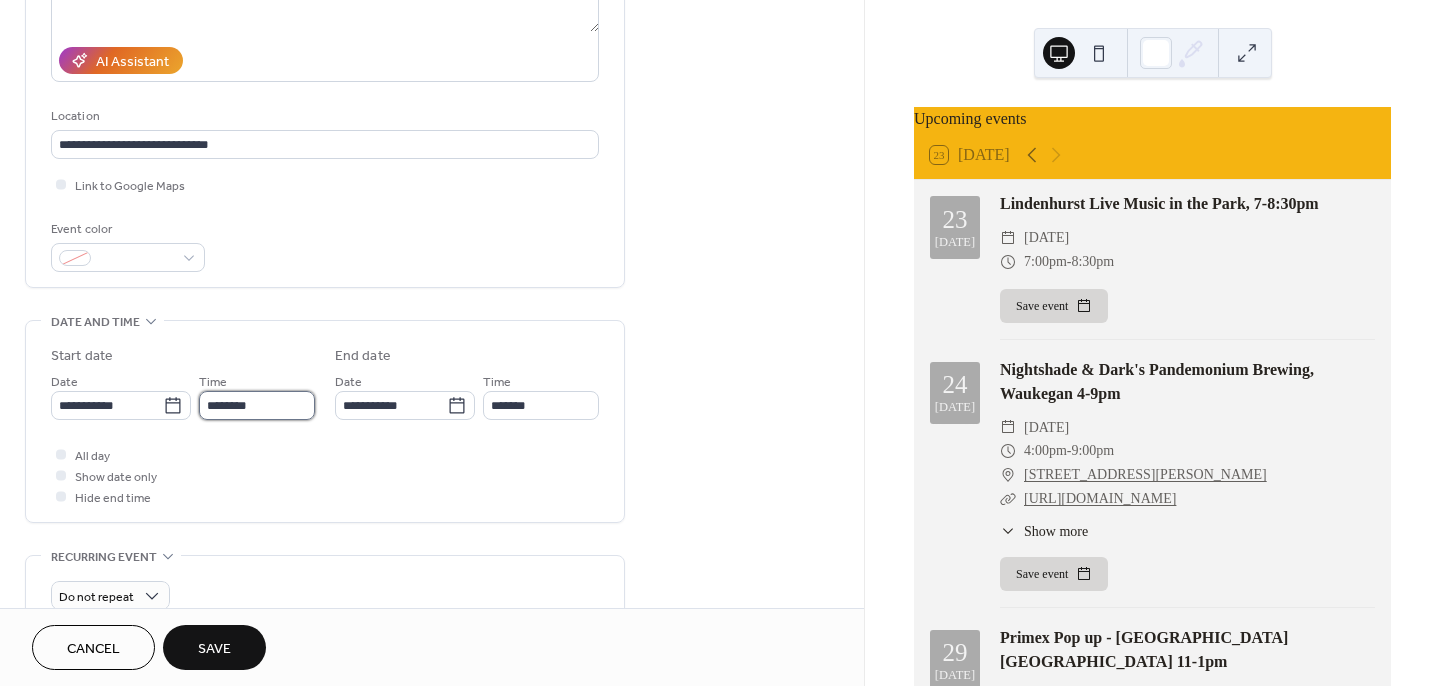 click on "********" at bounding box center (257, 405) 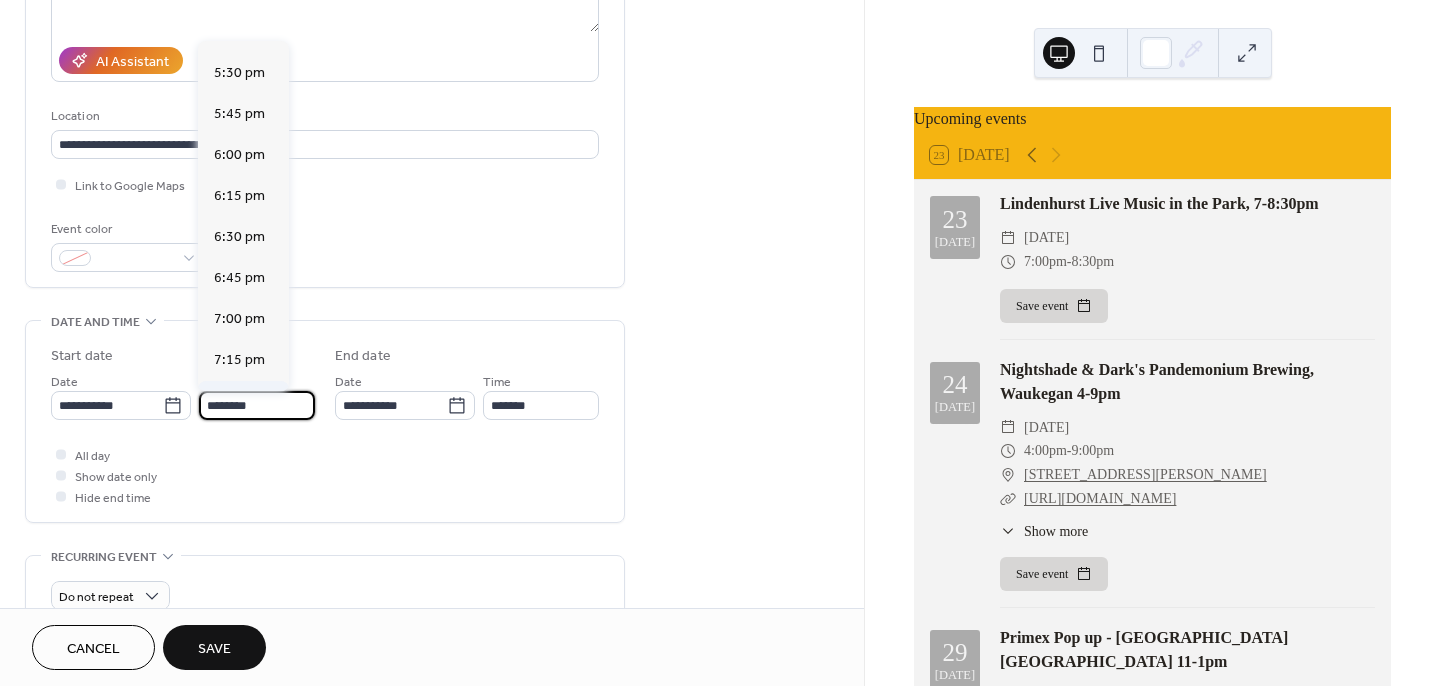 scroll, scrollTop: 2855, scrollLeft: 0, axis: vertical 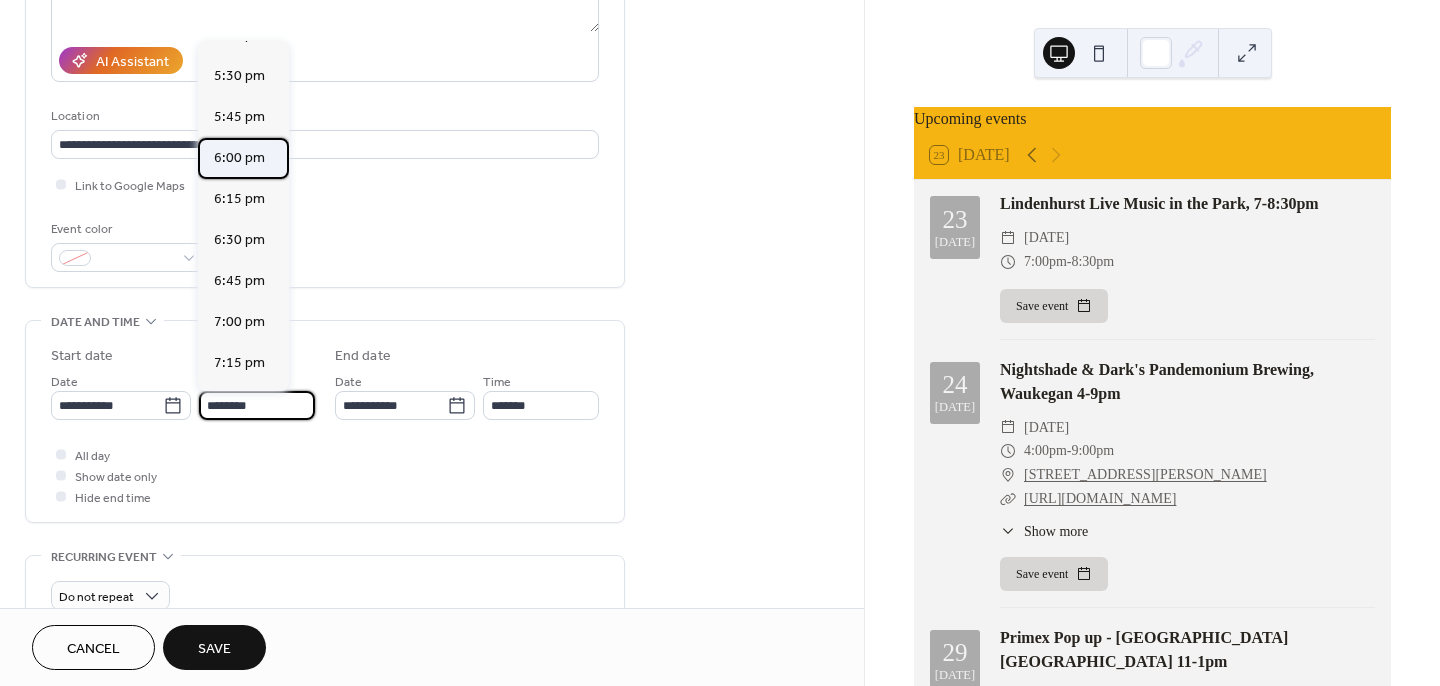 click on "6:00 pm" at bounding box center [239, 158] 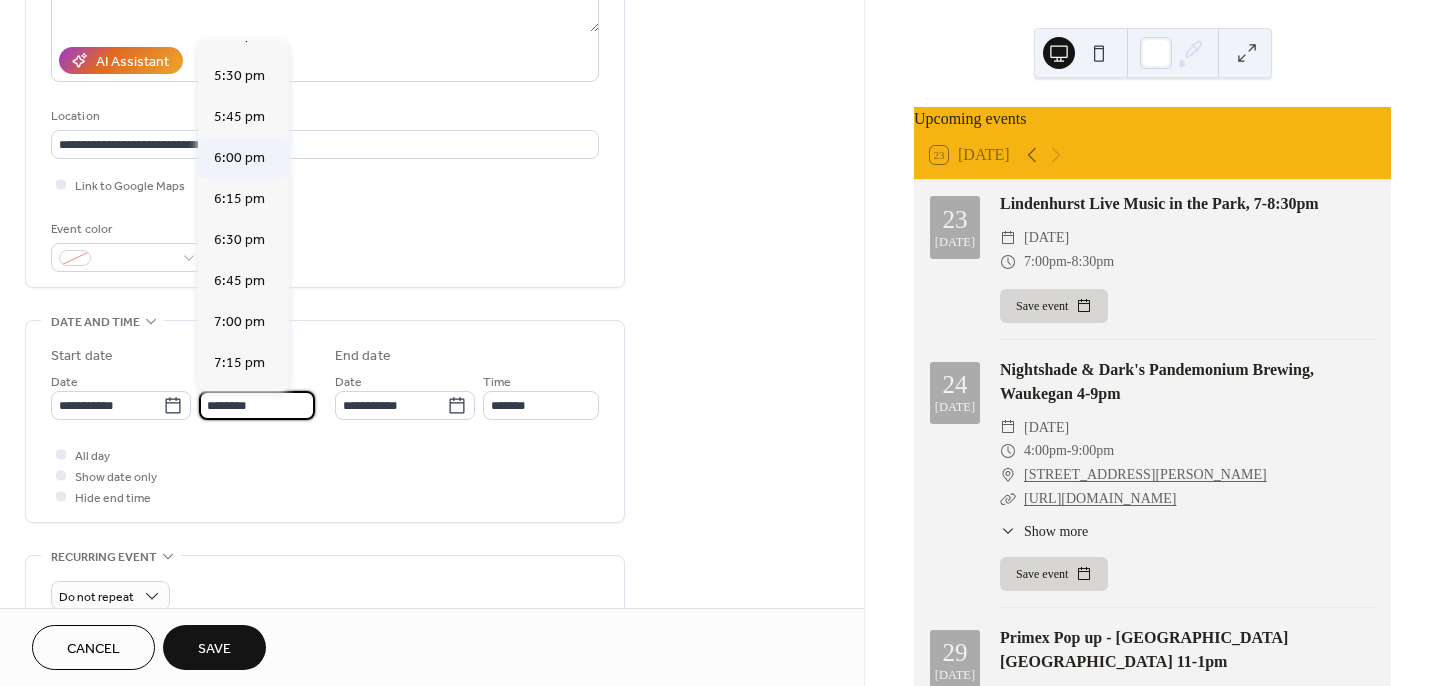 type on "*******" 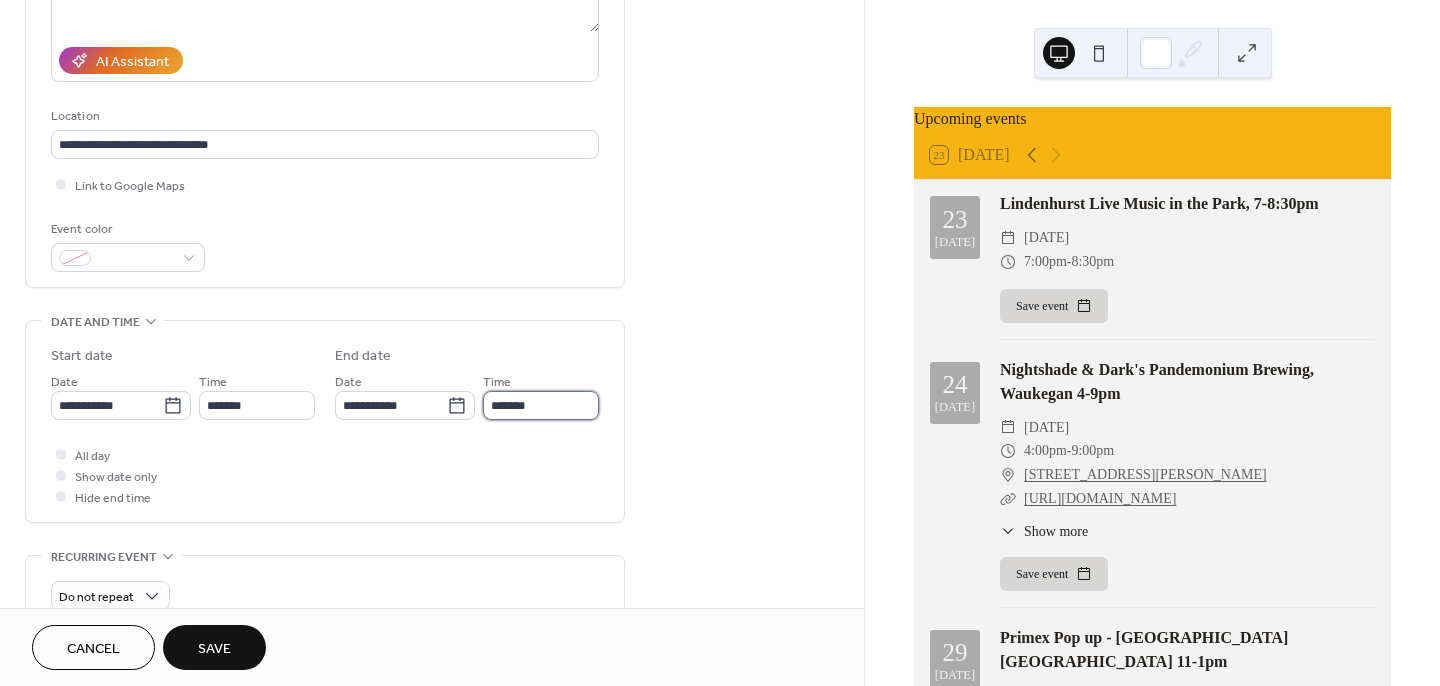 click on "*******" at bounding box center (541, 405) 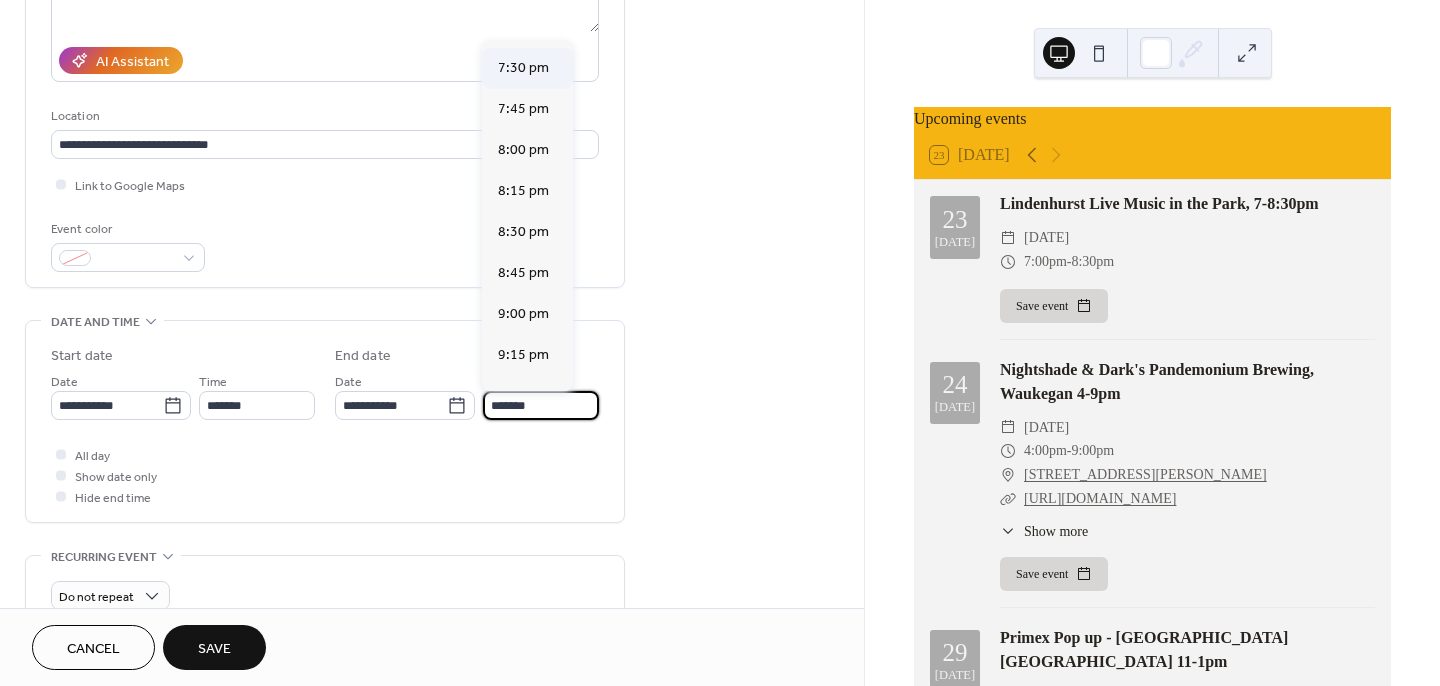 scroll, scrollTop: 203, scrollLeft: 0, axis: vertical 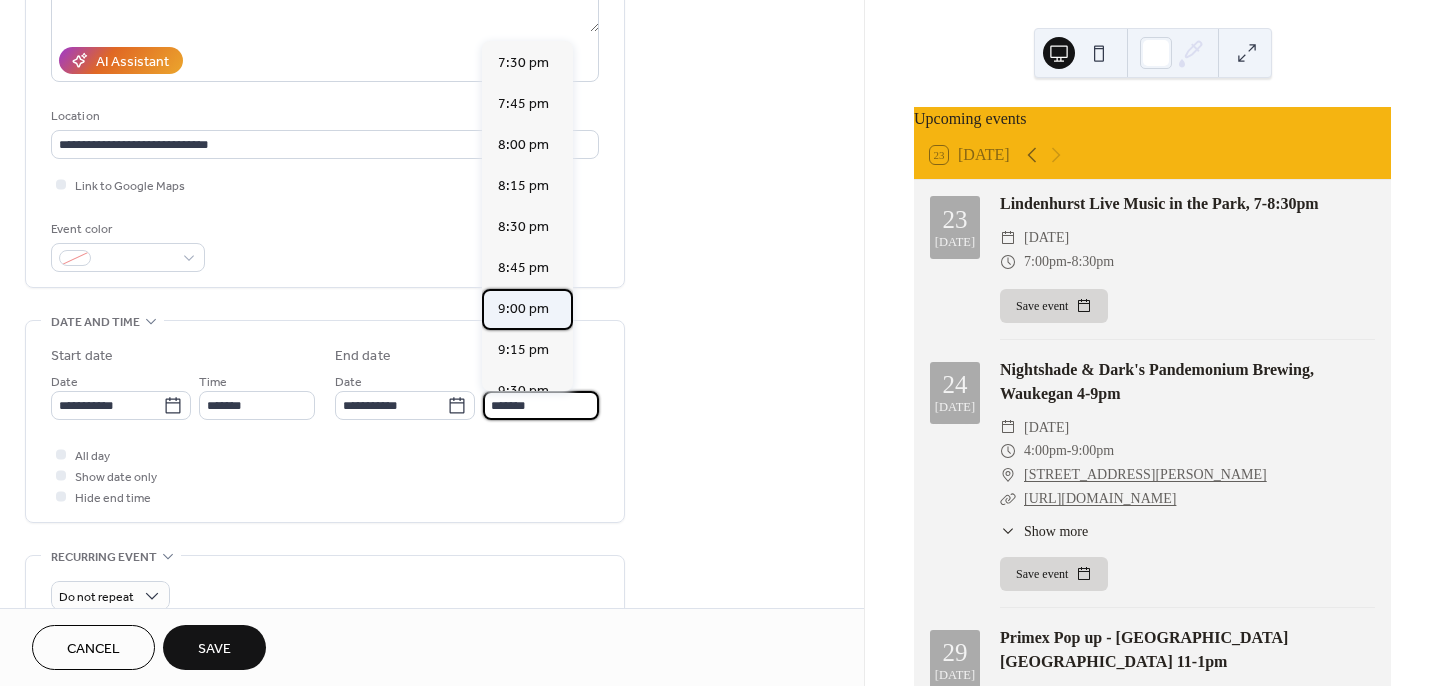click on "9:00 pm" at bounding box center [523, 309] 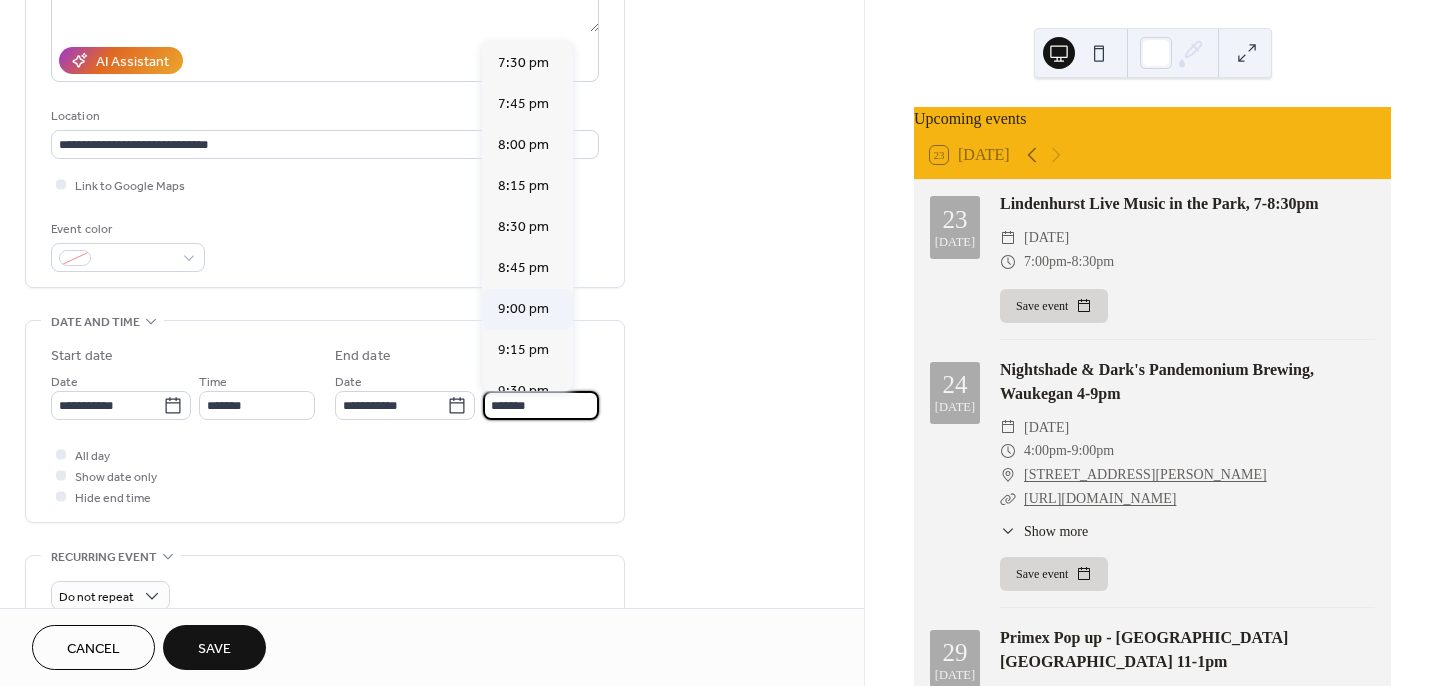 type on "*******" 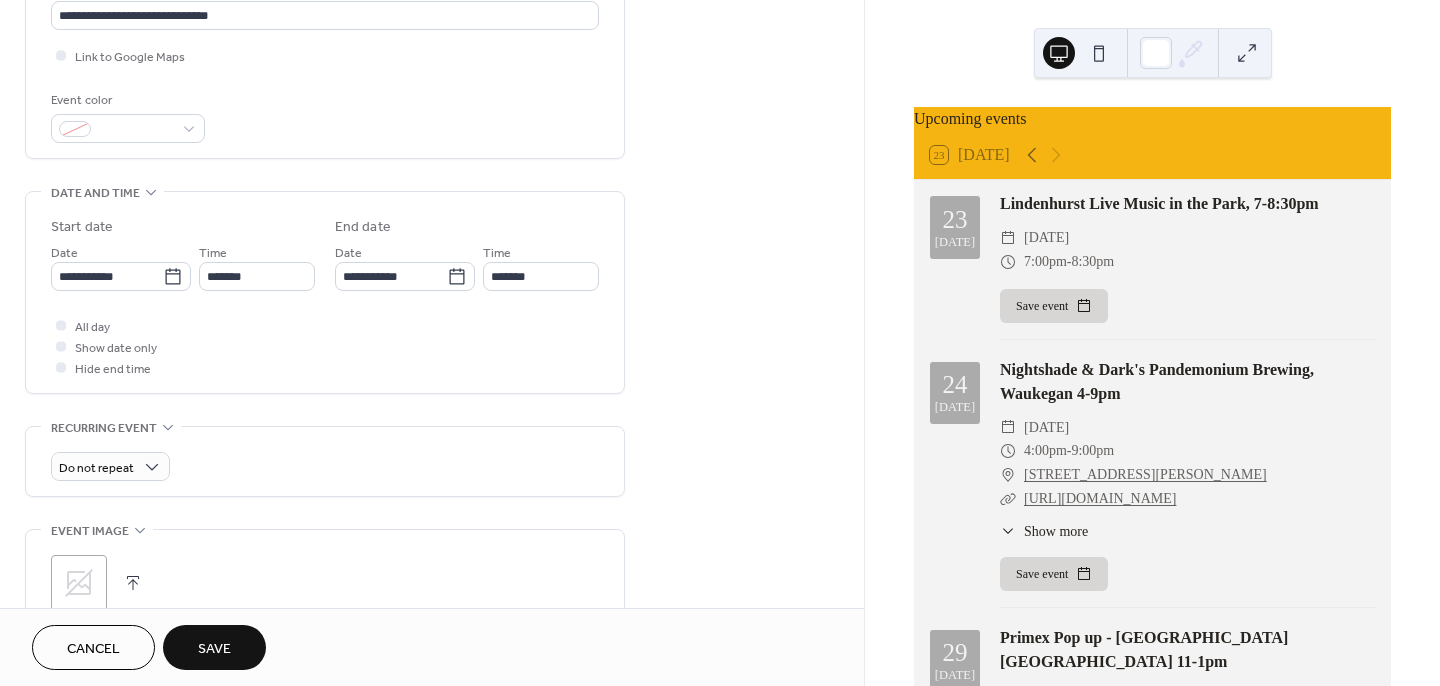 scroll, scrollTop: 504, scrollLeft: 0, axis: vertical 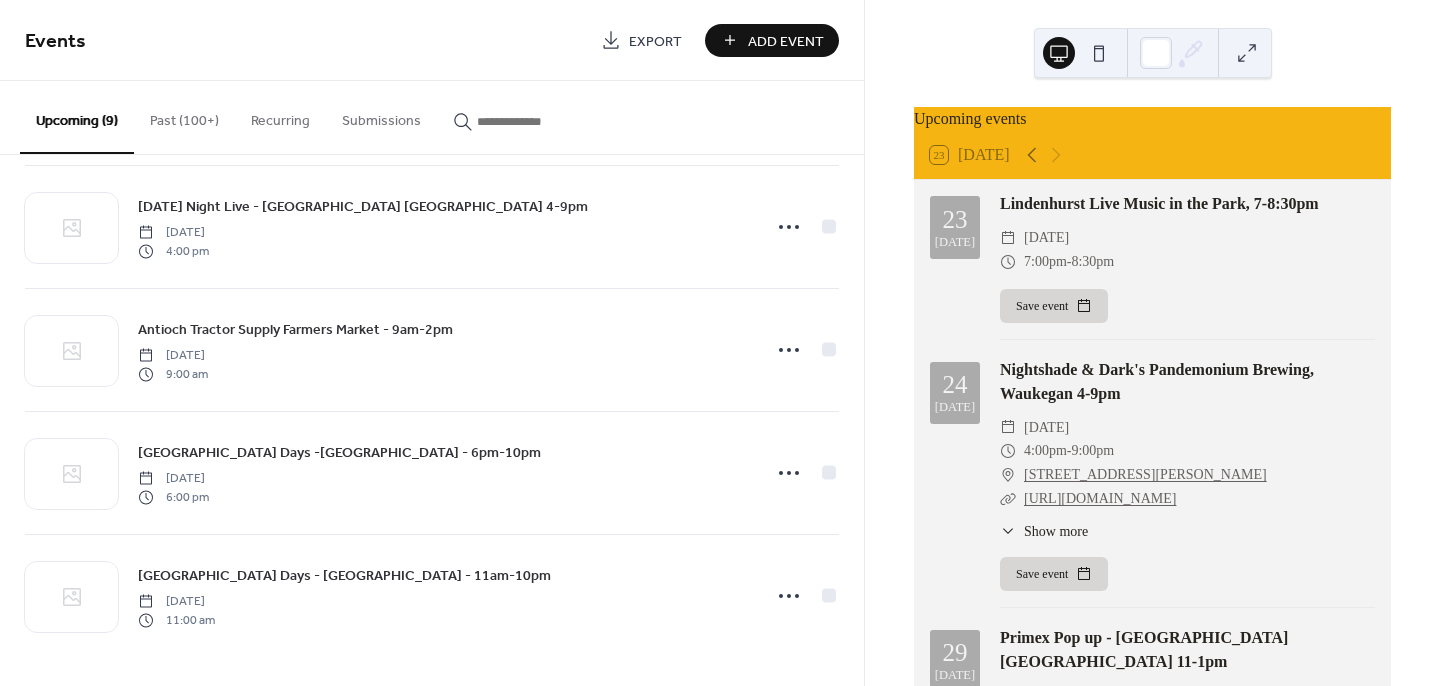 click on "Add Event" at bounding box center [772, 40] 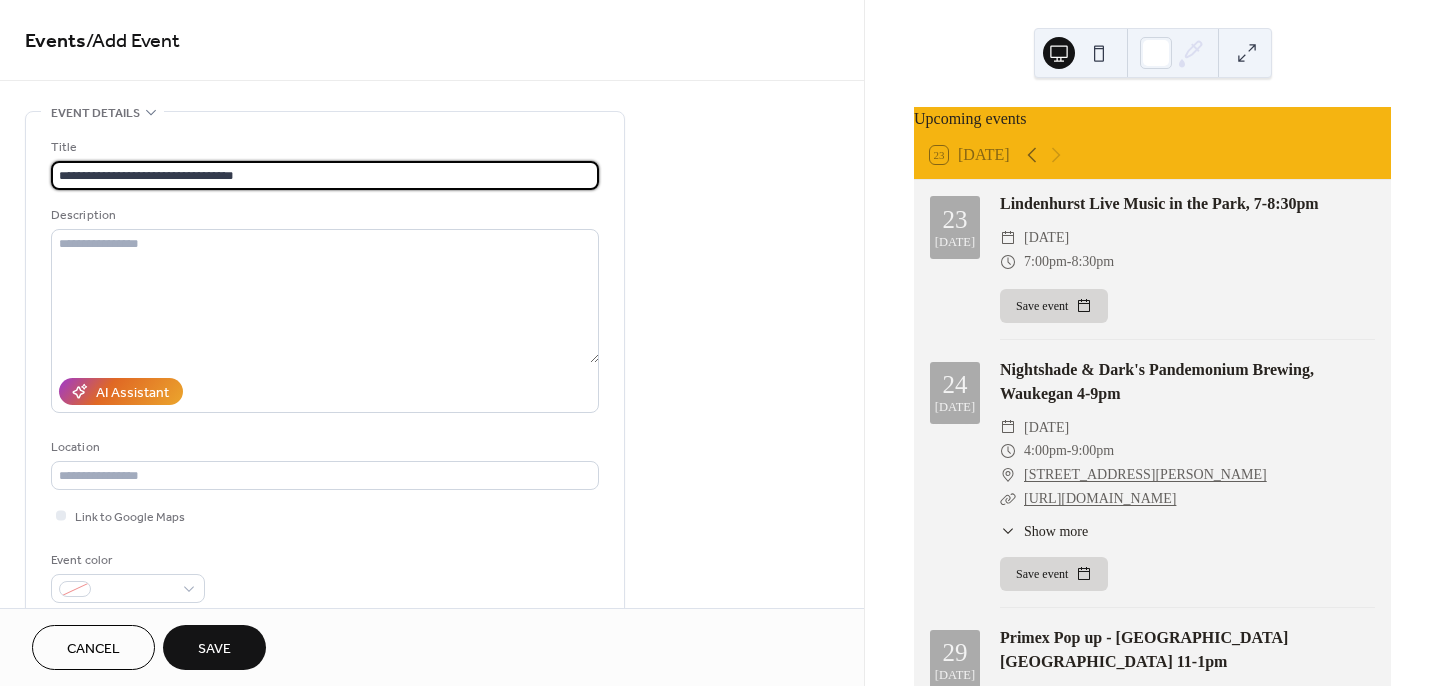 type on "**********" 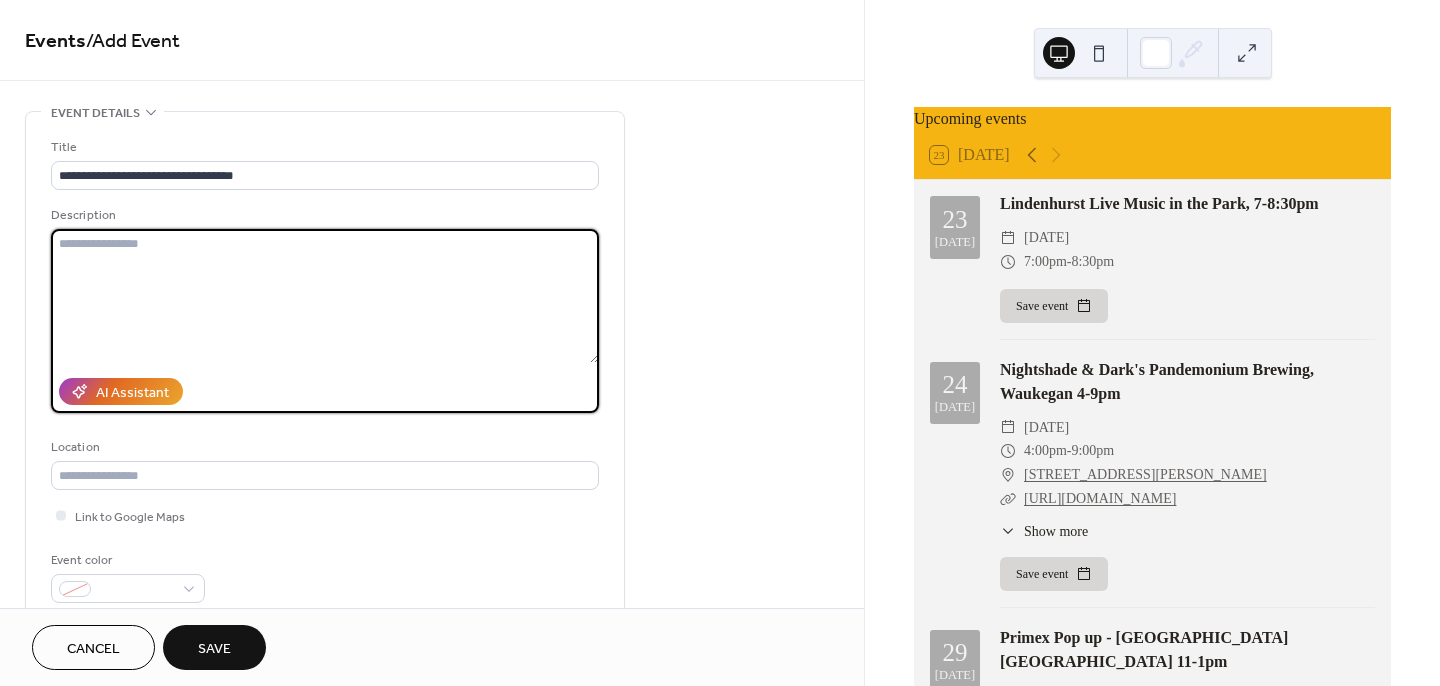 click at bounding box center (325, 296) 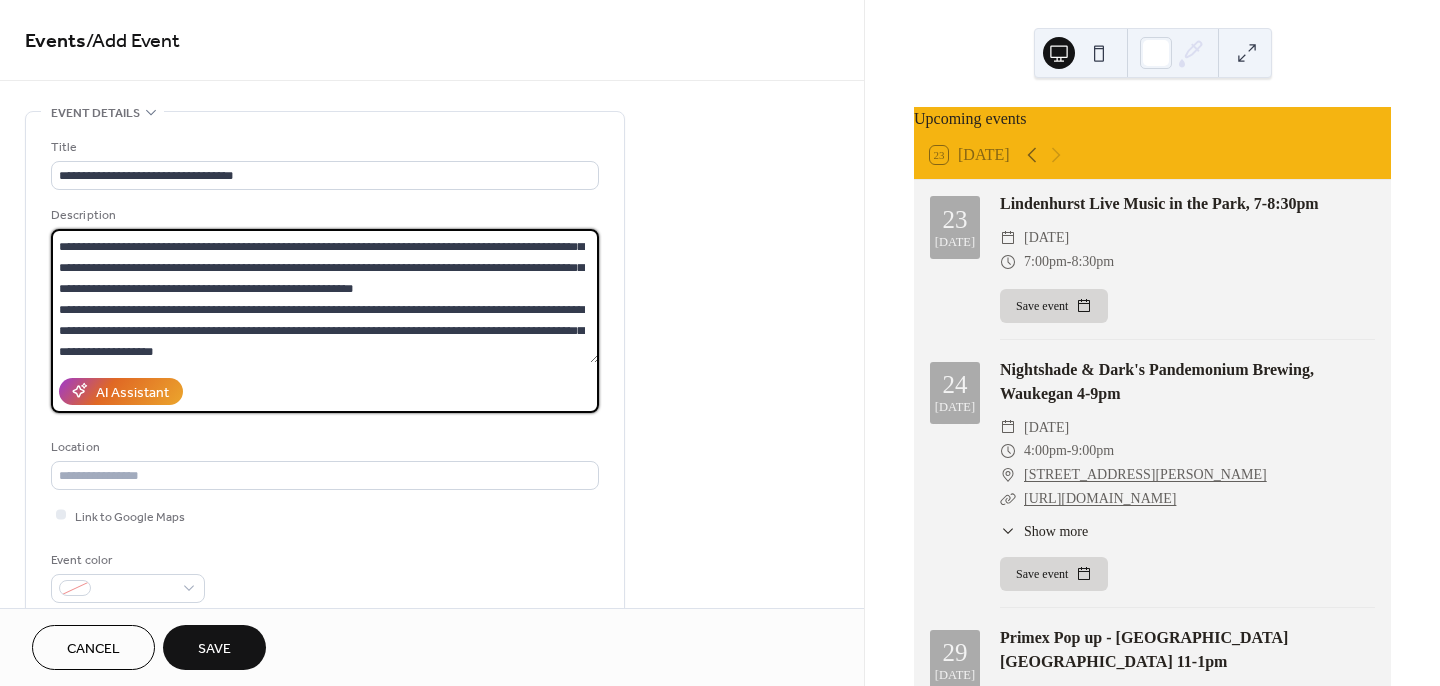 scroll, scrollTop: 83, scrollLeft: 0, axis: vertical 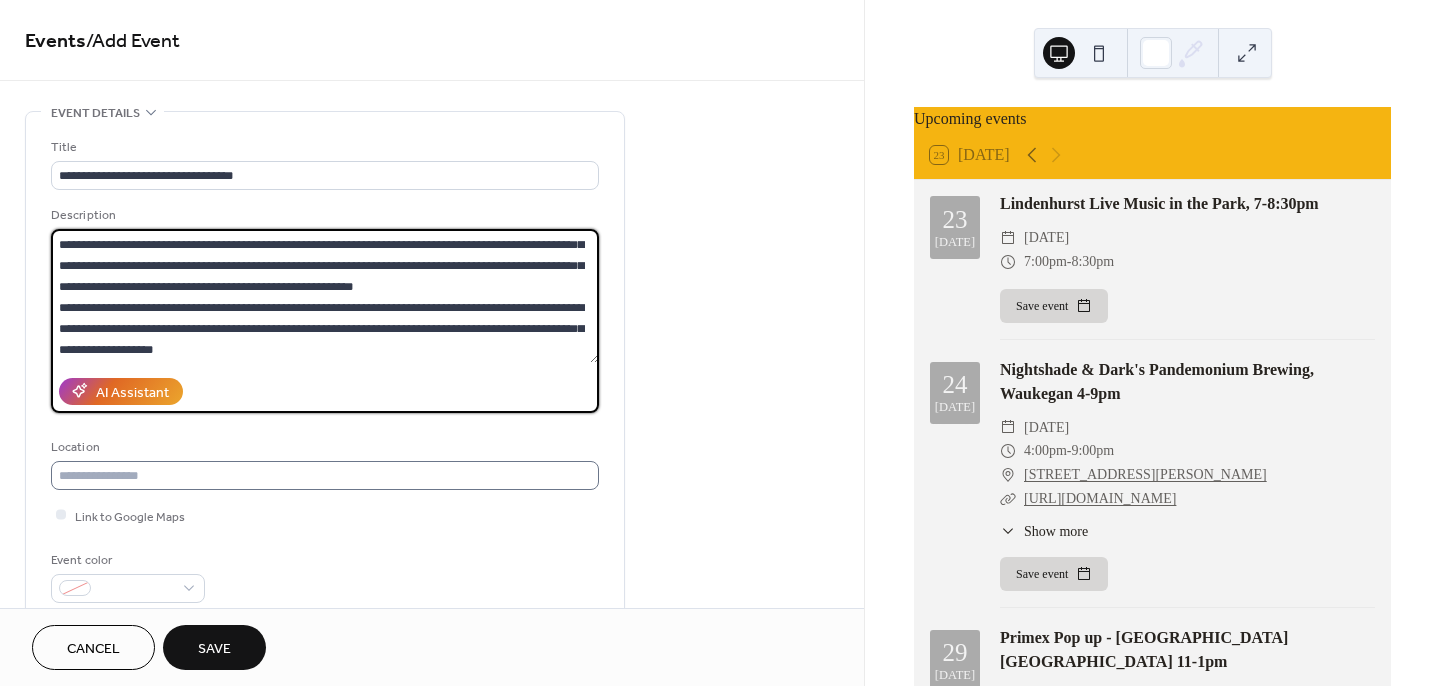 type on "**********" 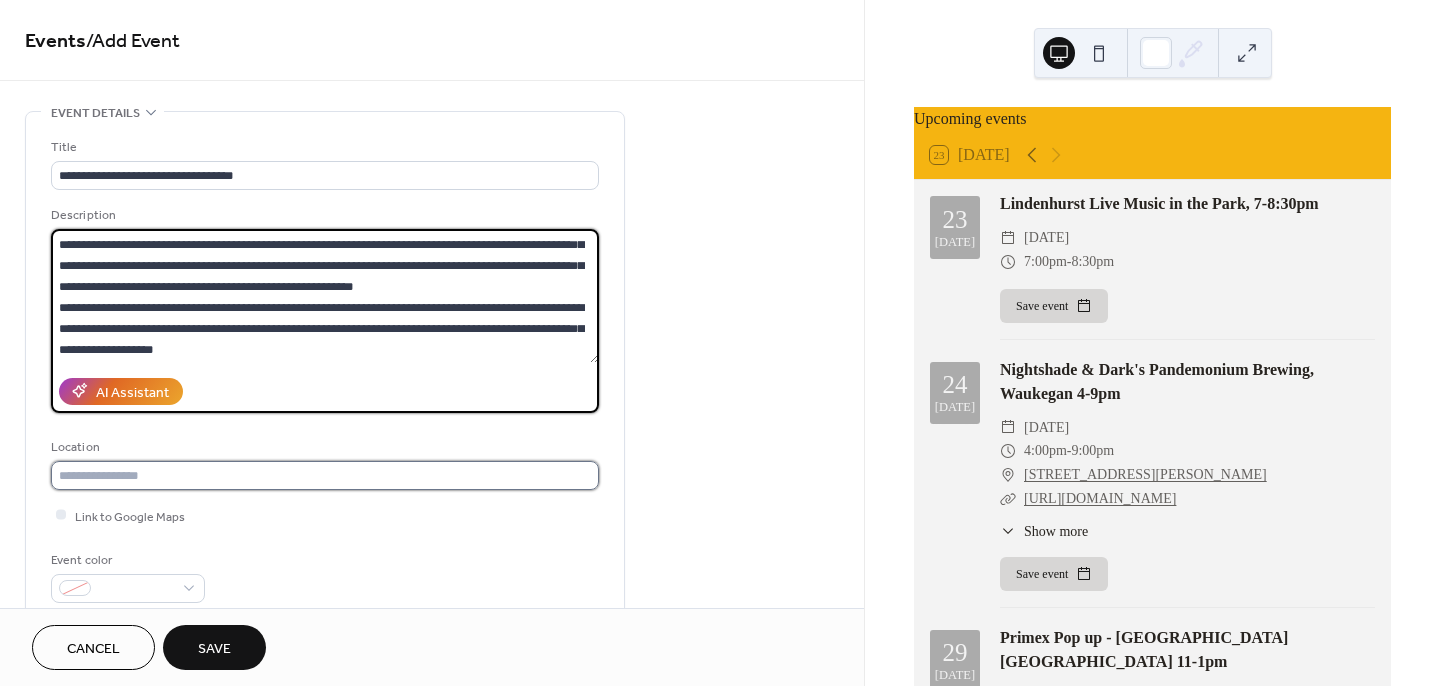 click at bounding box center (325, 475) 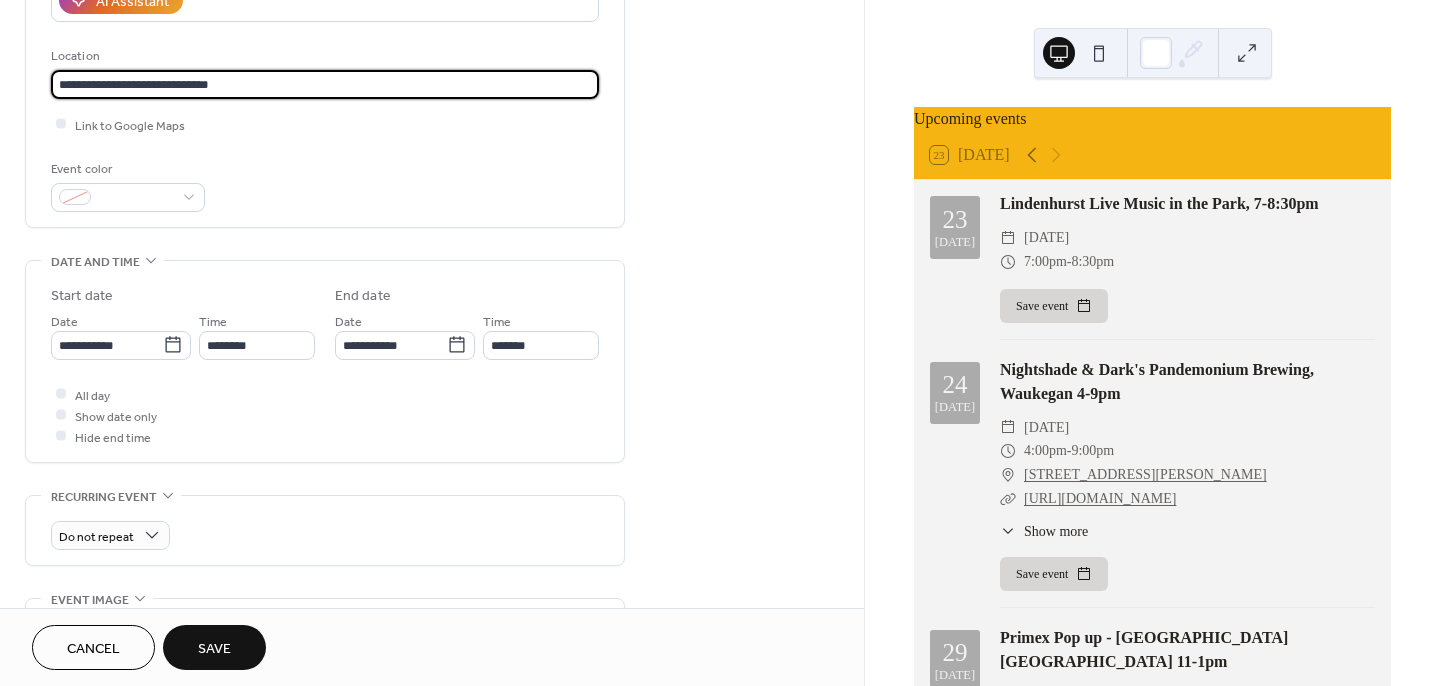 scroll, scrollTop: 457, scrollLeft: 0, axis: vertical 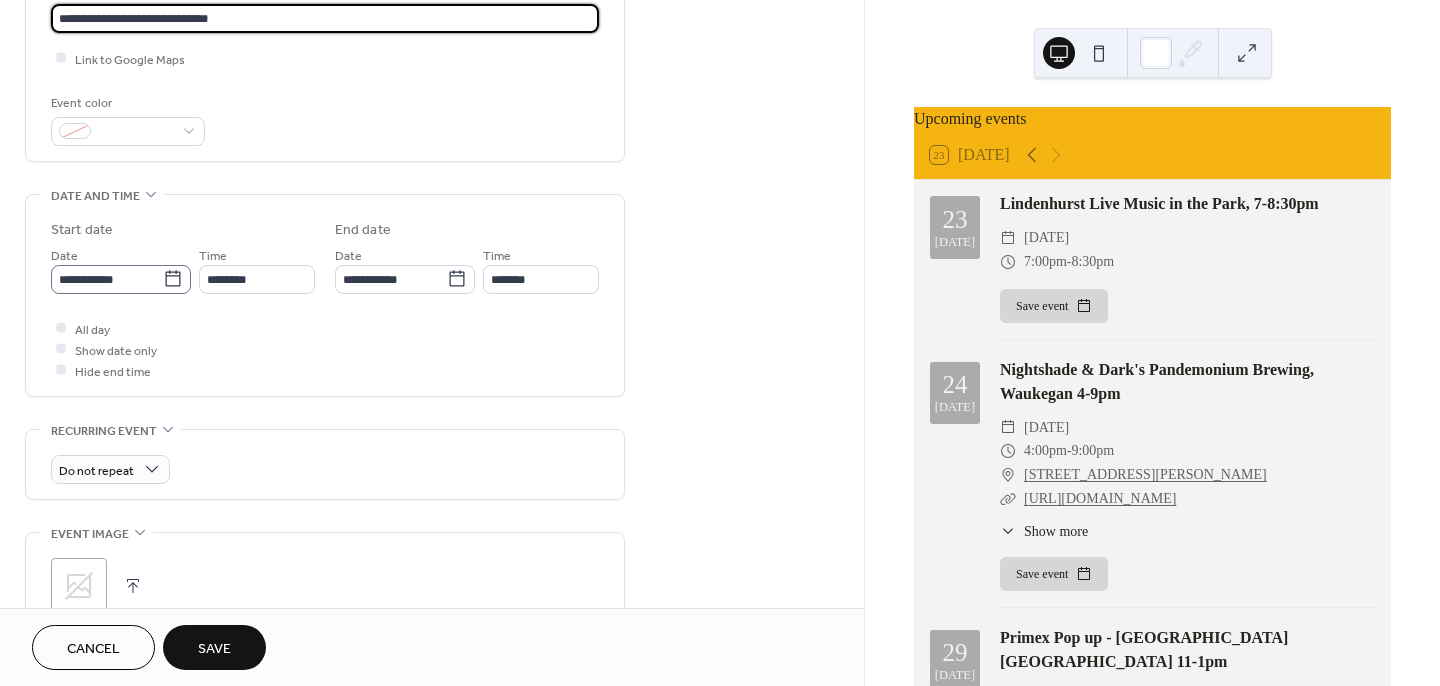 type on "**********" 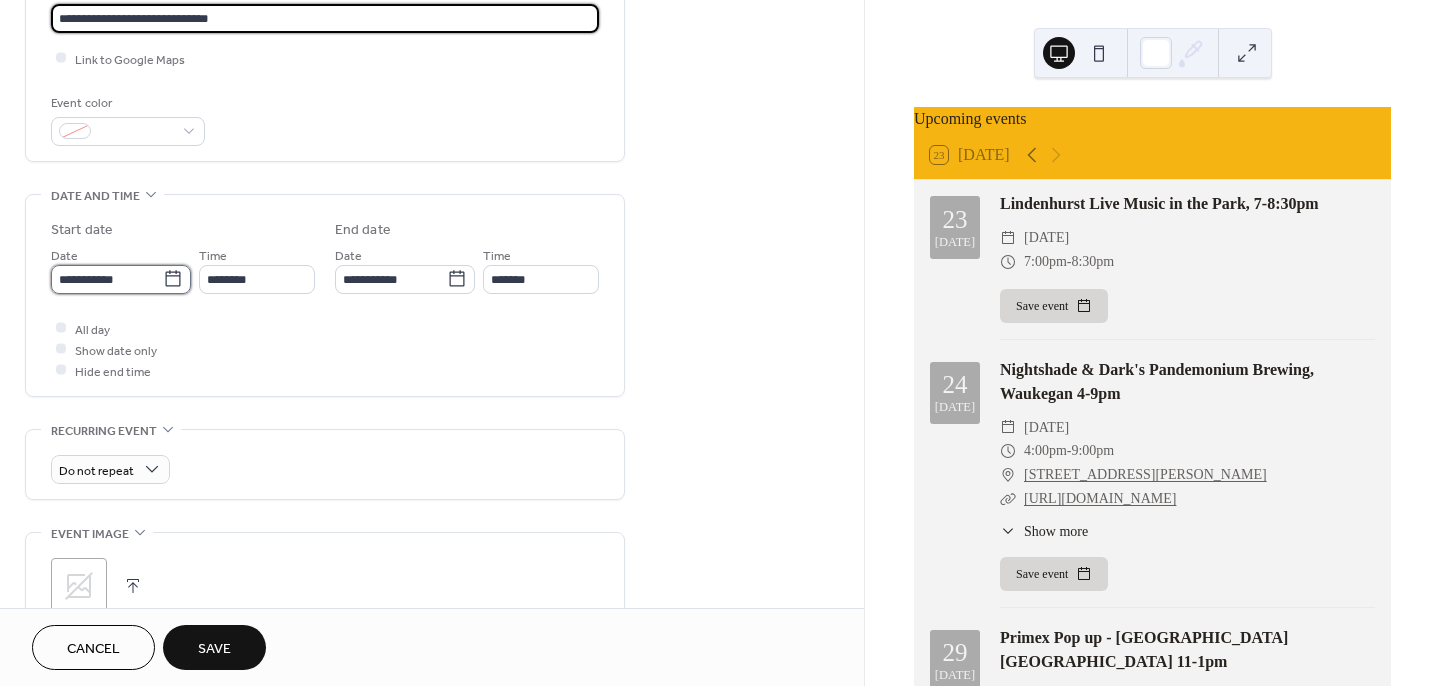 click on "**********" at bounding box center [107, 279] 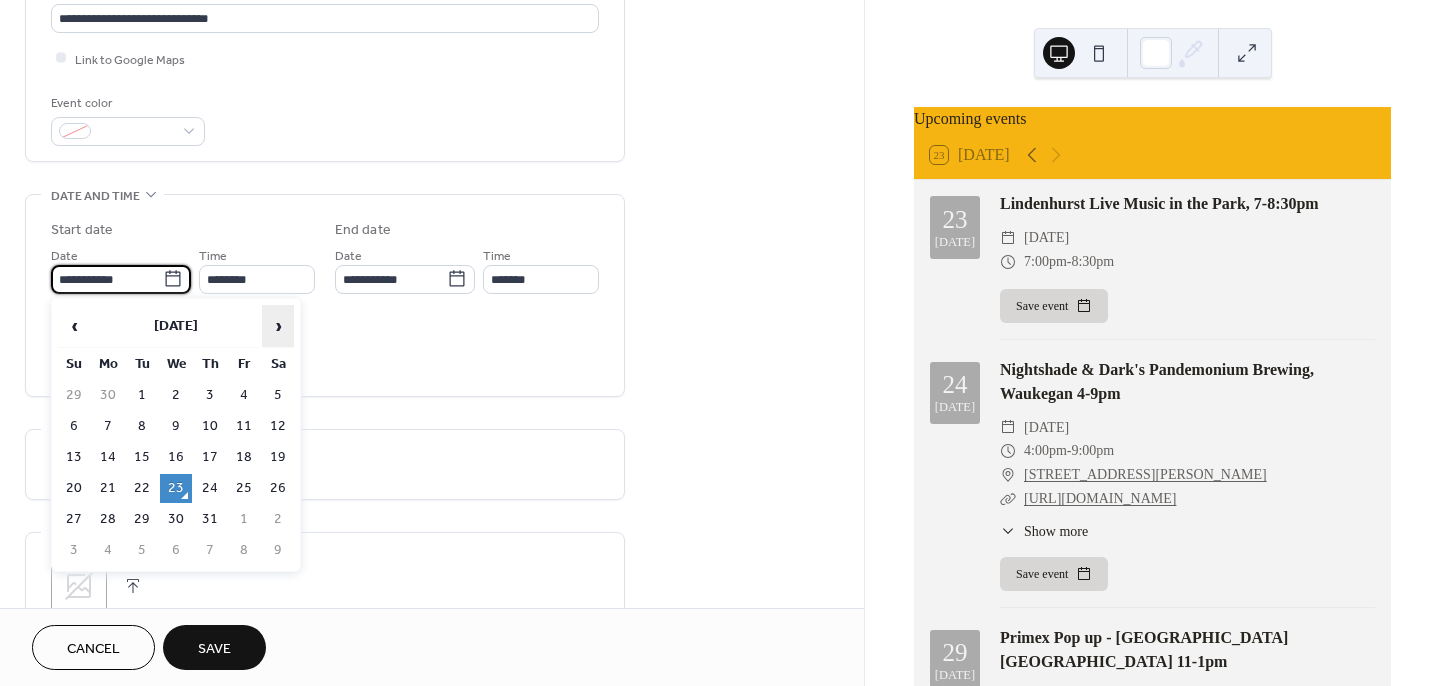 click on "›" at bounding box center (278, 326) 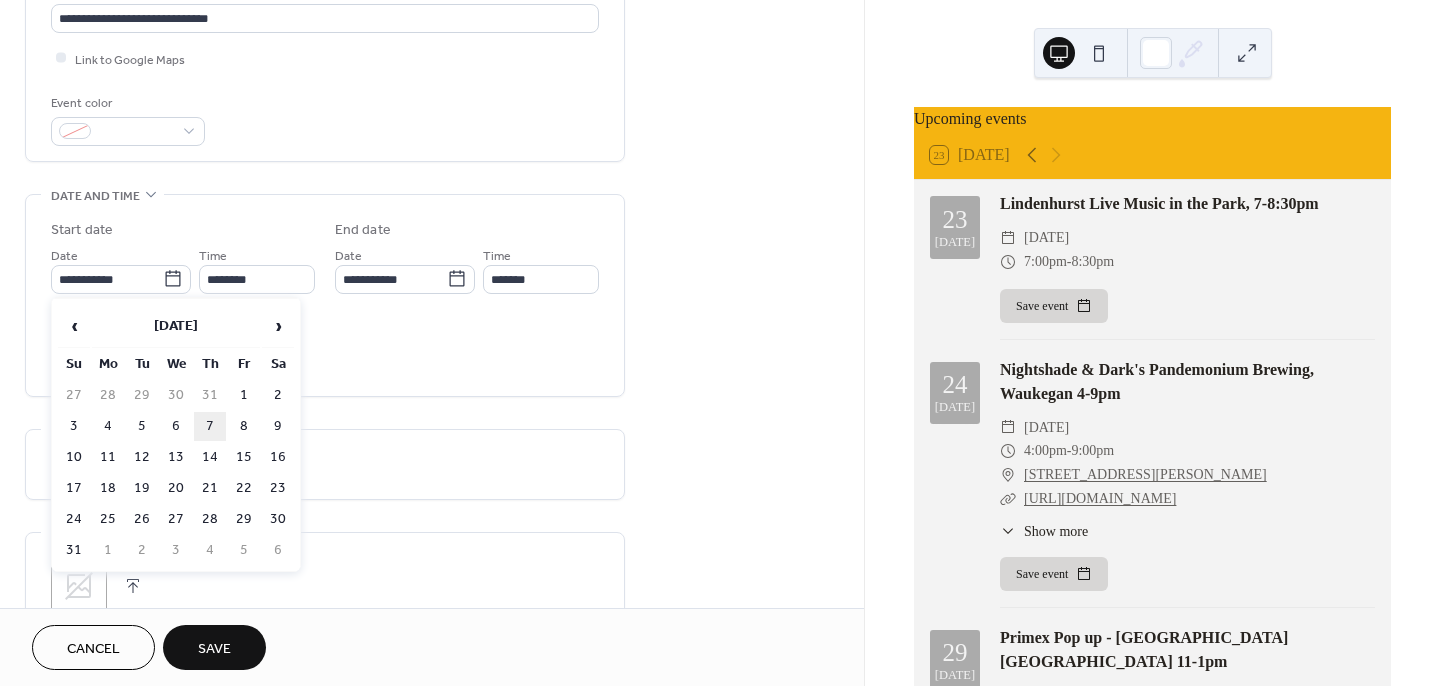 click on "7" at bounding box center (210, 426) 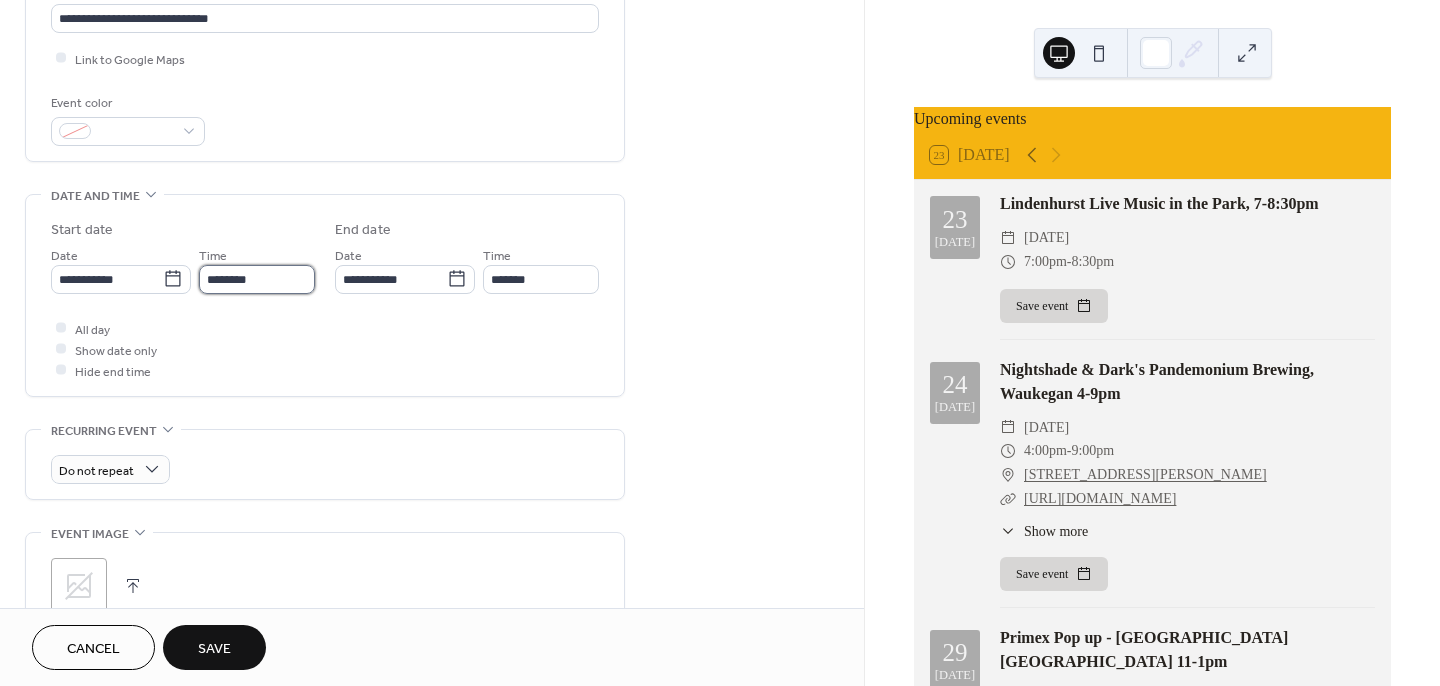 click on "********" at bounding box center (257, 279) 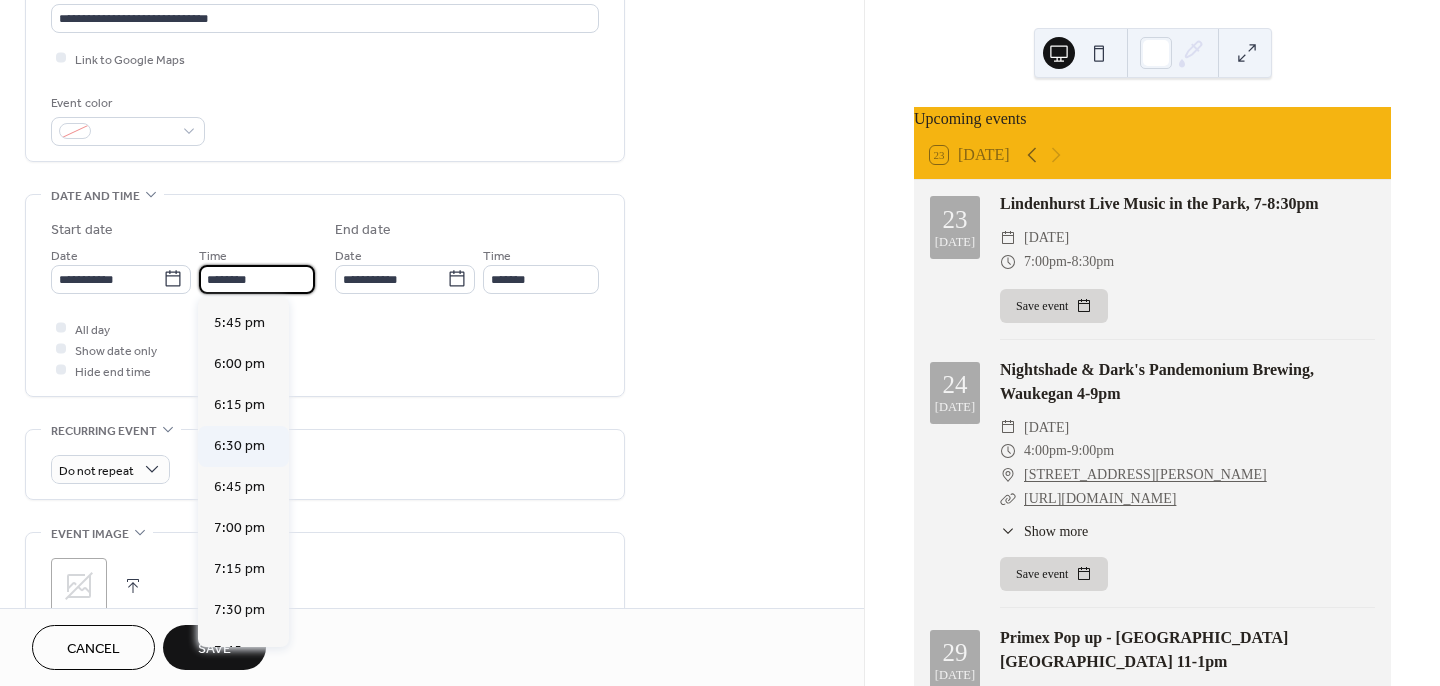 scroll, scrollTop: 2875, scrollLeft: 0, axis: vertical 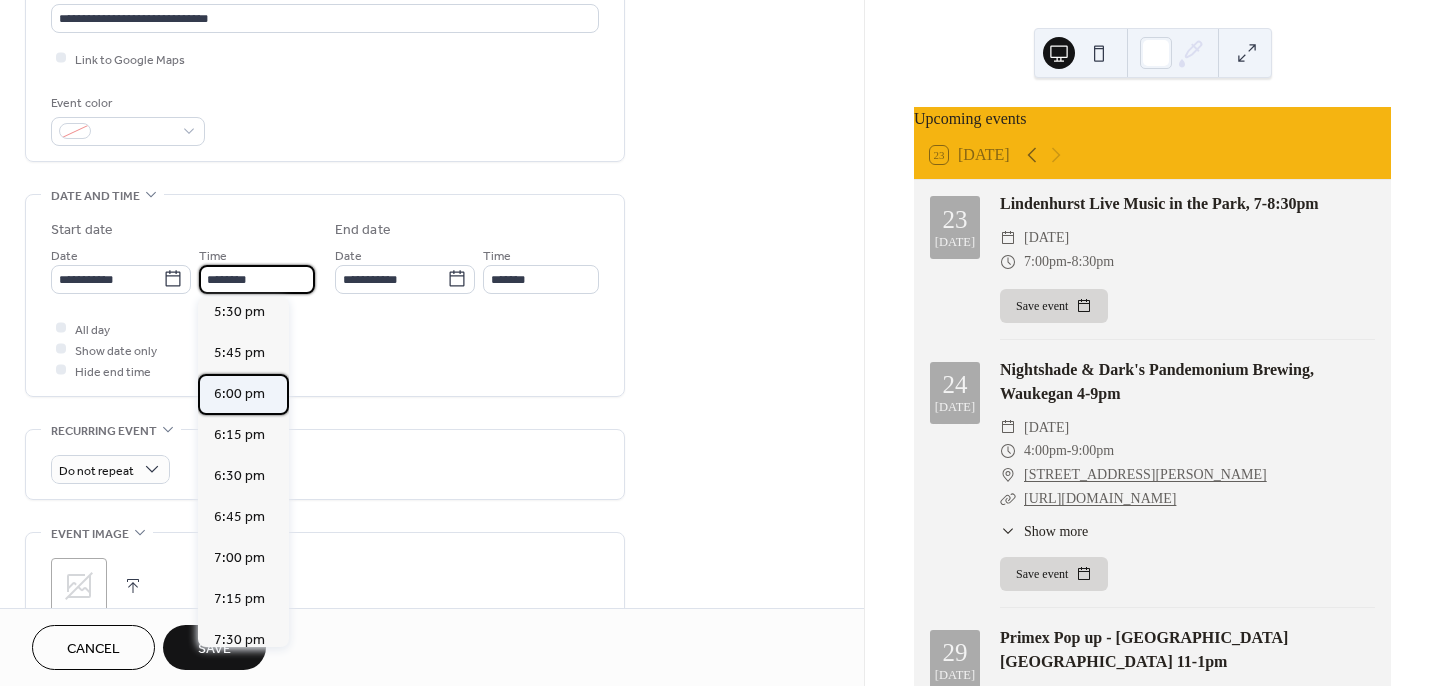 click on "6:00 pm" at bounding box center (239, 394) 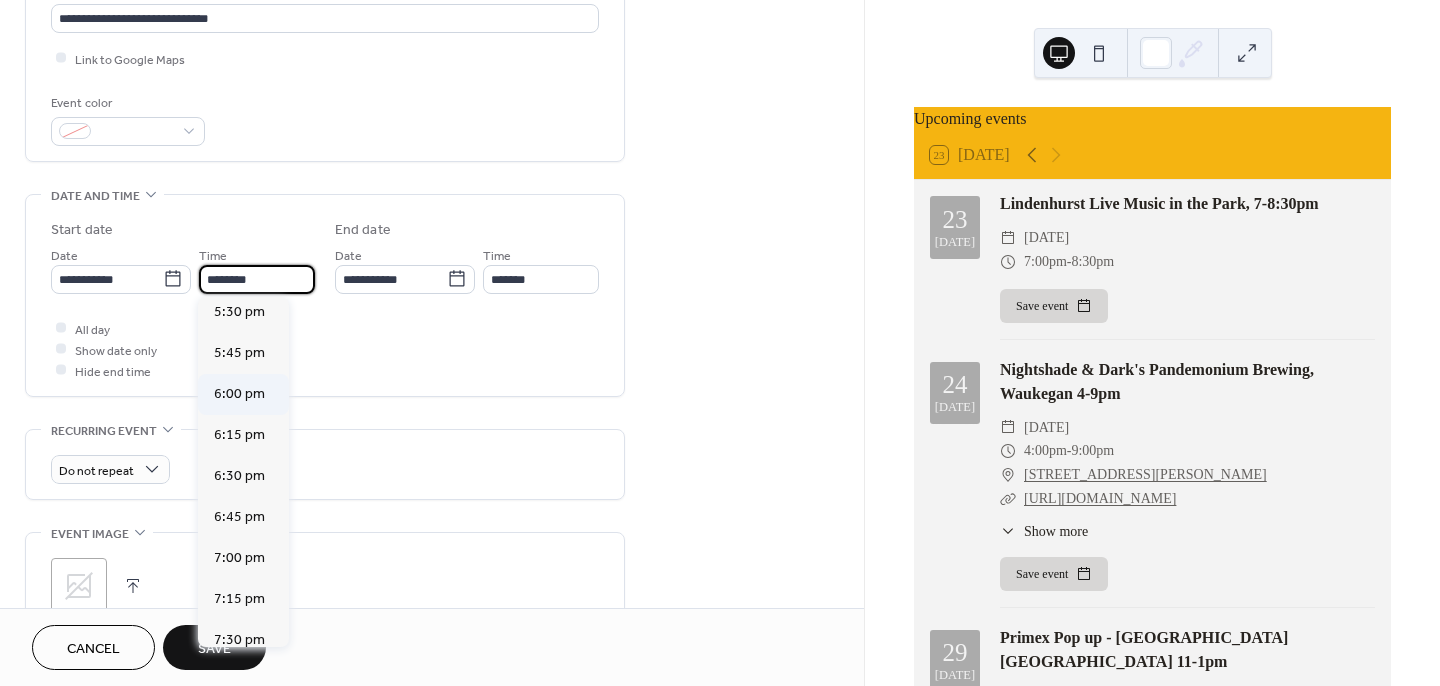 type on "*******" 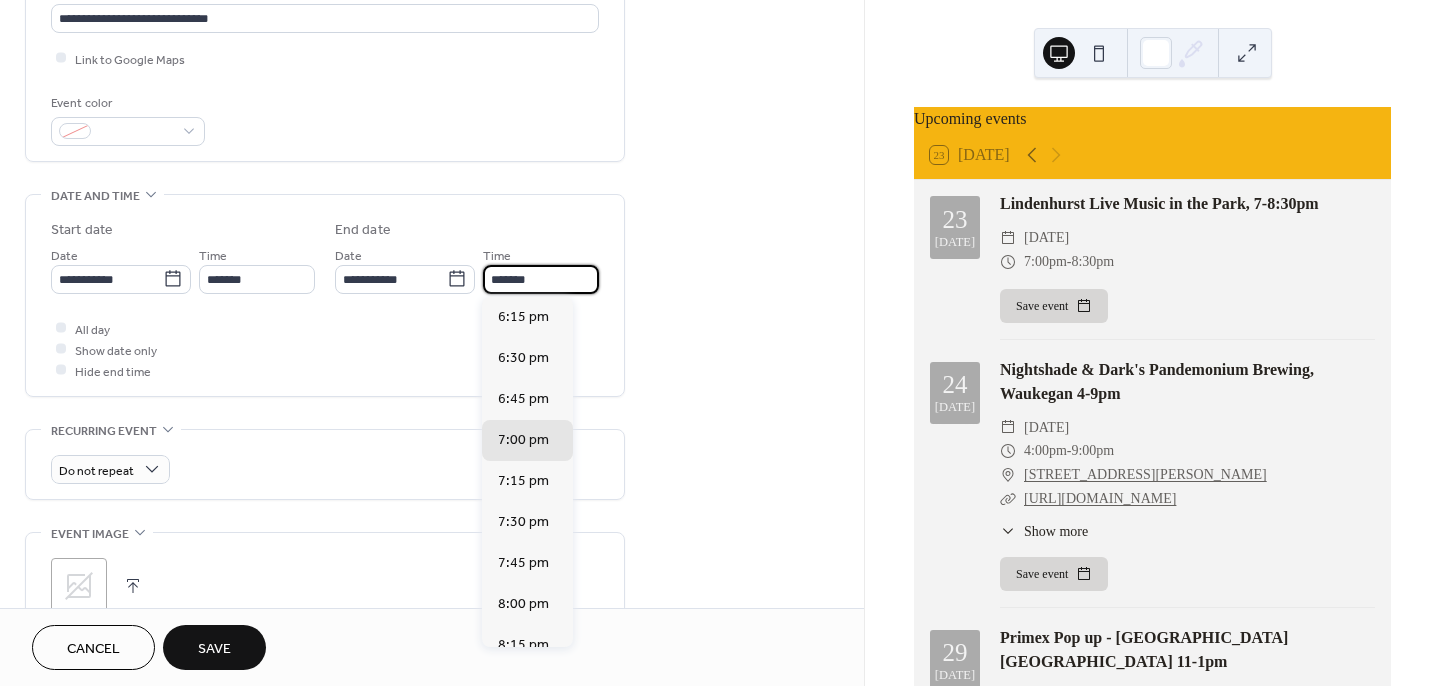 click on "*******" at bounding box center (541, 279) 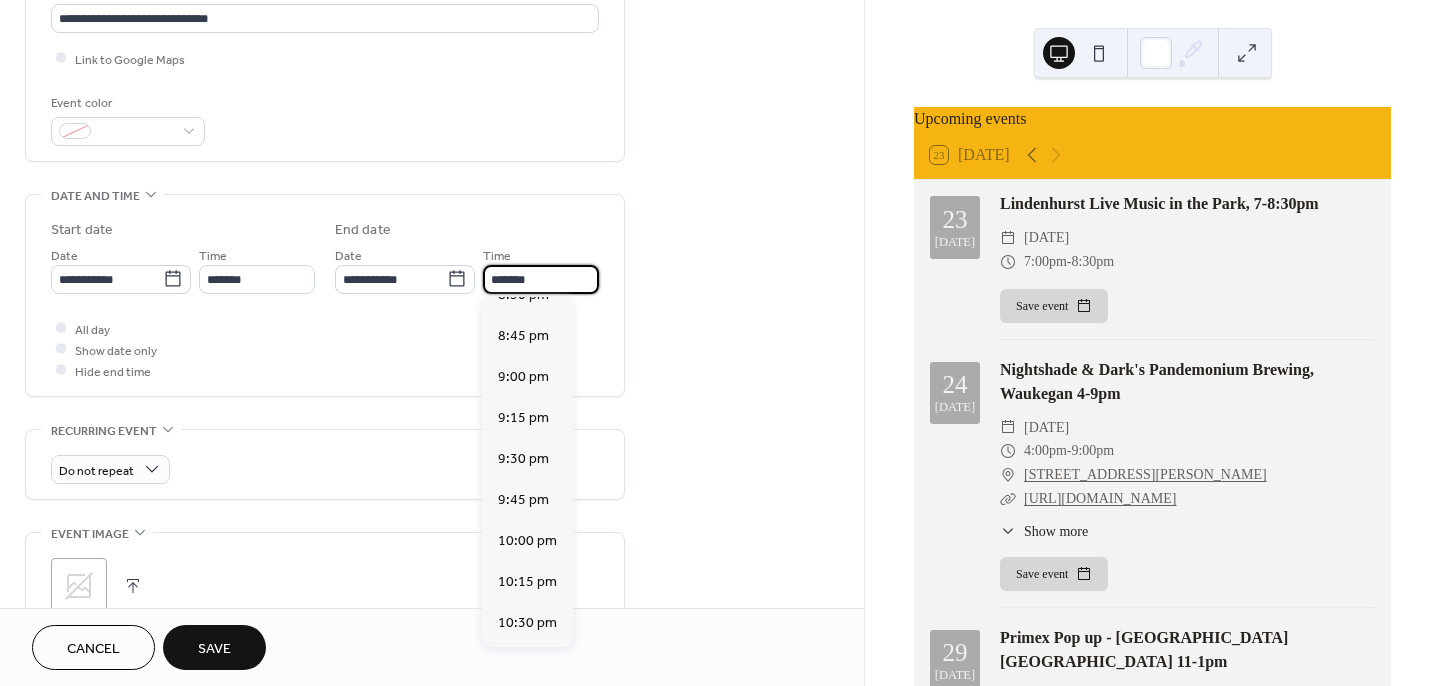 scroll, scrollTop: 393, scrollLeft: 0, axis: vertical 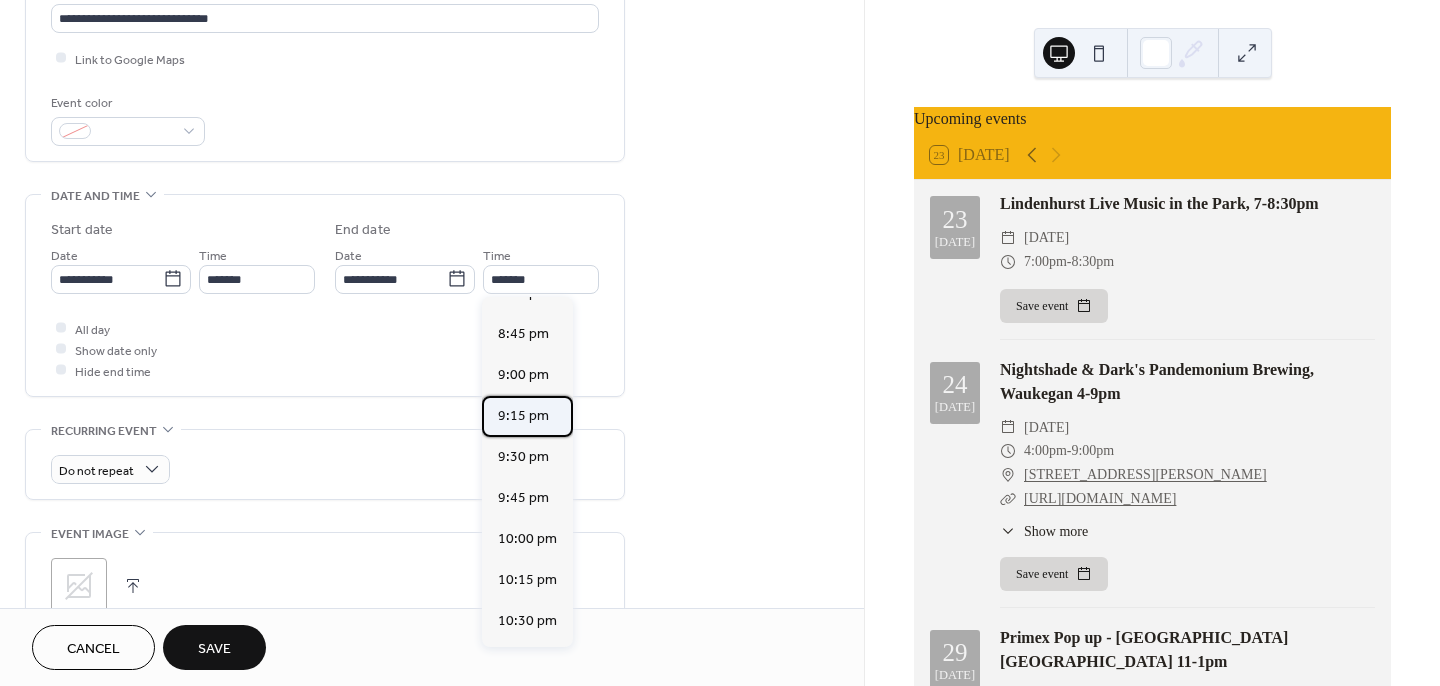 click on "9:15 pm" at bounding box center [523, 416] 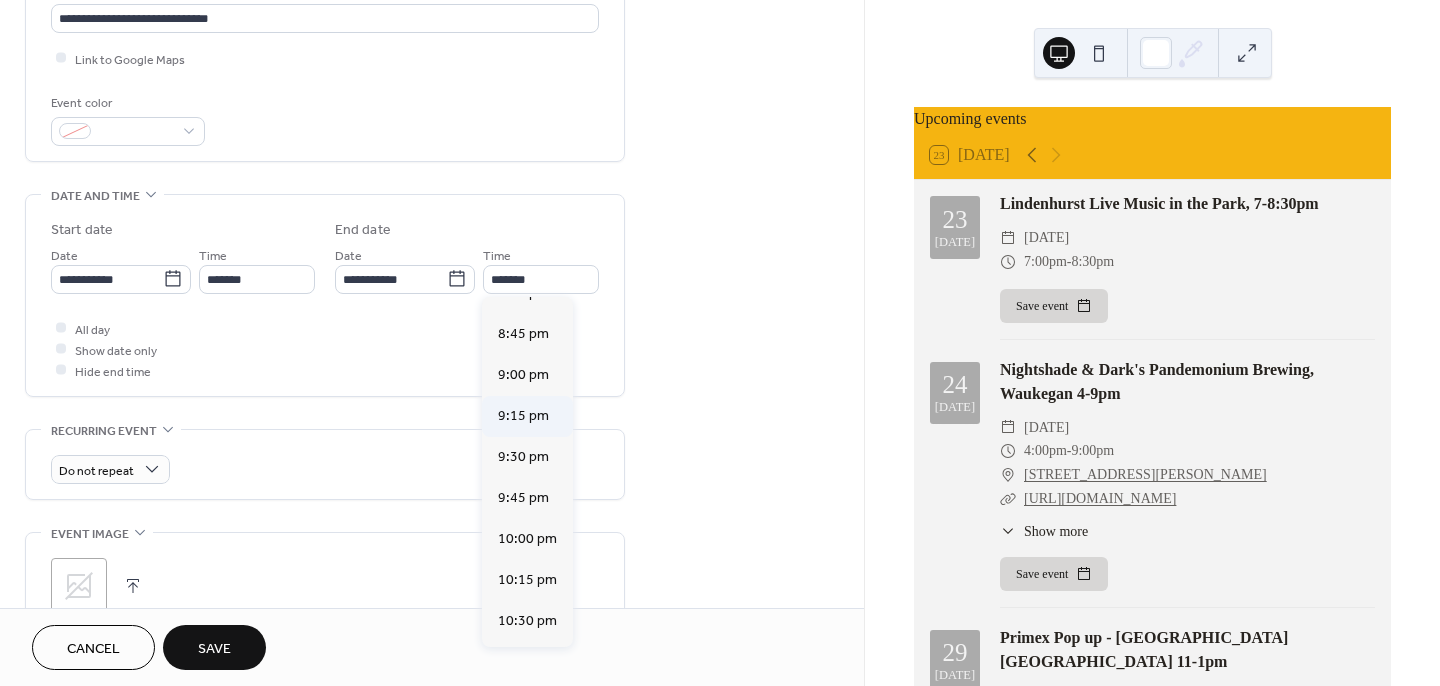 type on "*******" 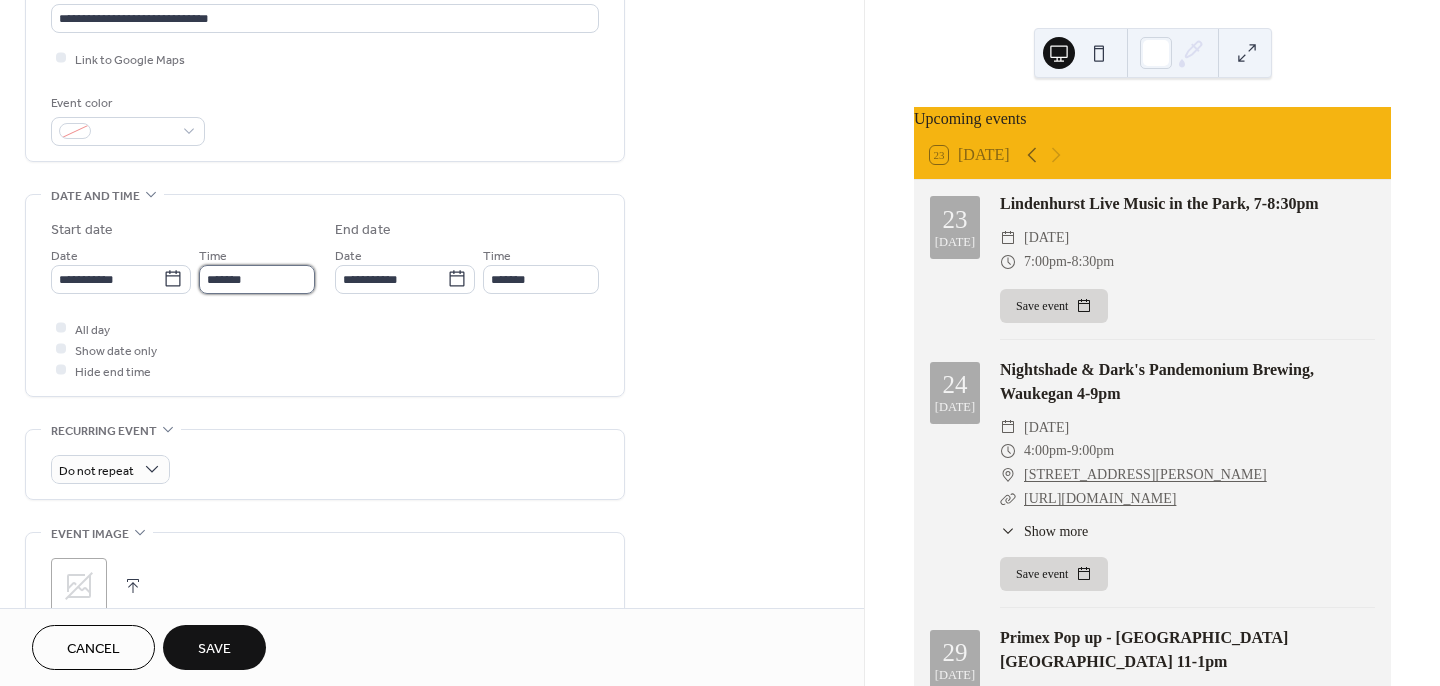 click on "*******" at bounding box center [257, 279] 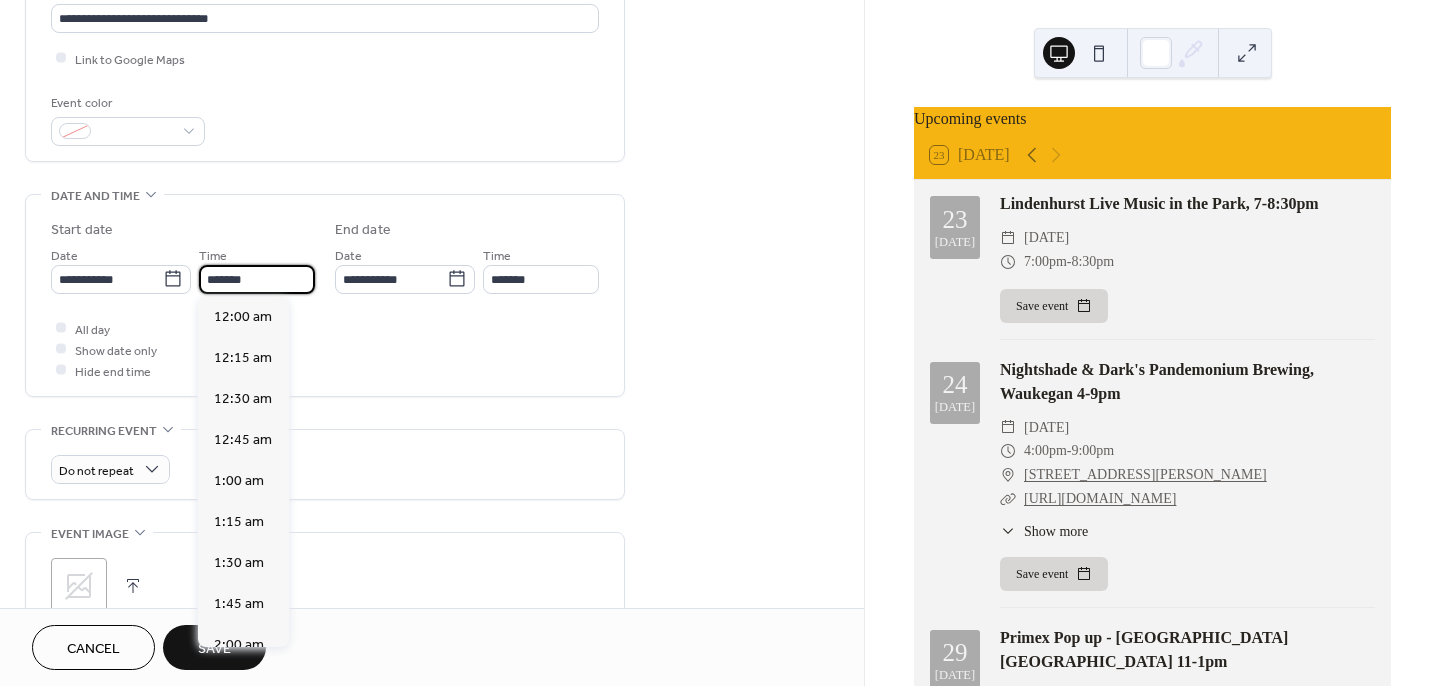 scroll, scrollTop: 2902, scrollLeft: 0, axis: vertical 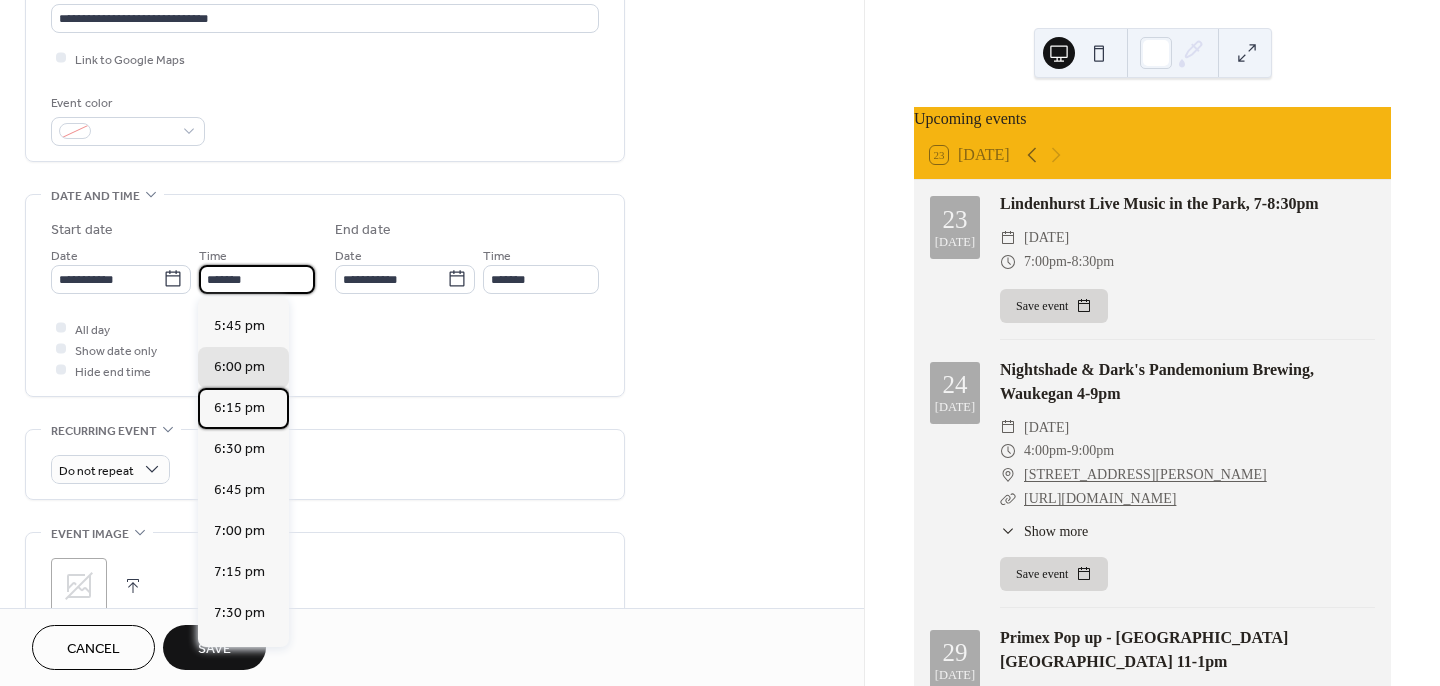 click on "6:15 pm" at bounding box center (243, 408) 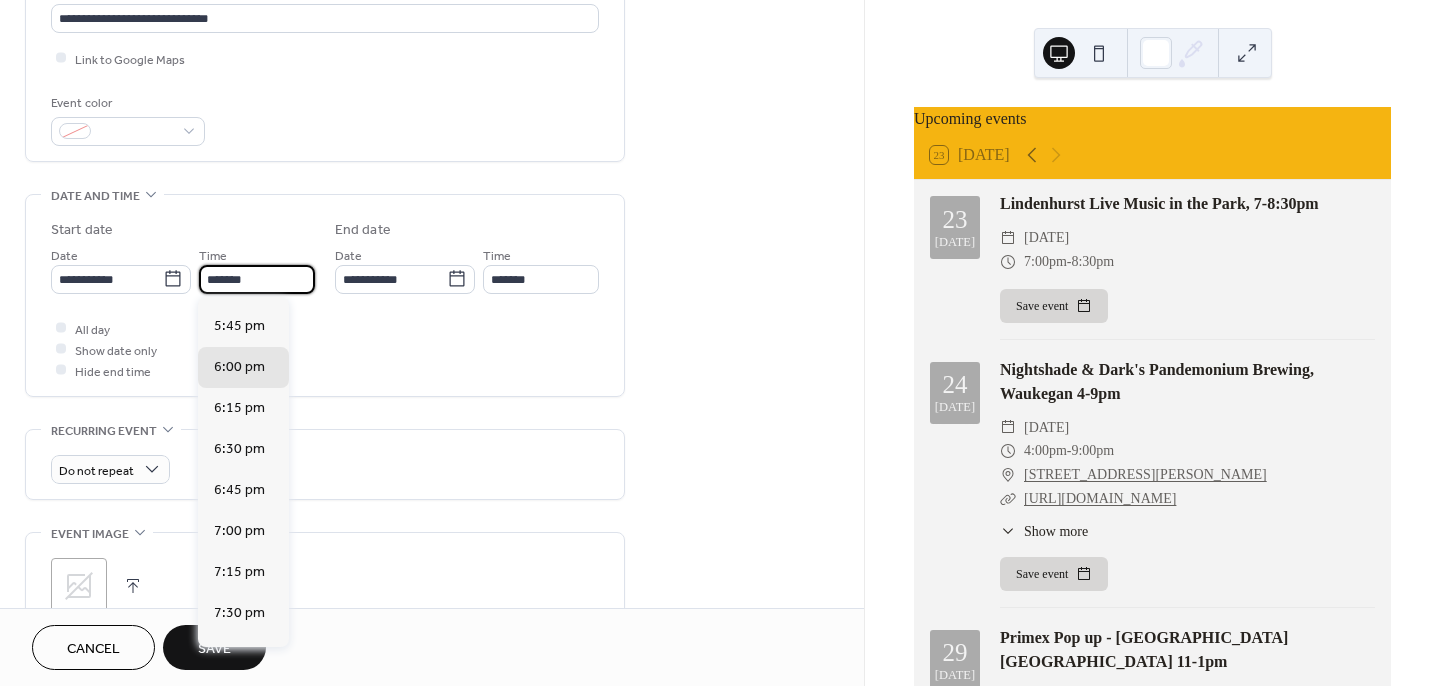 type on "*******" 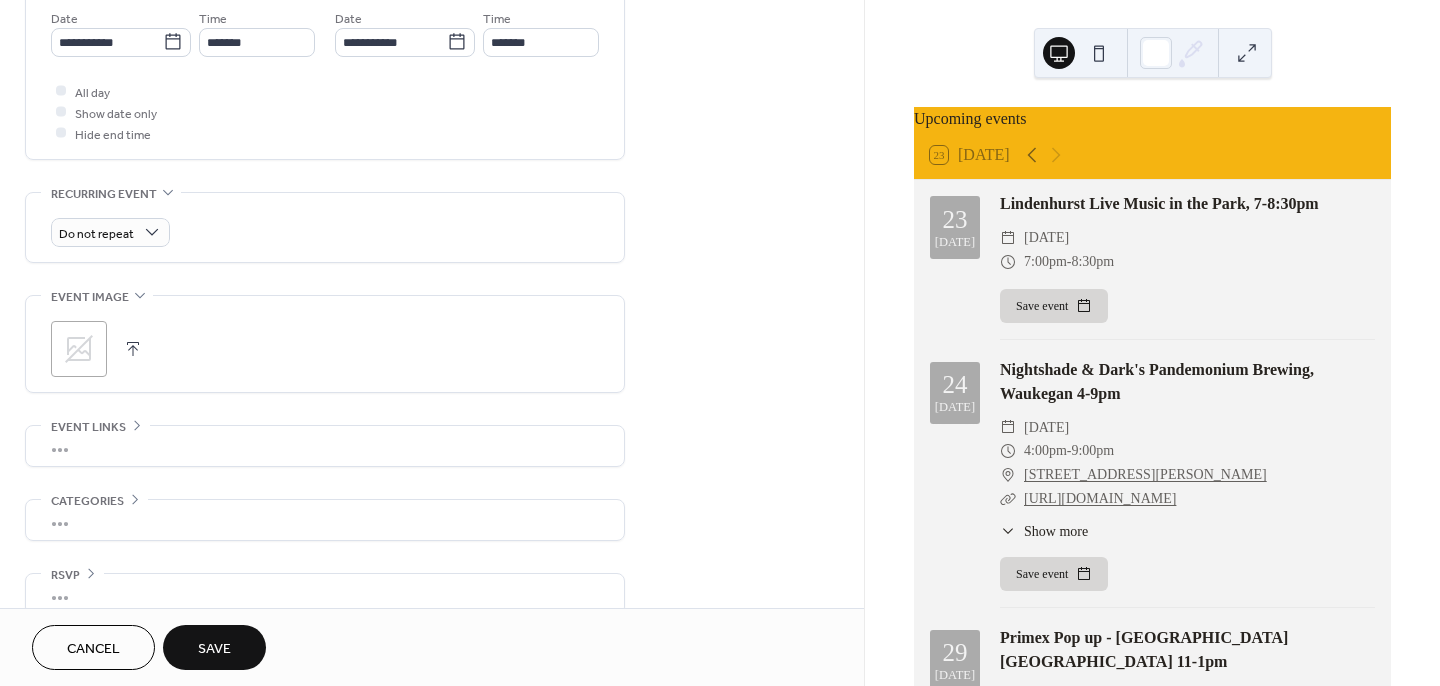 scroll, scrollTop: 697, scrollLeft: 0, axis: vertical 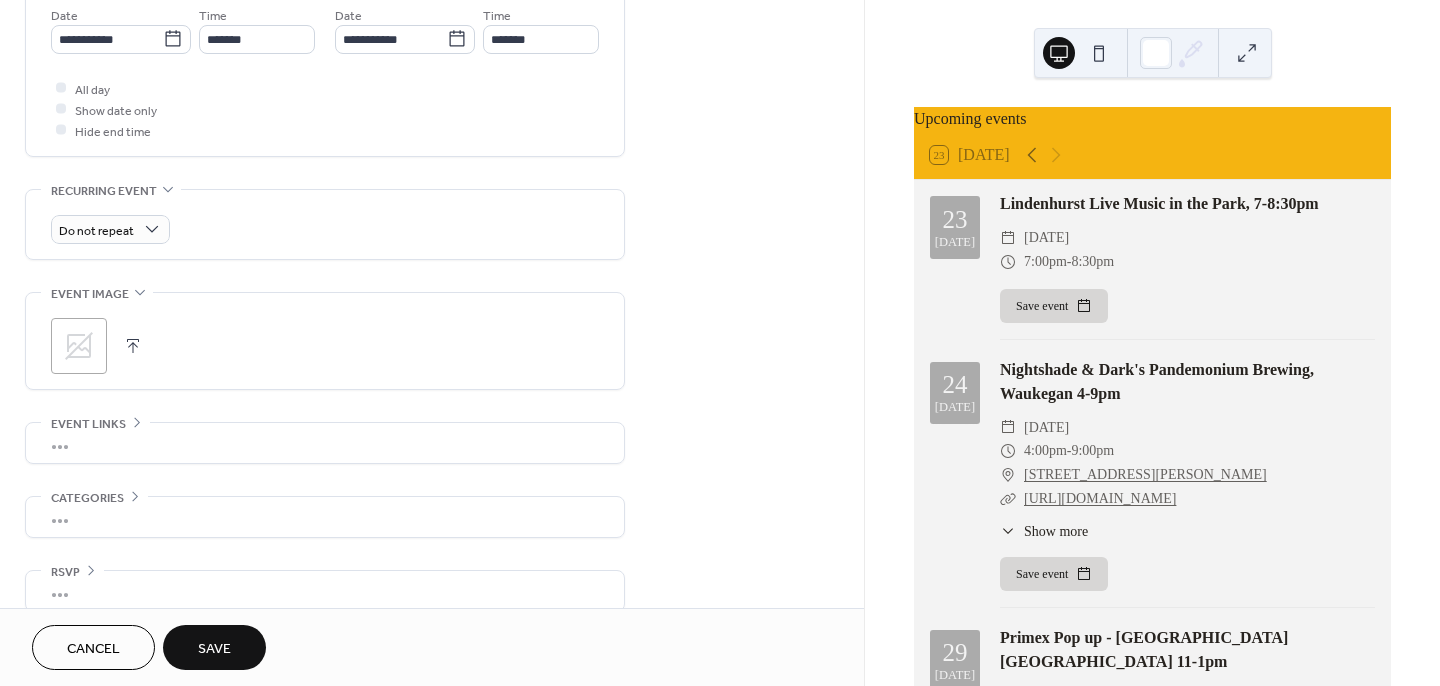click on "Save" at bounding box center (214, 647) 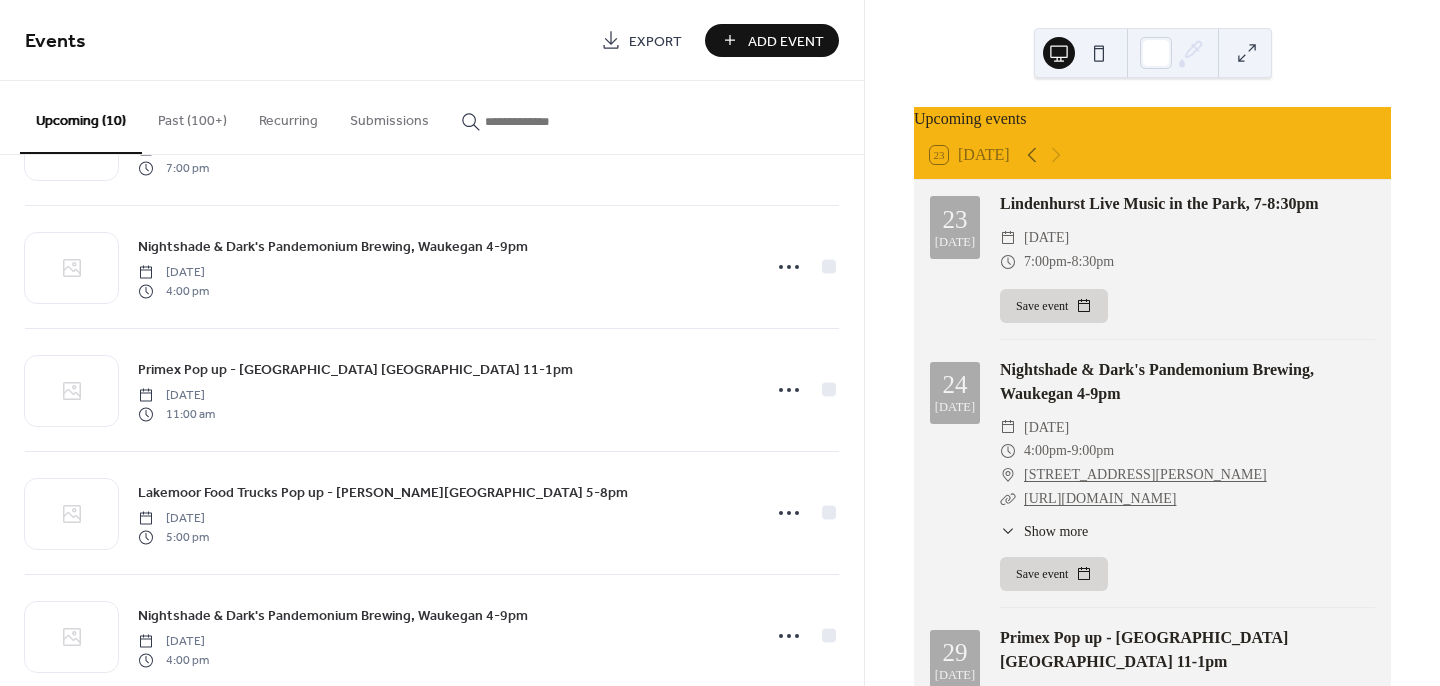 scroll, scrollTop: 3, scrollLeft: 0, axis: vertical 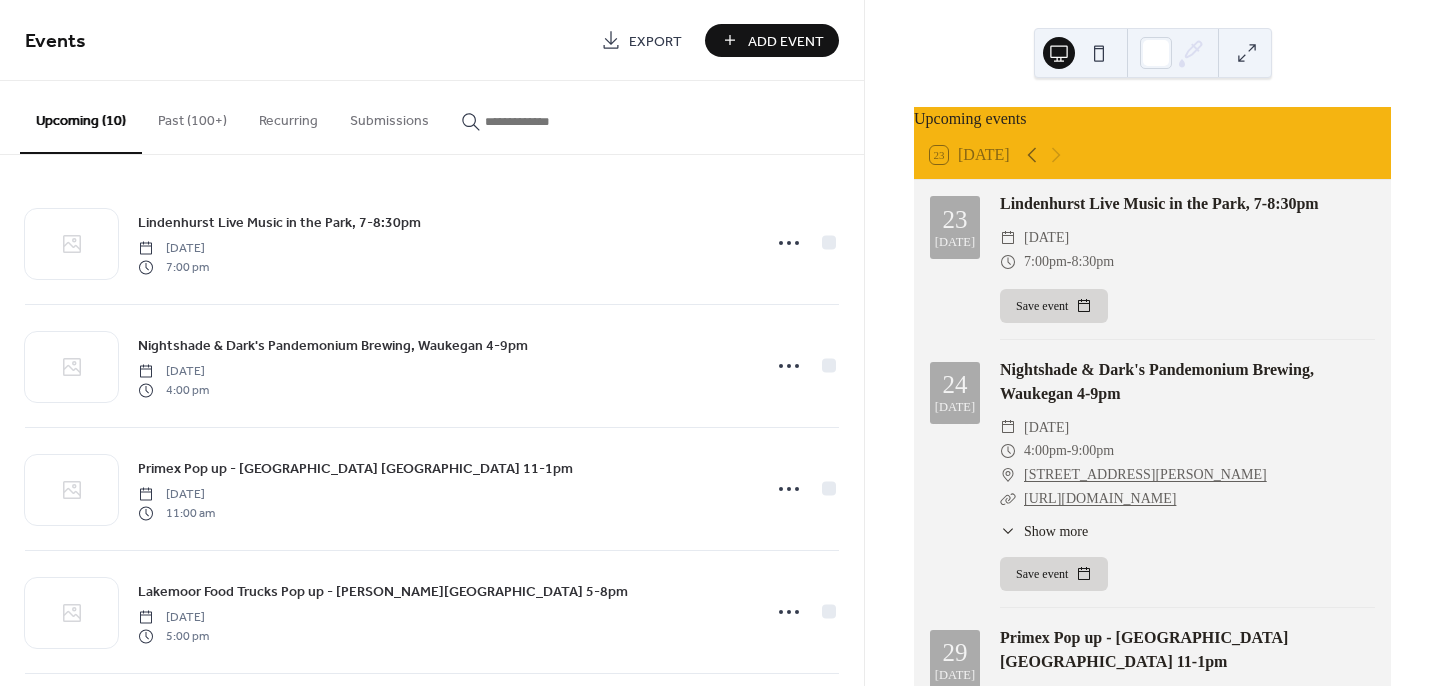 click on "Add Event" at bounding box center (786, 41) 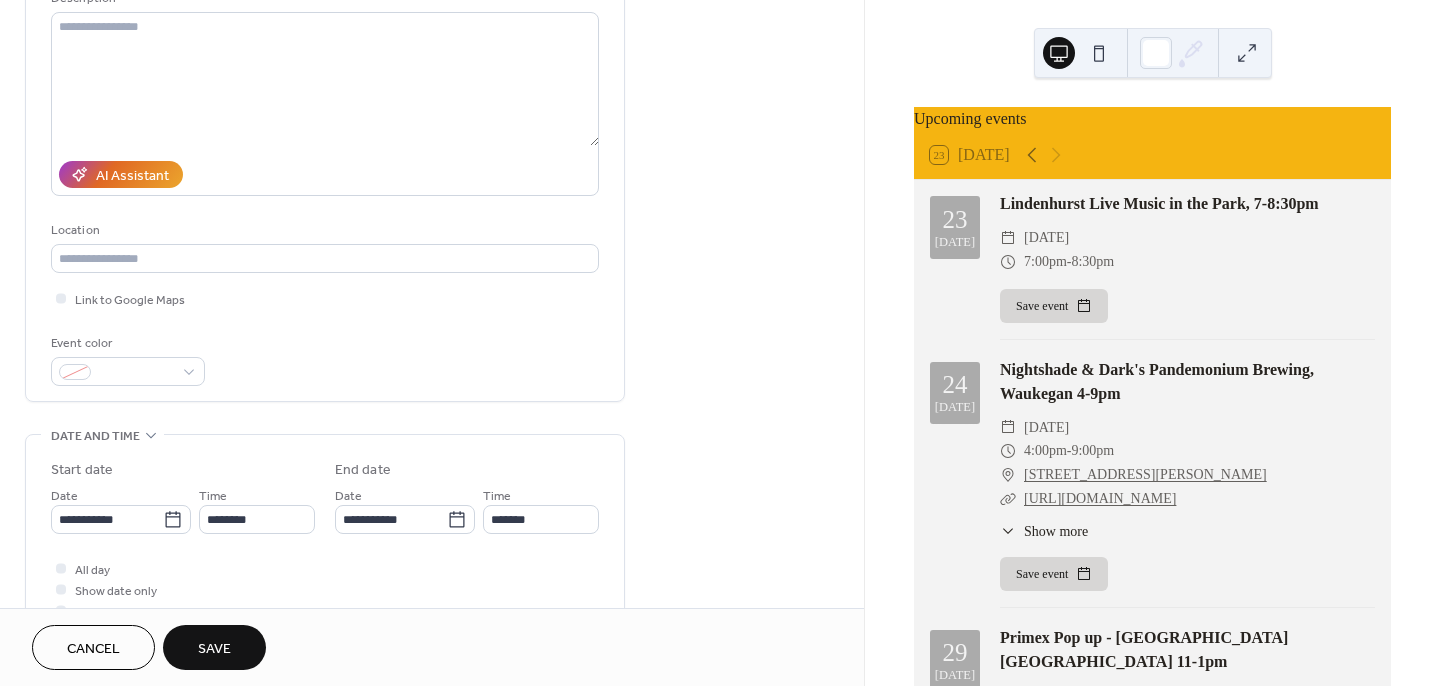 scroll, scrollTop: 218, scrollLeft: 0, axis: vertical 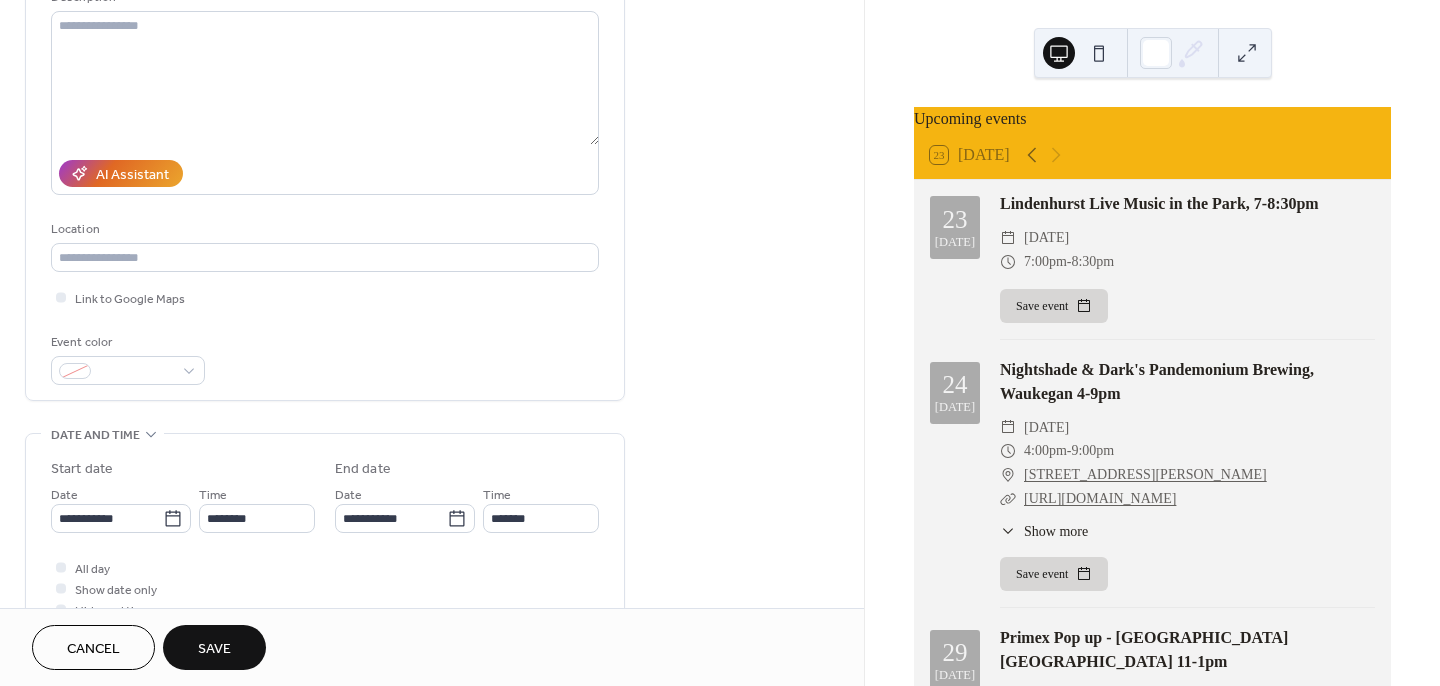 type on "**********" 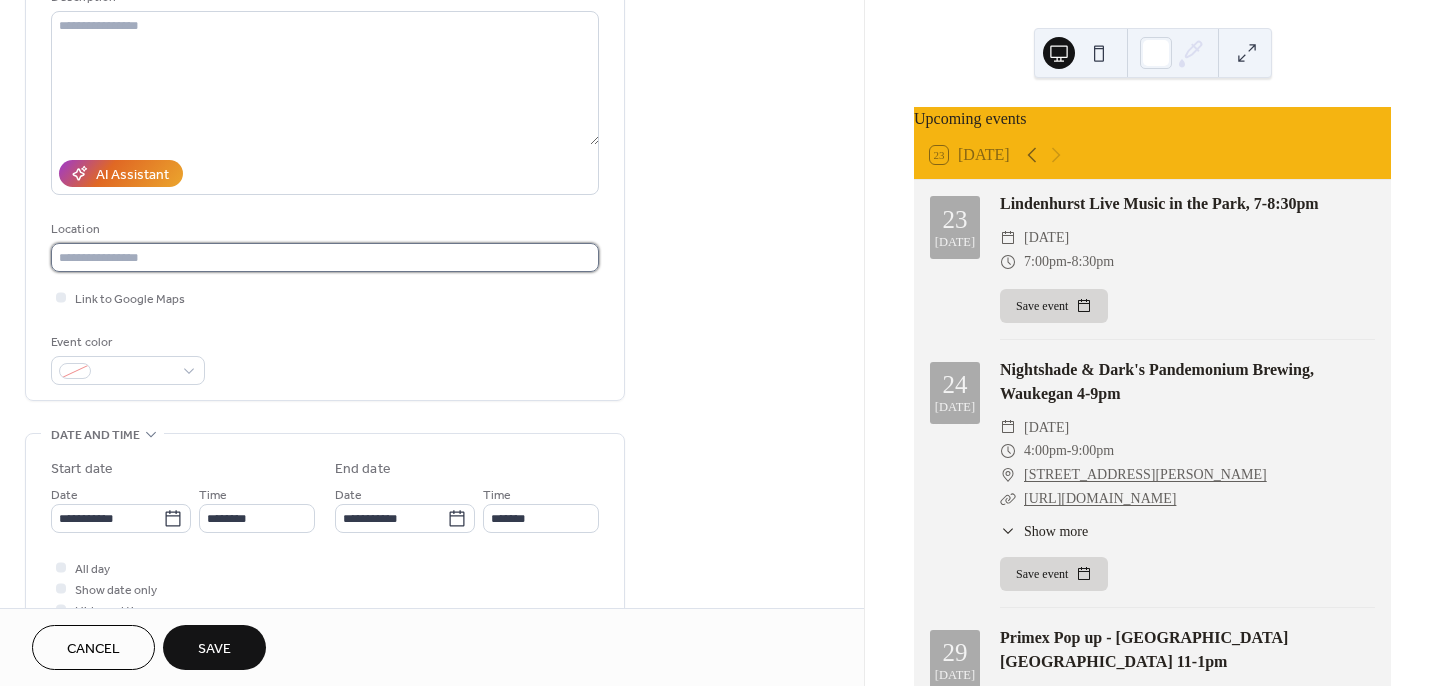 click at bounding box center [325, 257] 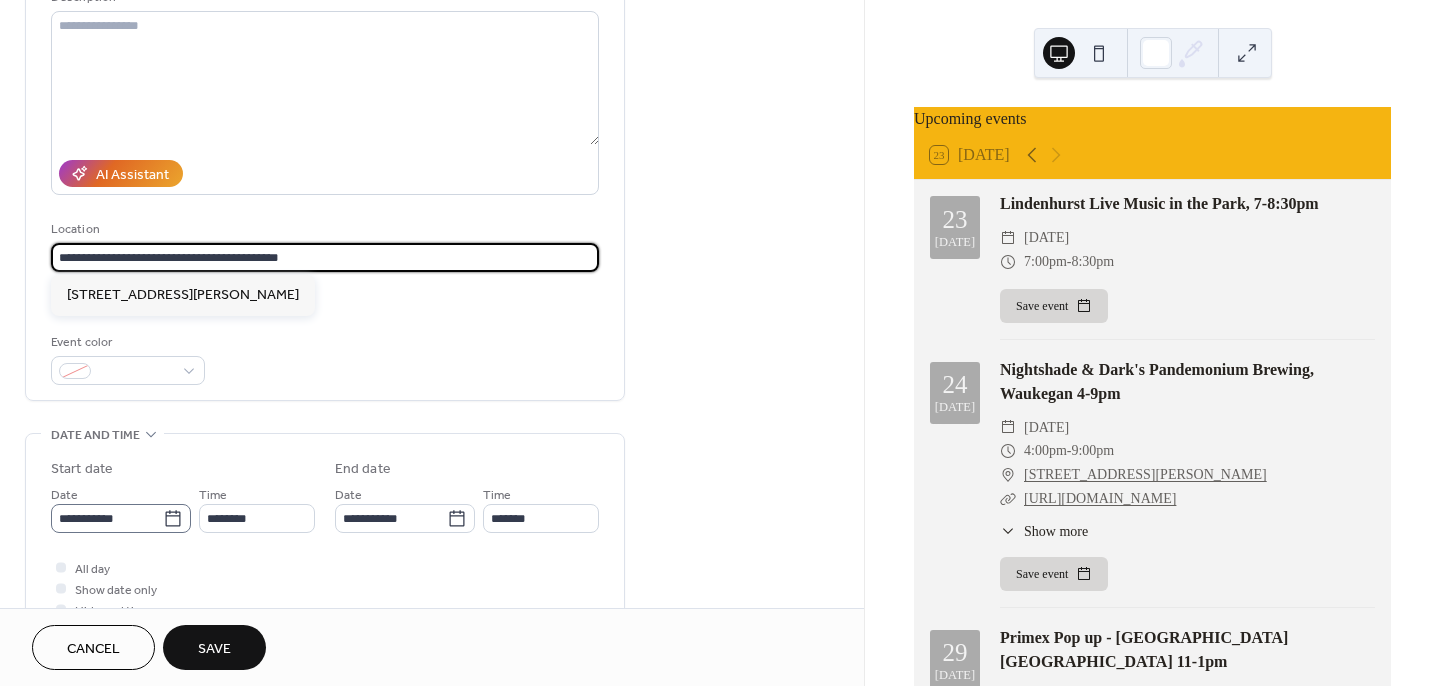 type on "**********" 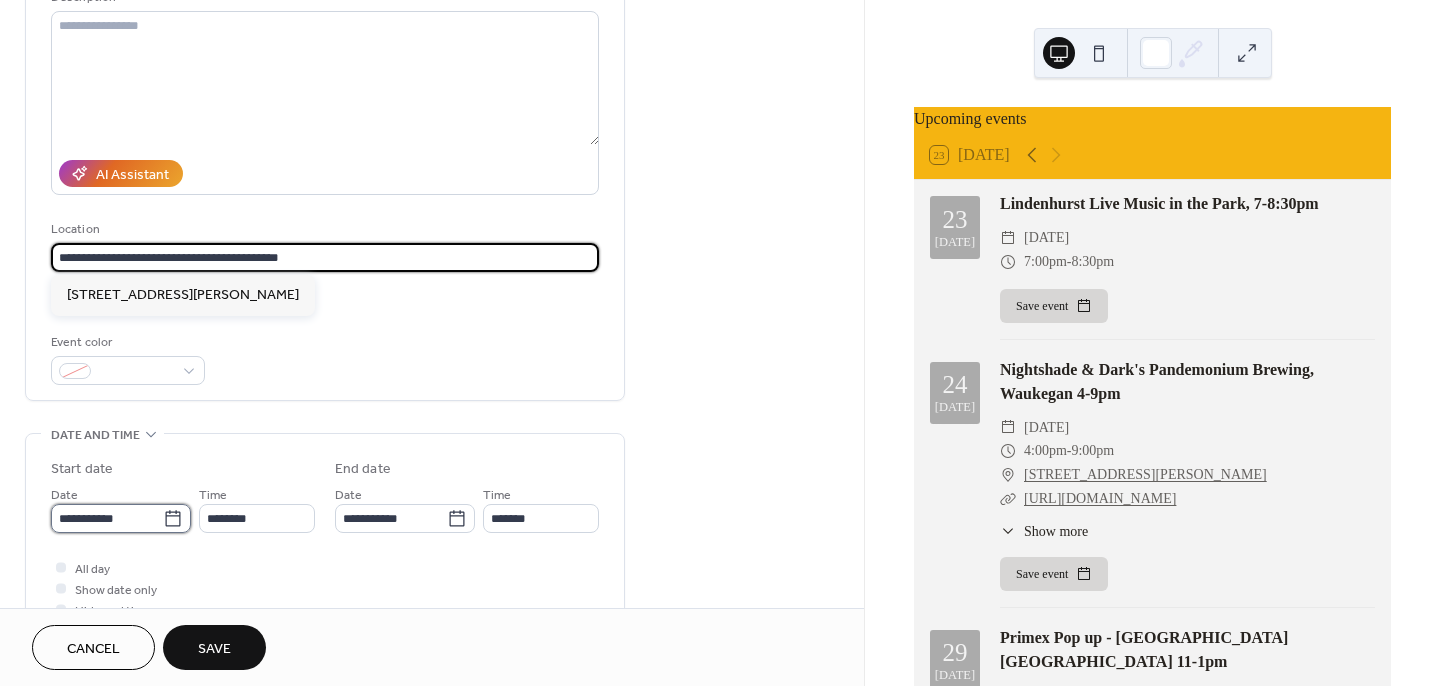 click on "**********" at bounding box center (107, 518) 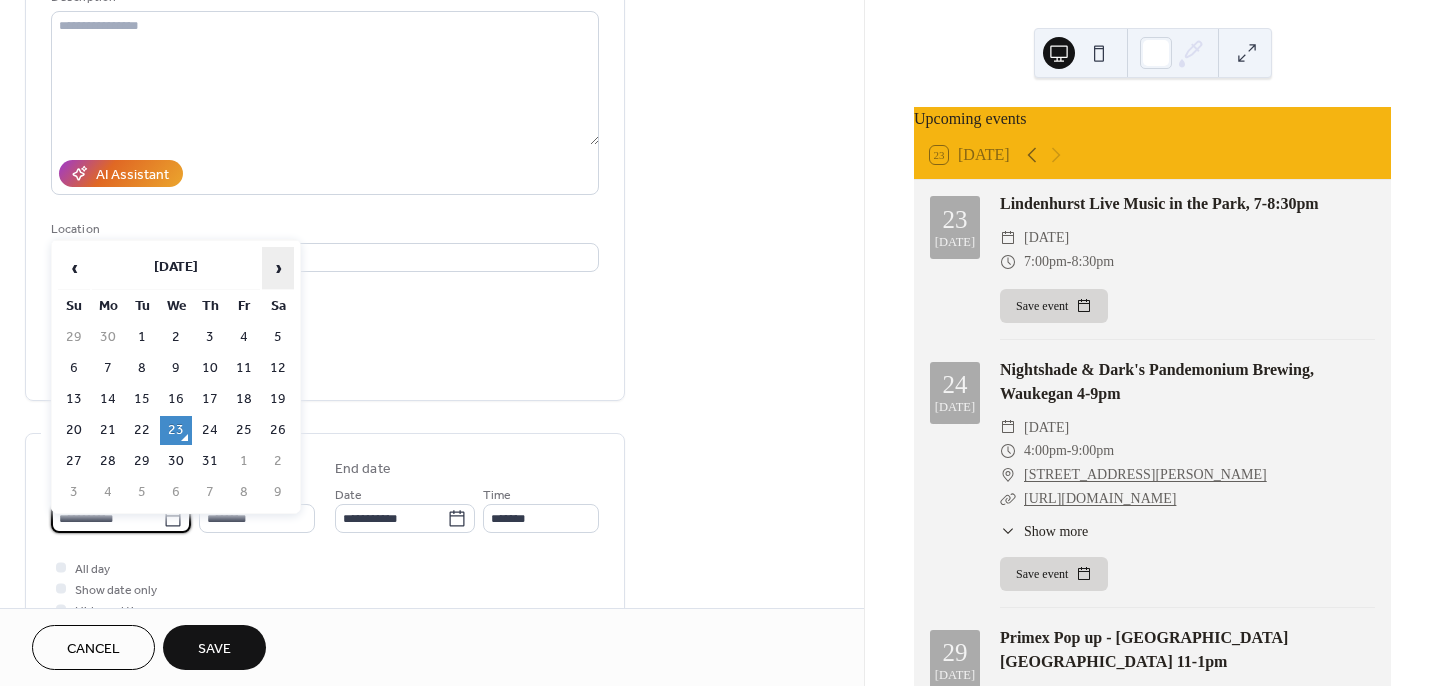click on "›" at bounding box center (278, 268) 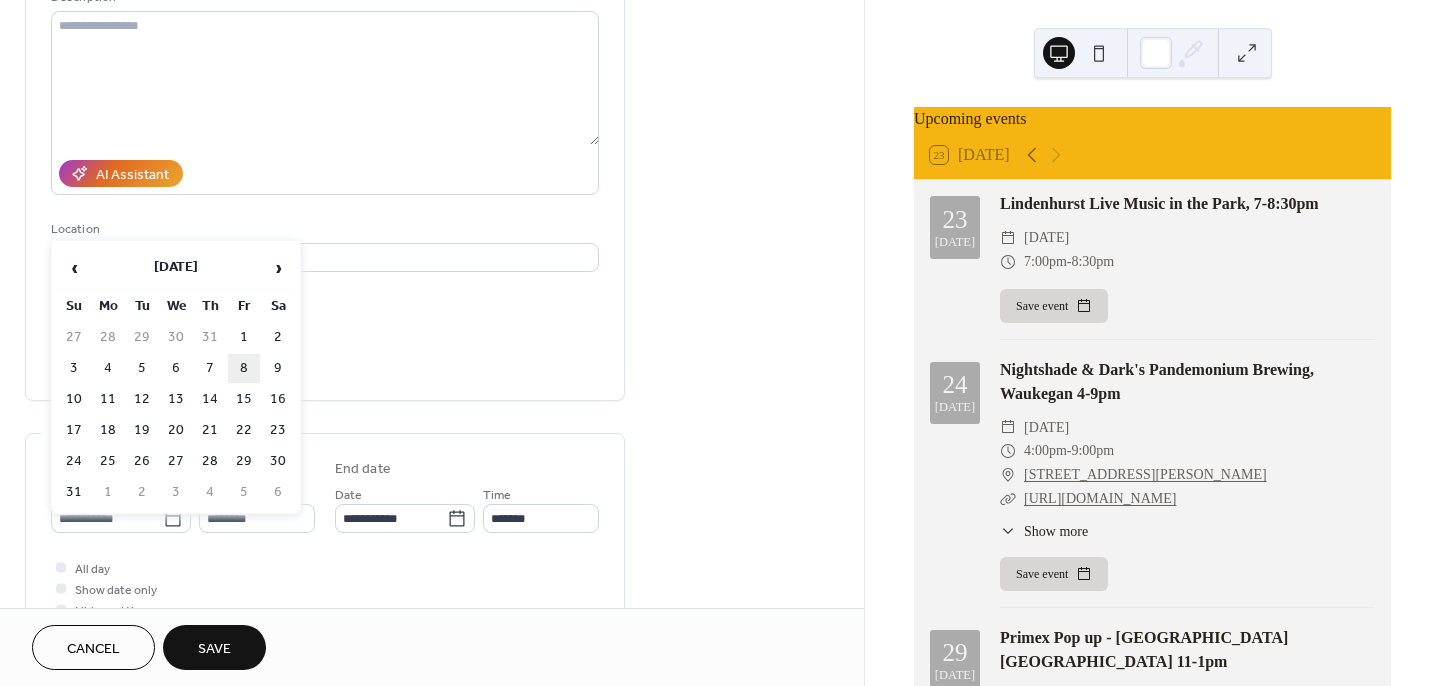 click on "8" at bounding box center (244, 368) 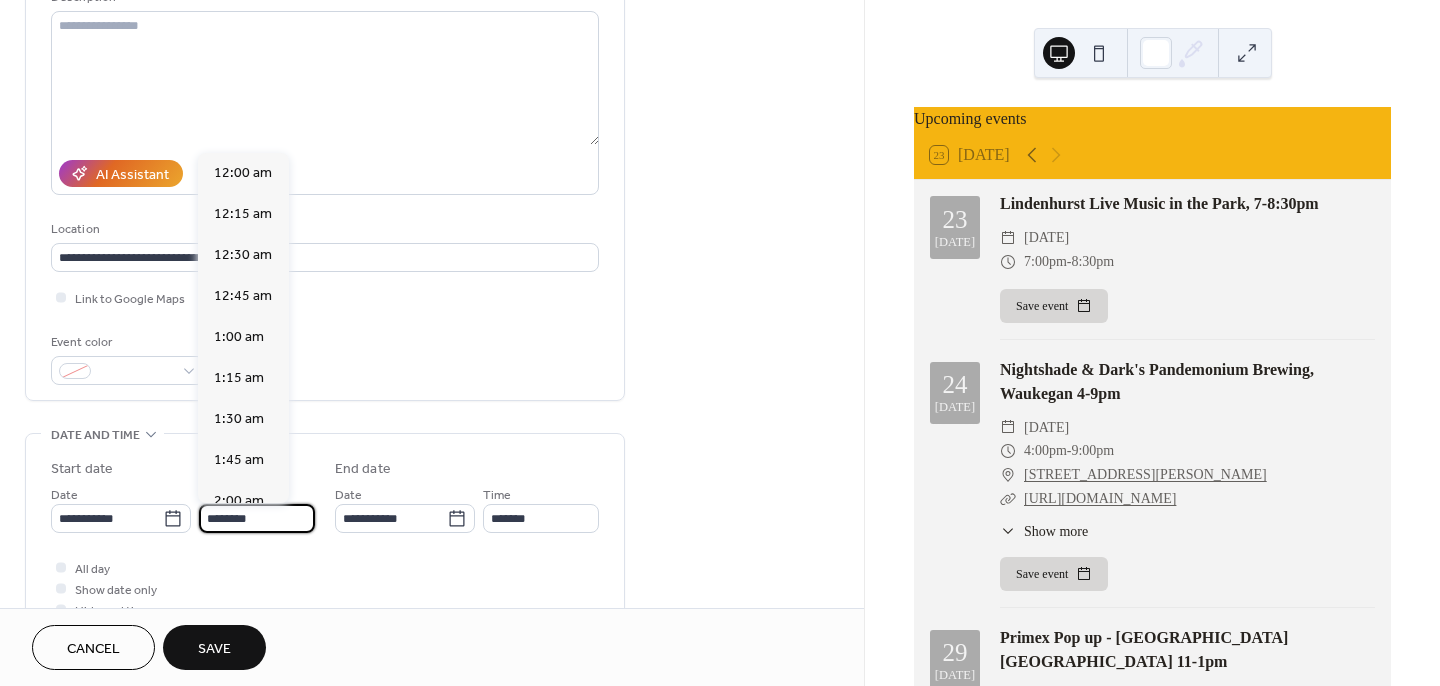 click on "********" at bounding box center (257, 518) 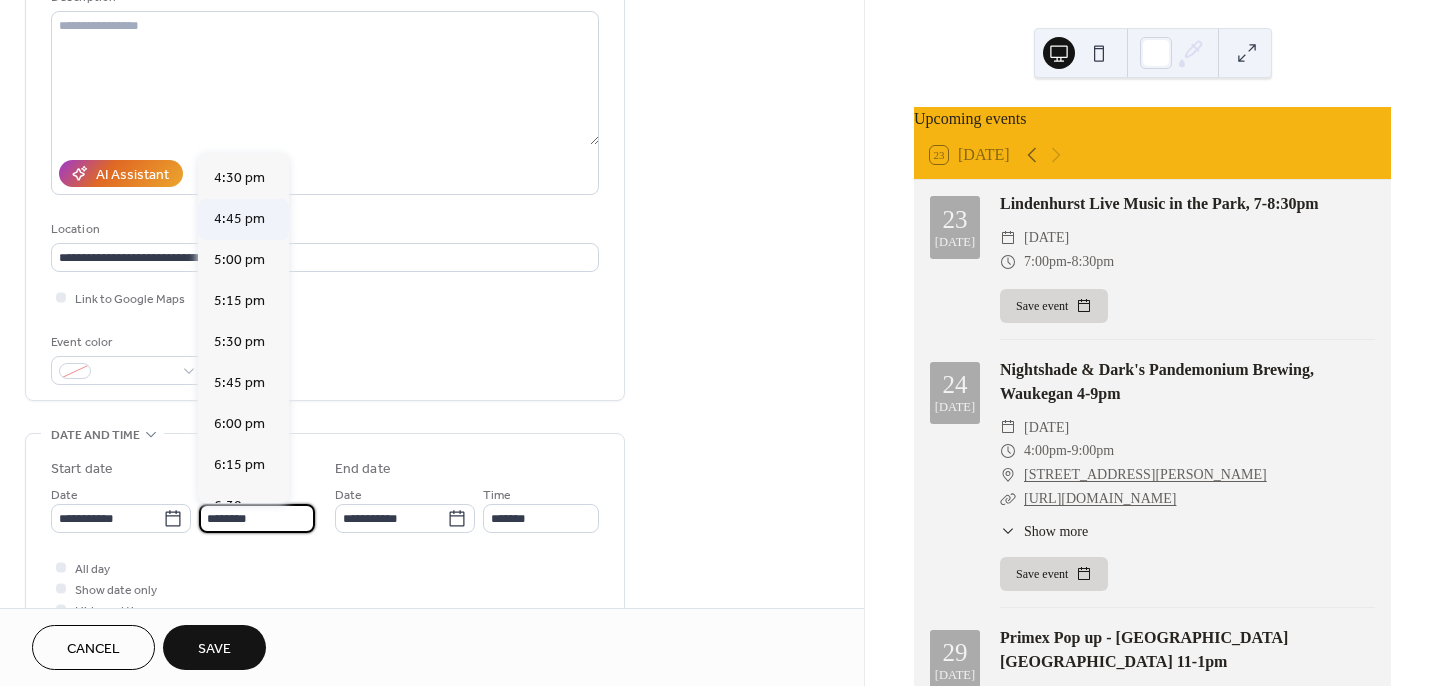 scroll, scrollTop: 2716, scrollLeft: 0, axis: vertical 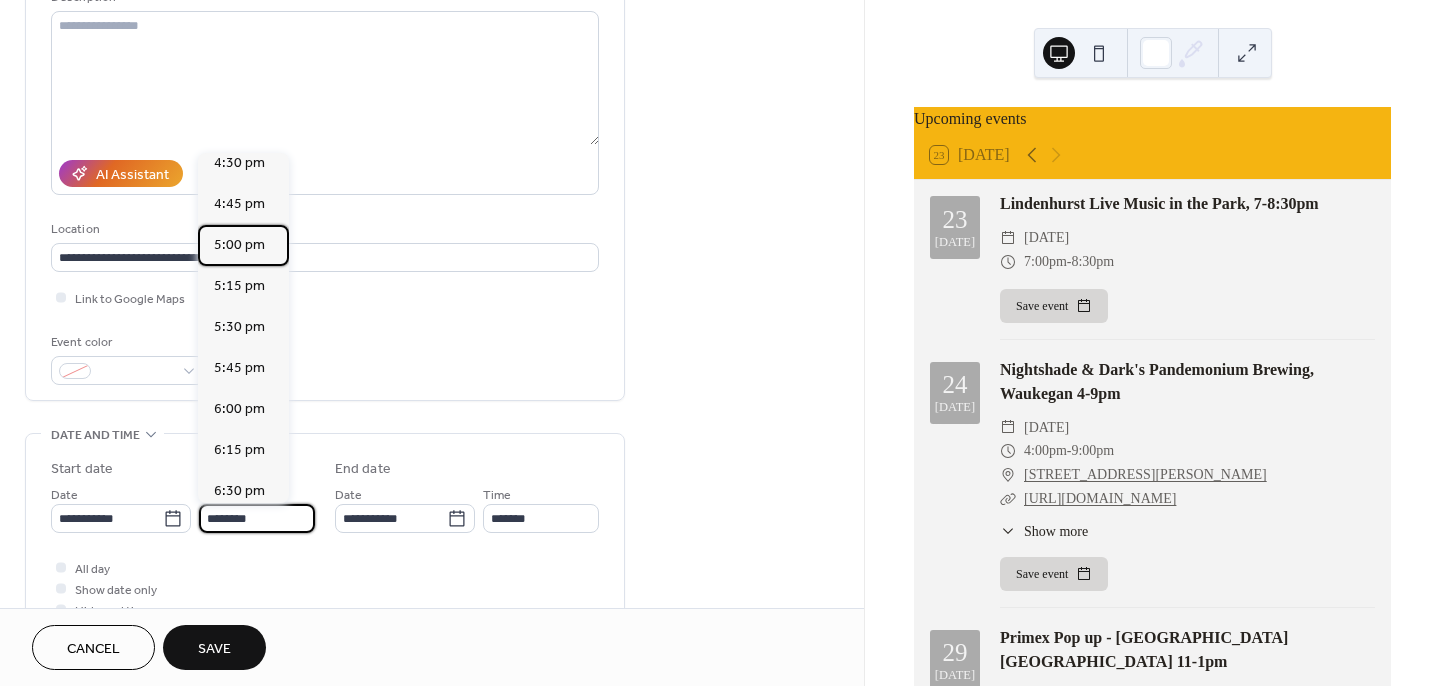 click on "5:00 pm" at bounding box center (239, 245) 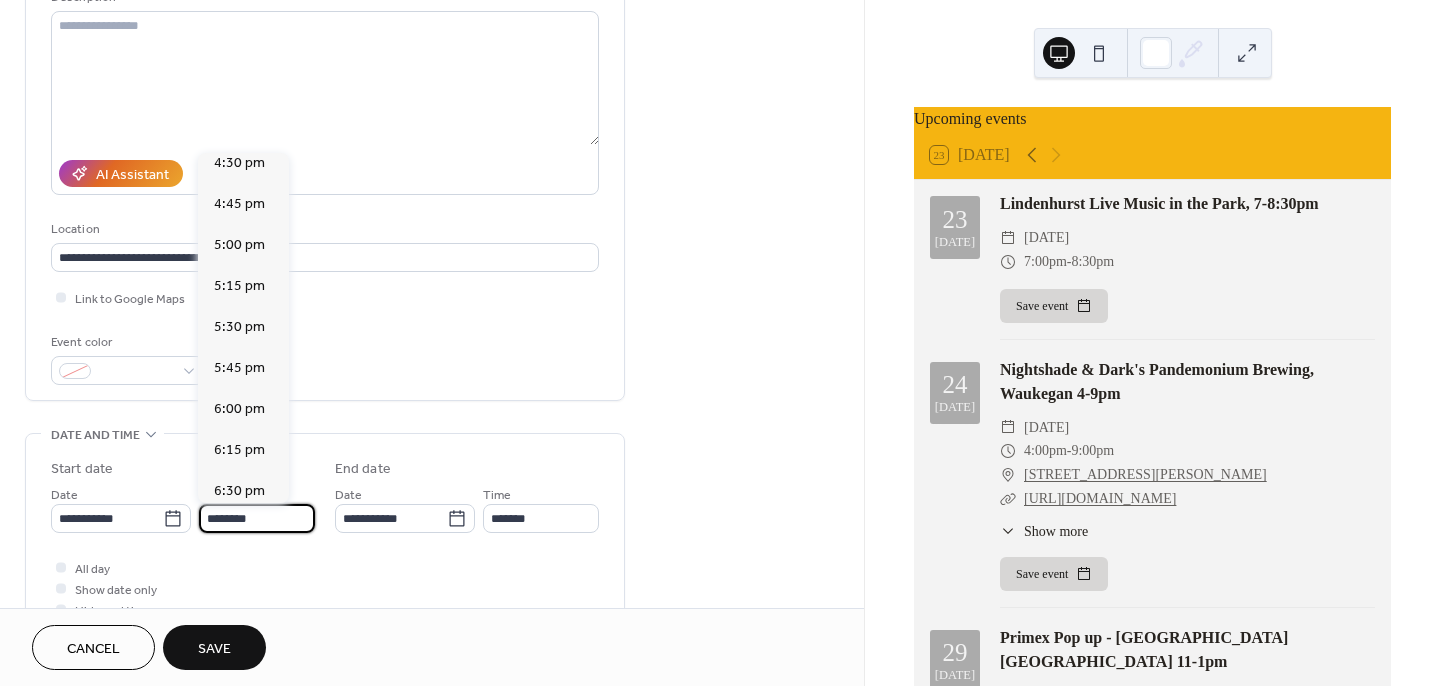 type on "*******" 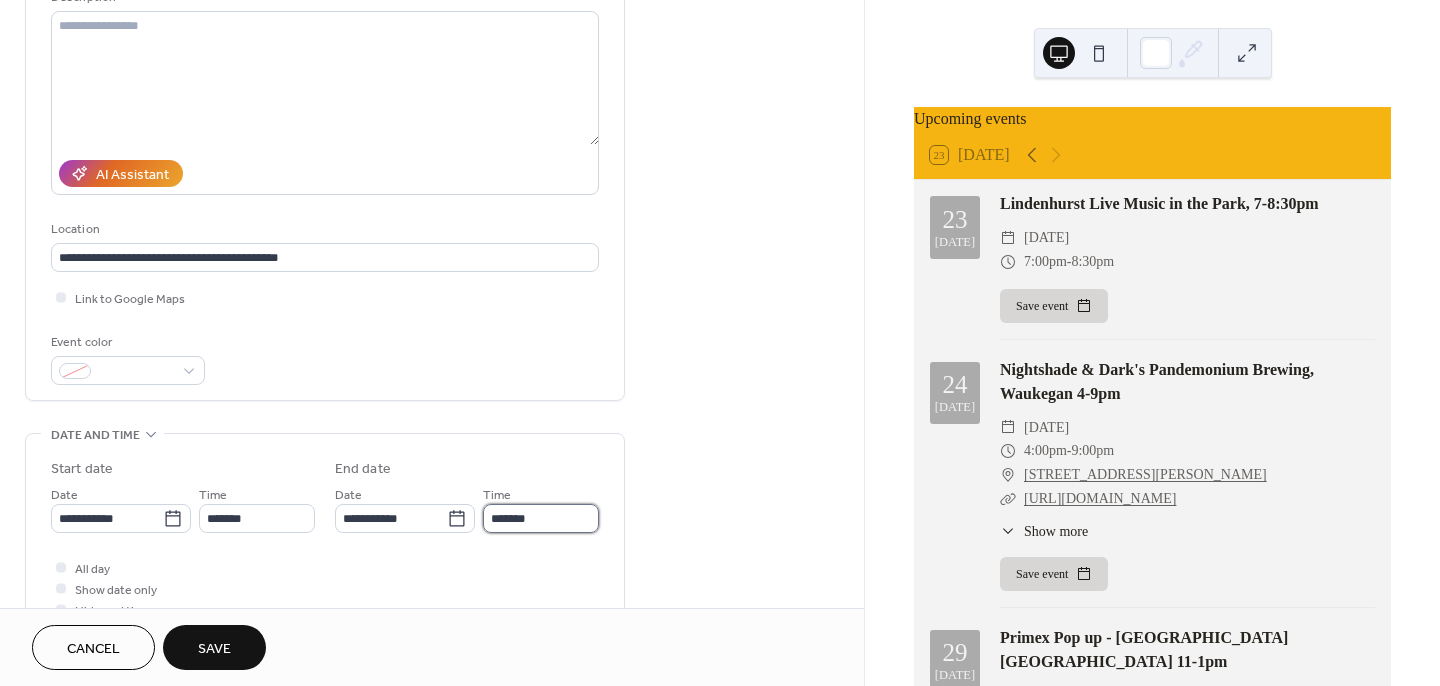 click on "*******" at bounding box center (541, 518) 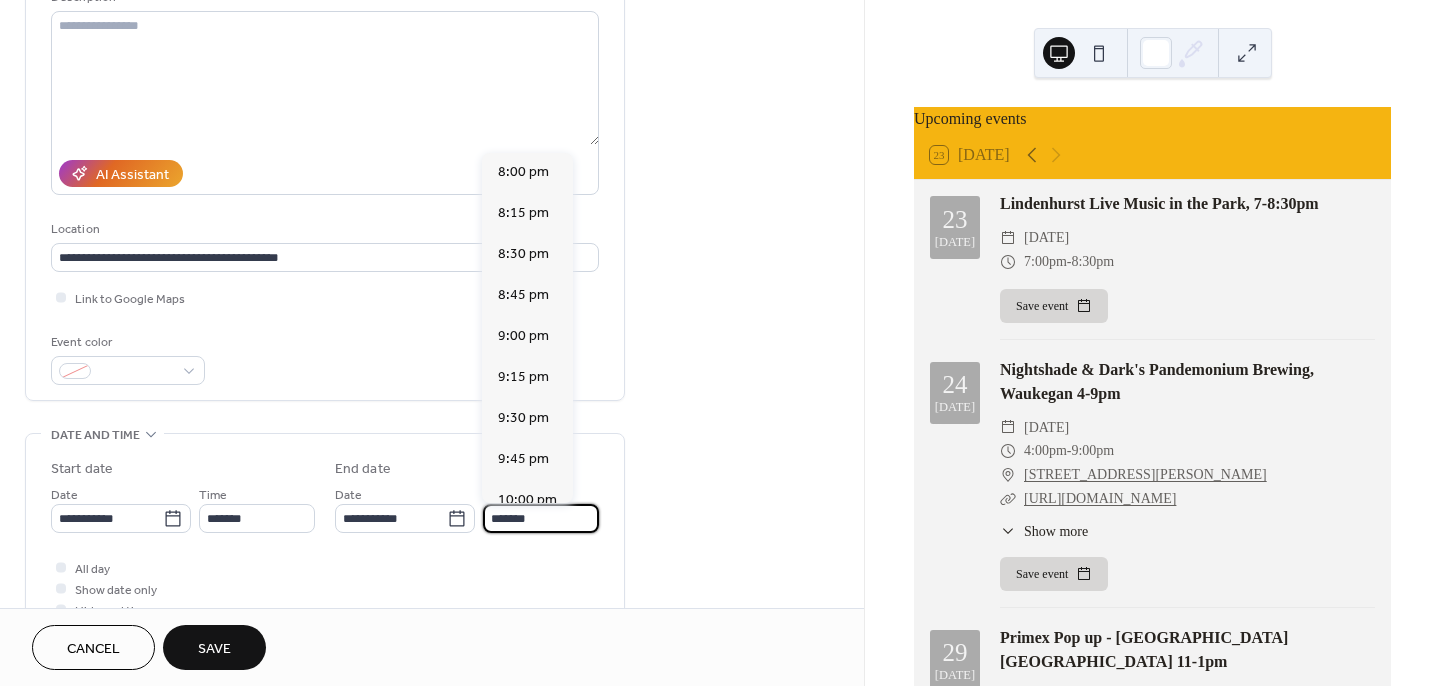 scroll, scrollTop: 467, scrollLeft: 0, axis: vertical 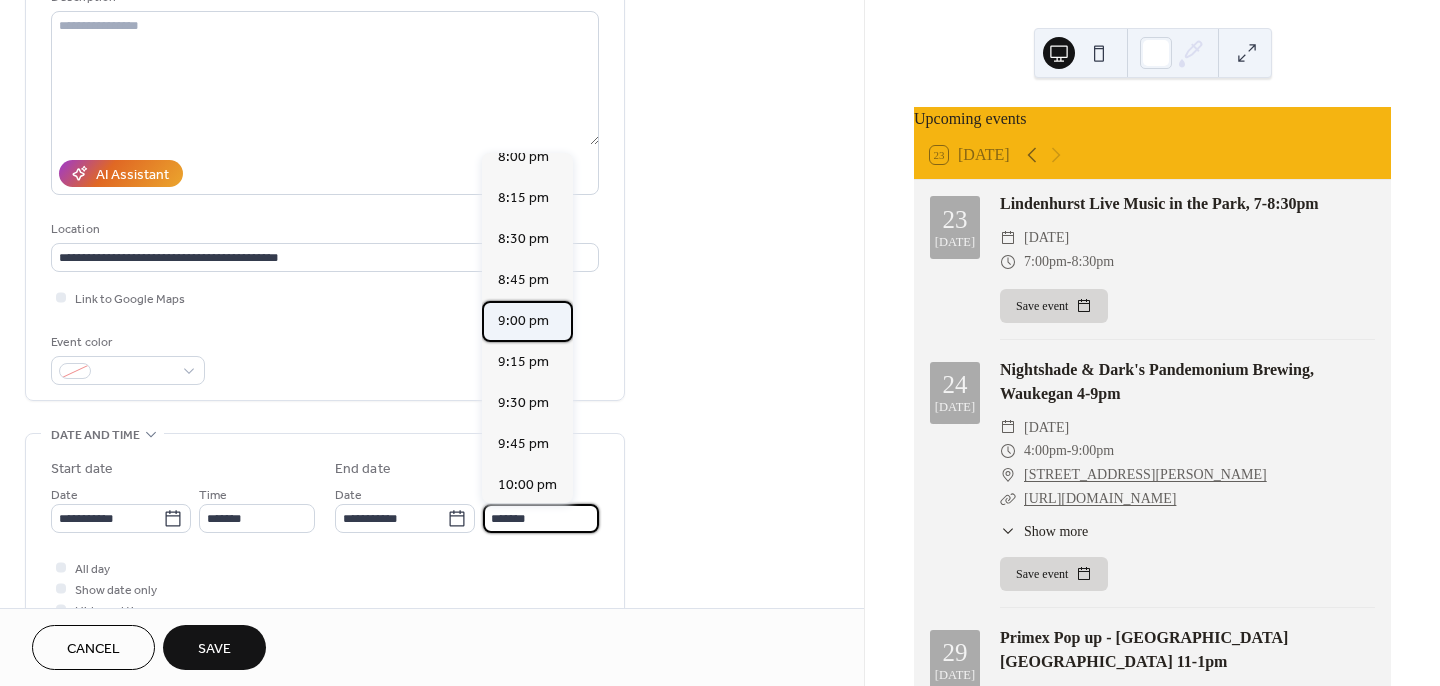 click on "9:00 pm" at bounding box center (523, 321) 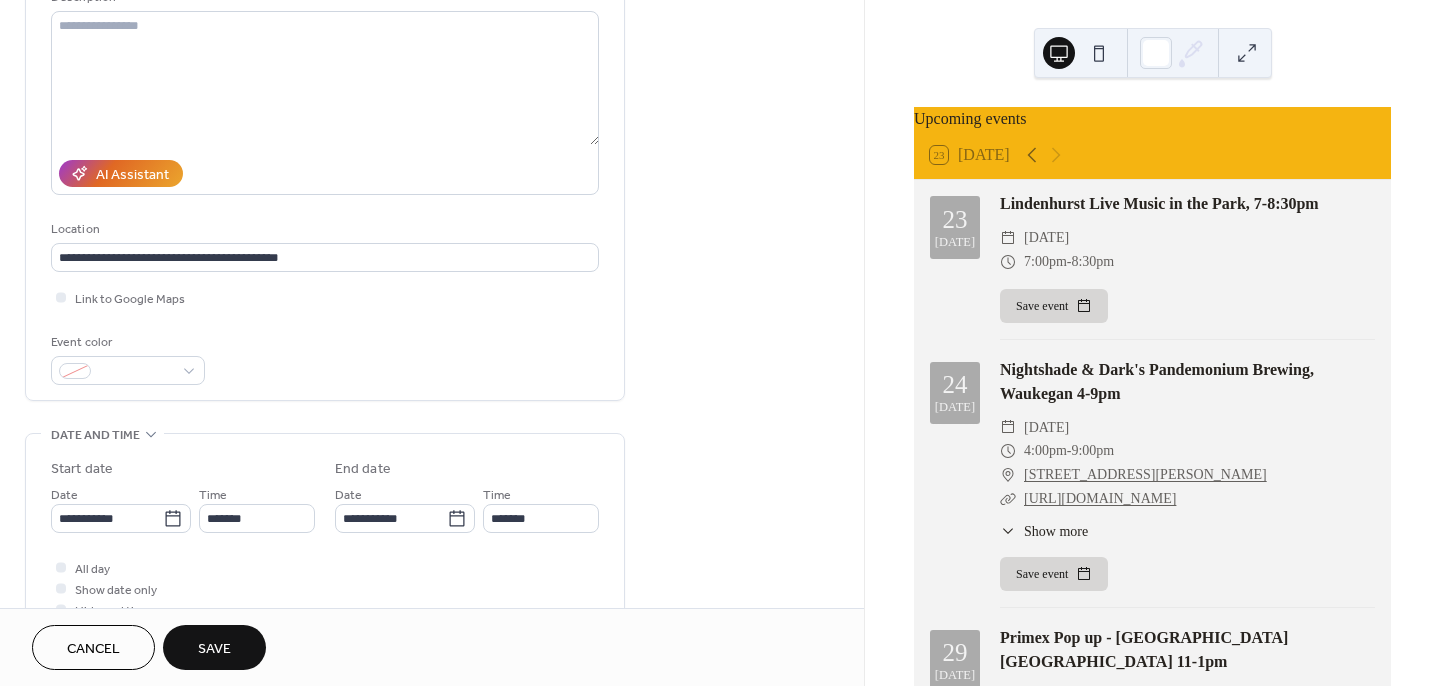 type on "*******" 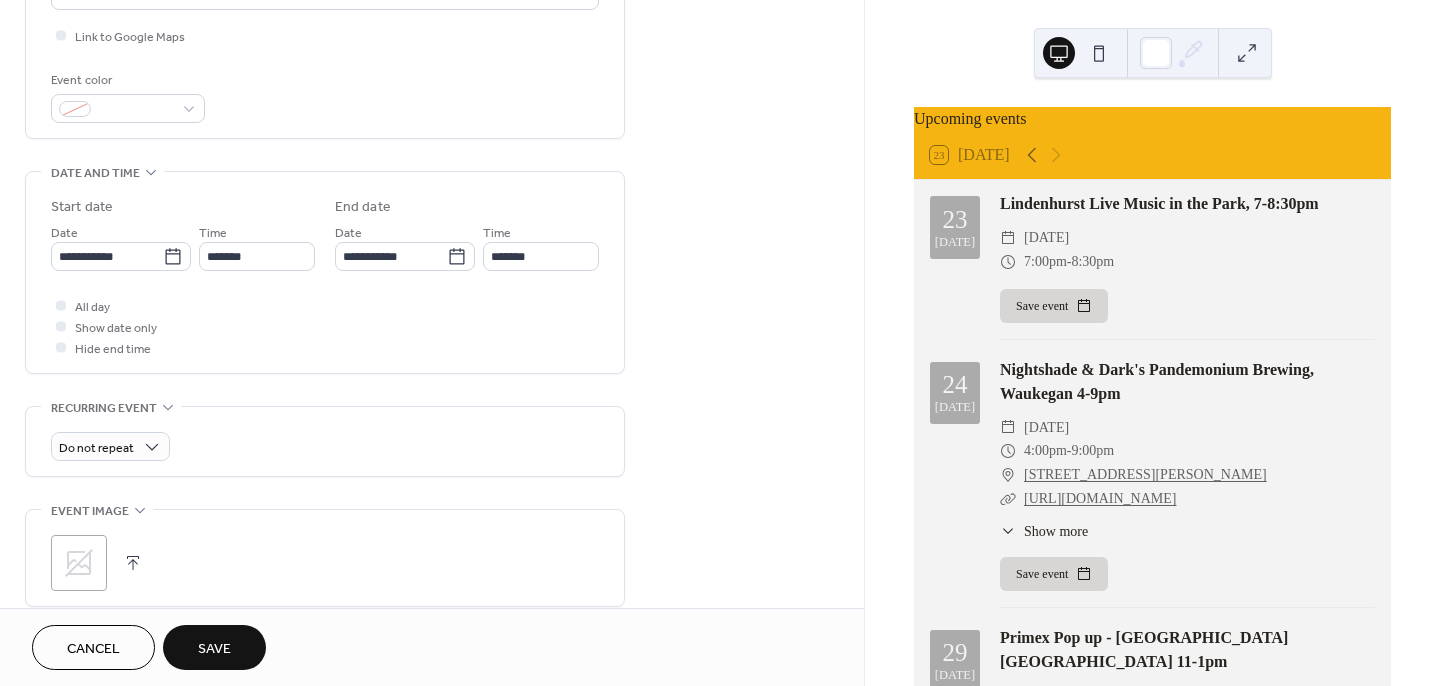 scroll, scrollTop: 481, scrollLeft: 0, axis: vertical 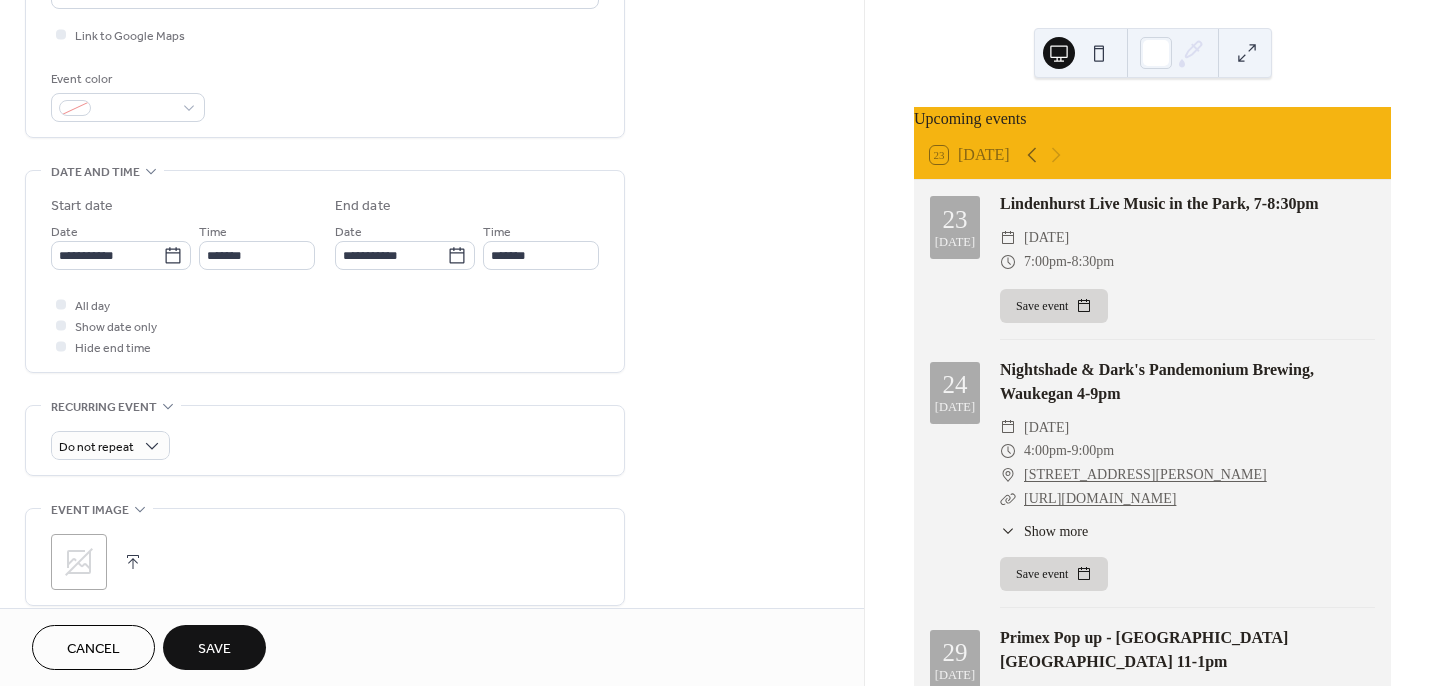click on "Save" at bounding box center (214, 649) 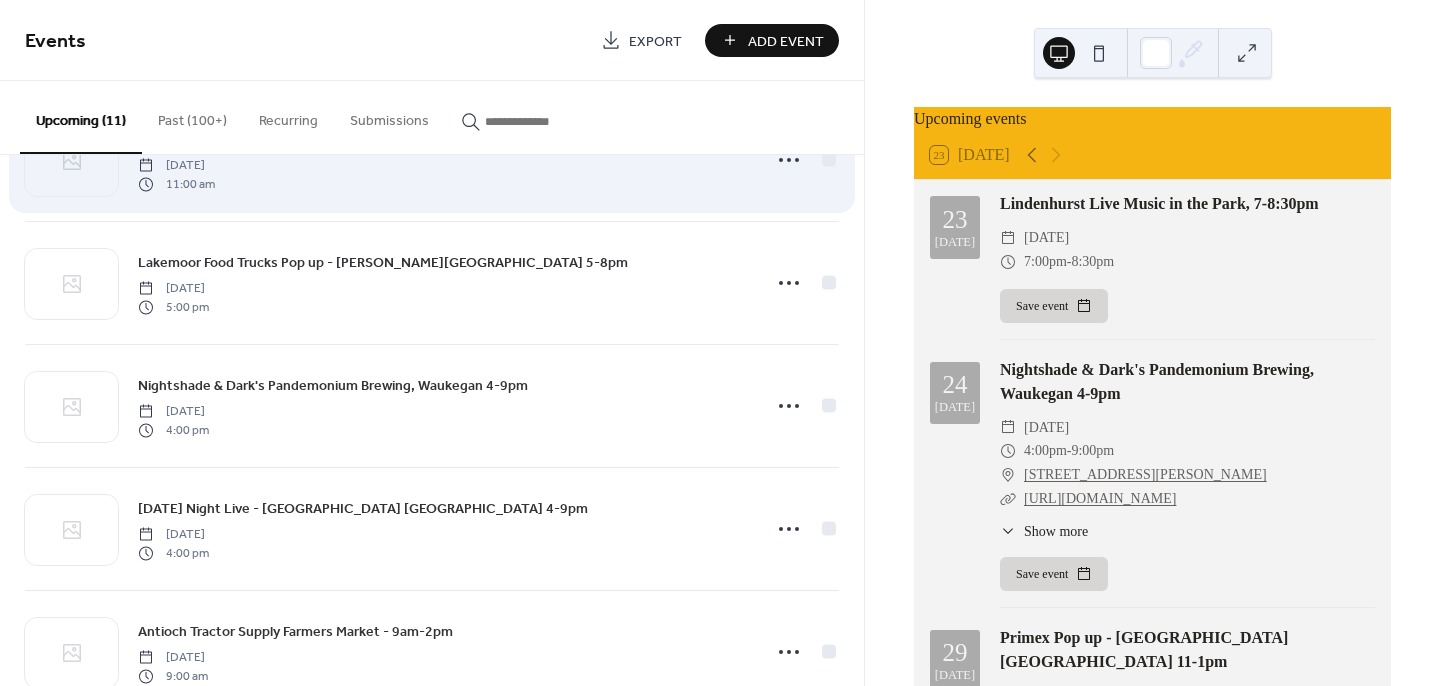 scroll, scrollTop: 240, scrollLeft: 0, axis: vertical 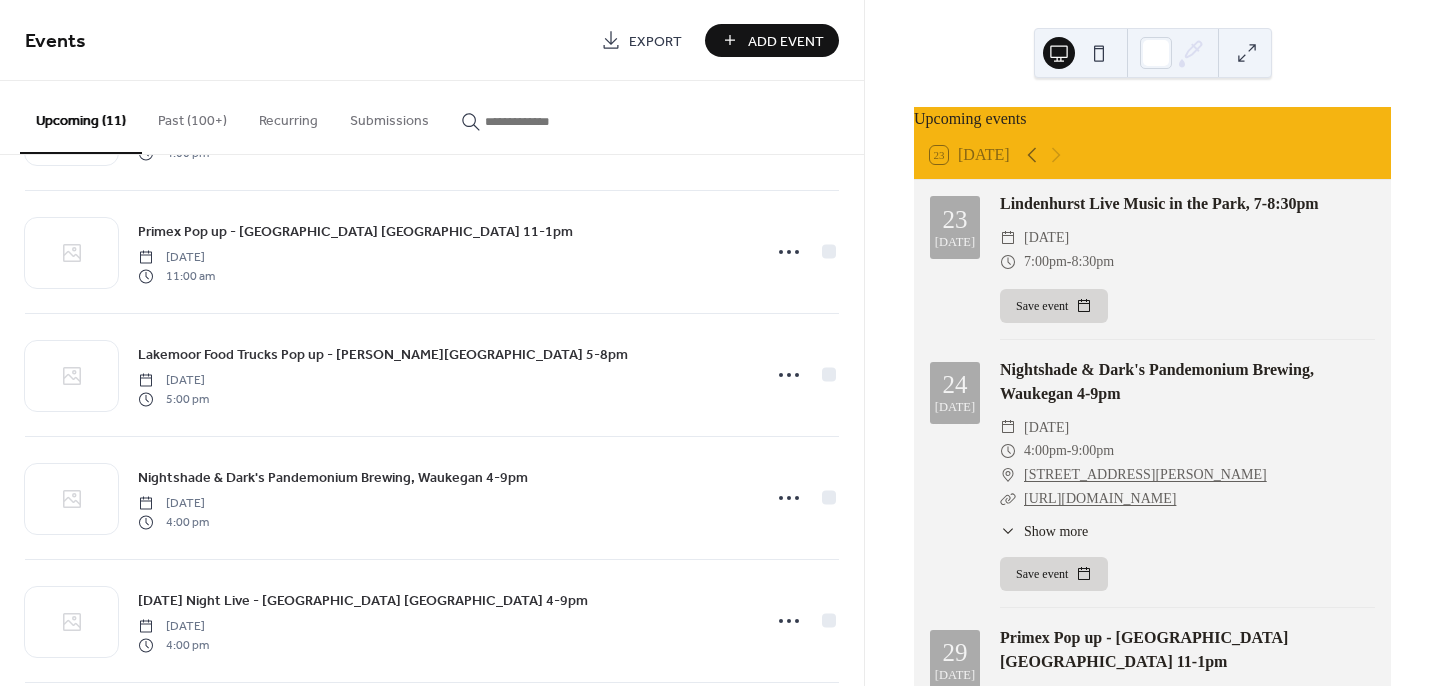 click on "Add Event" at bounding box center [772, 40] 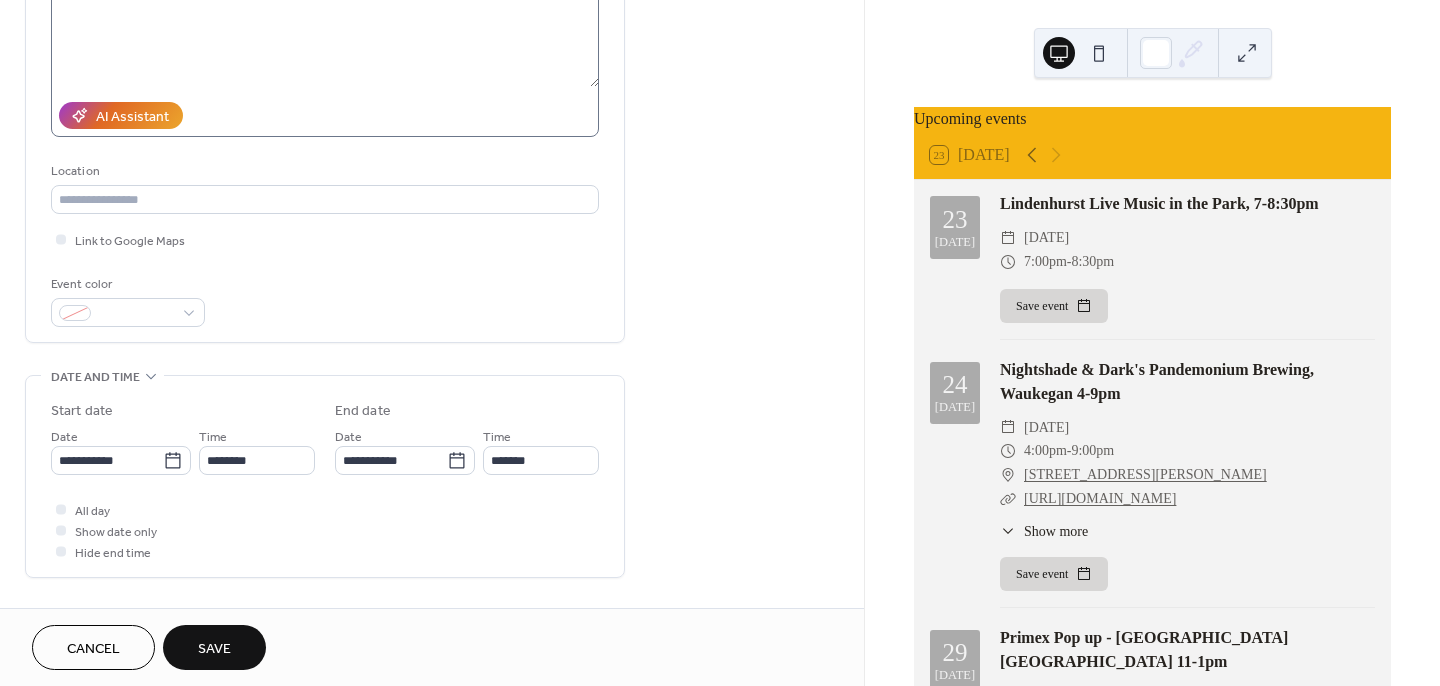 scroll, scrollTop: 277, scrollLeft: 0, axis: vertical 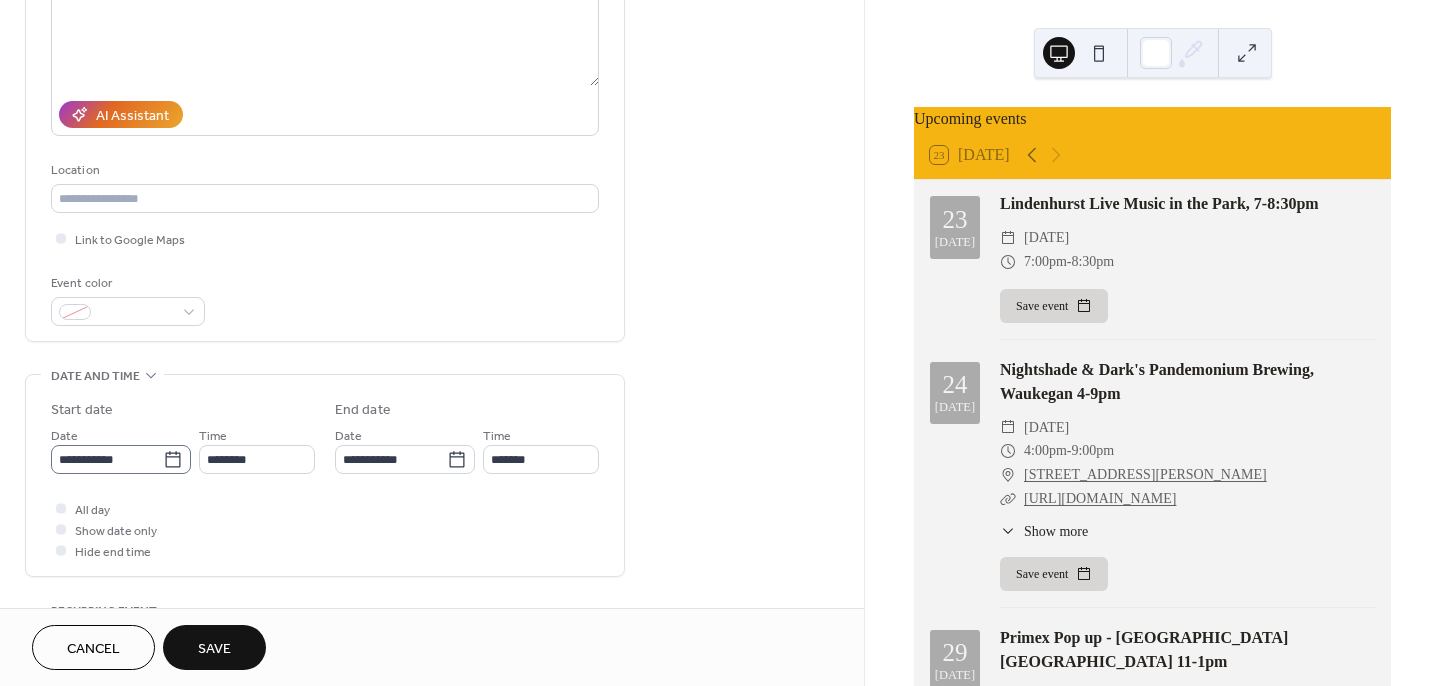 type on "**********" 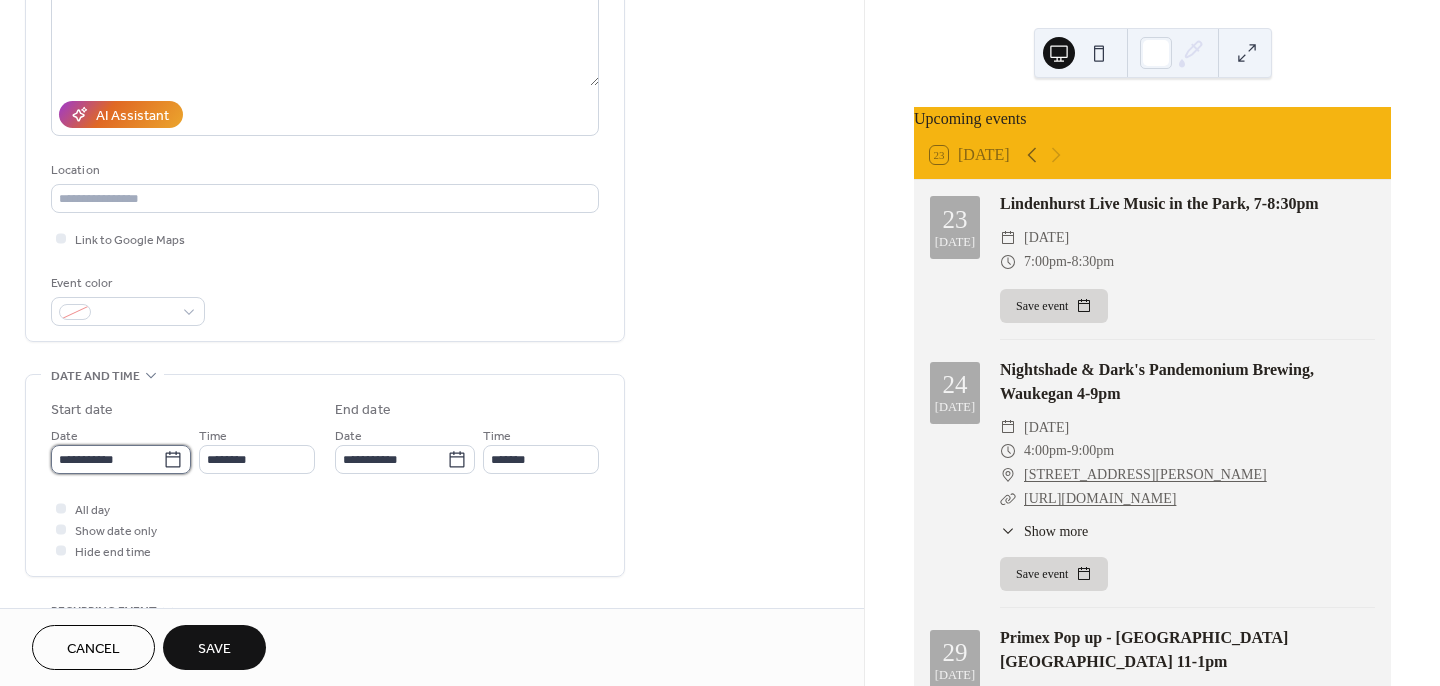 click on "**********" at bounding box center [107, 459] 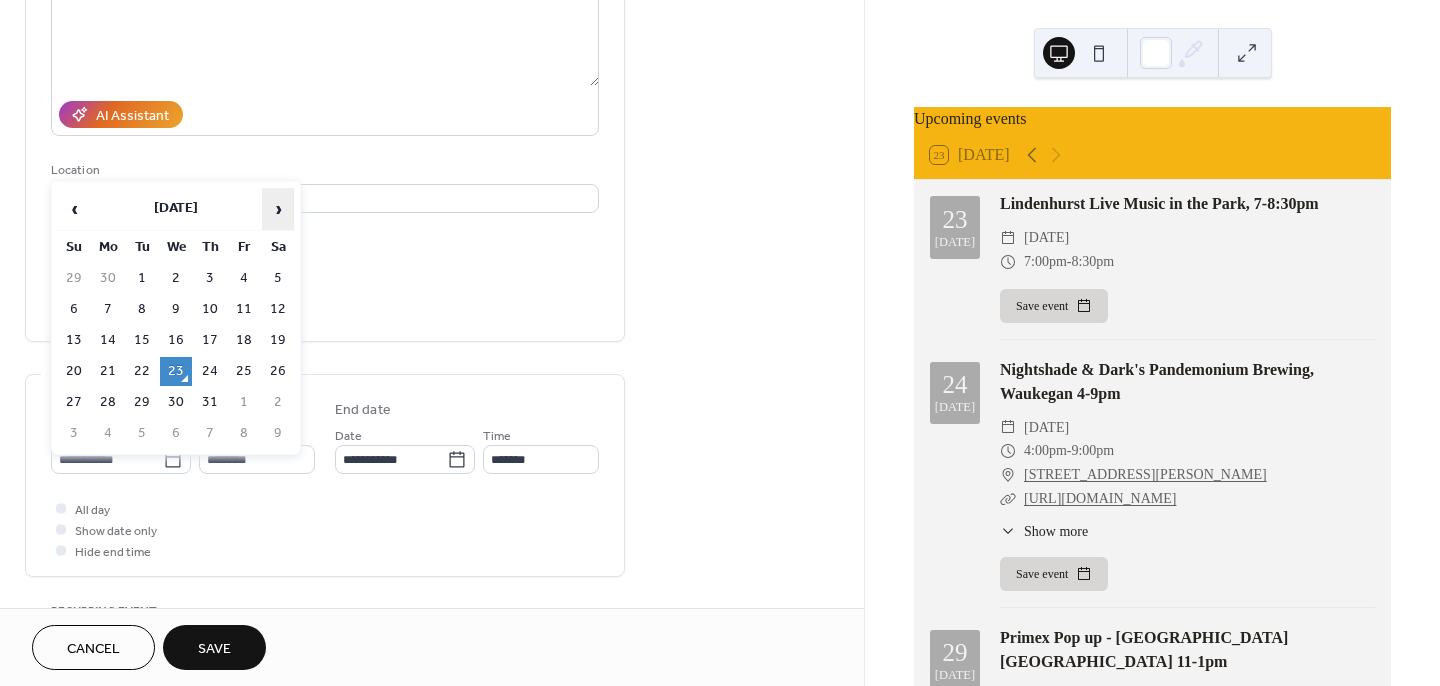 click on "›" at bounding box center (278, 209) 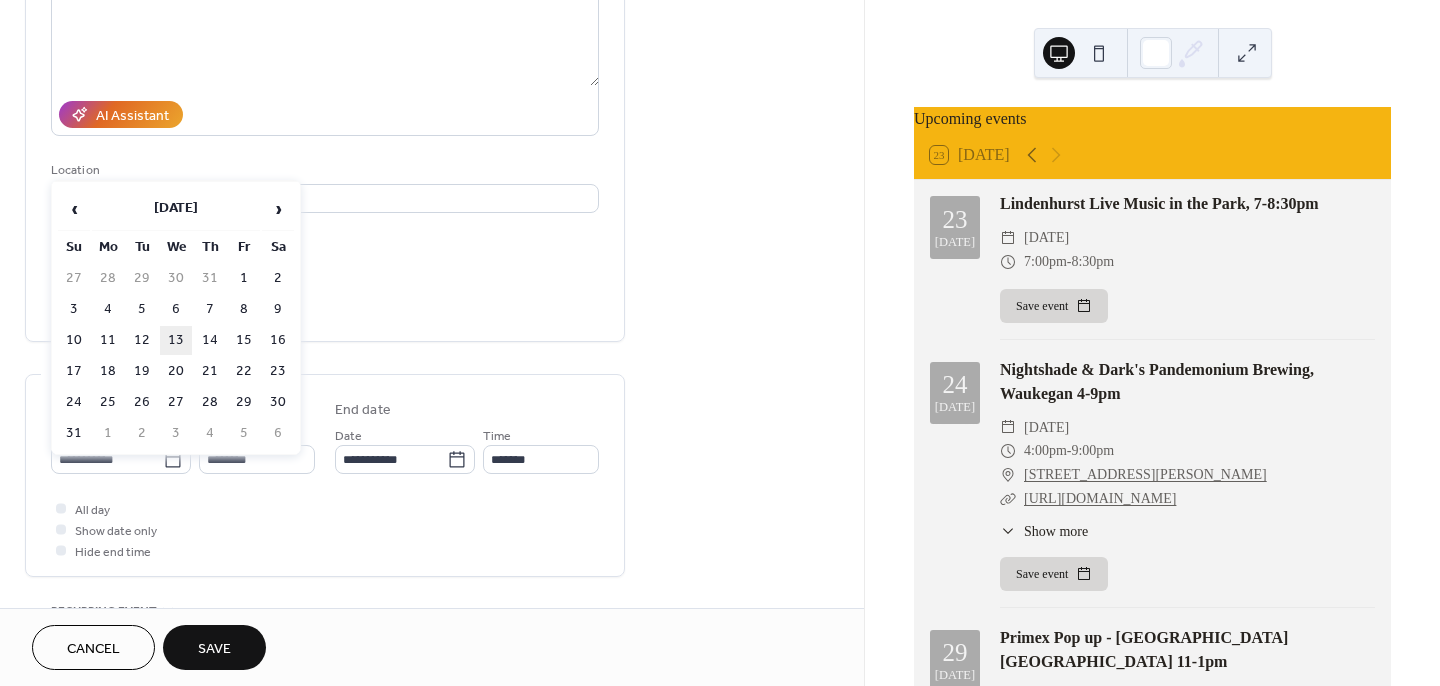click on "13" at bounding box center [176, 340] 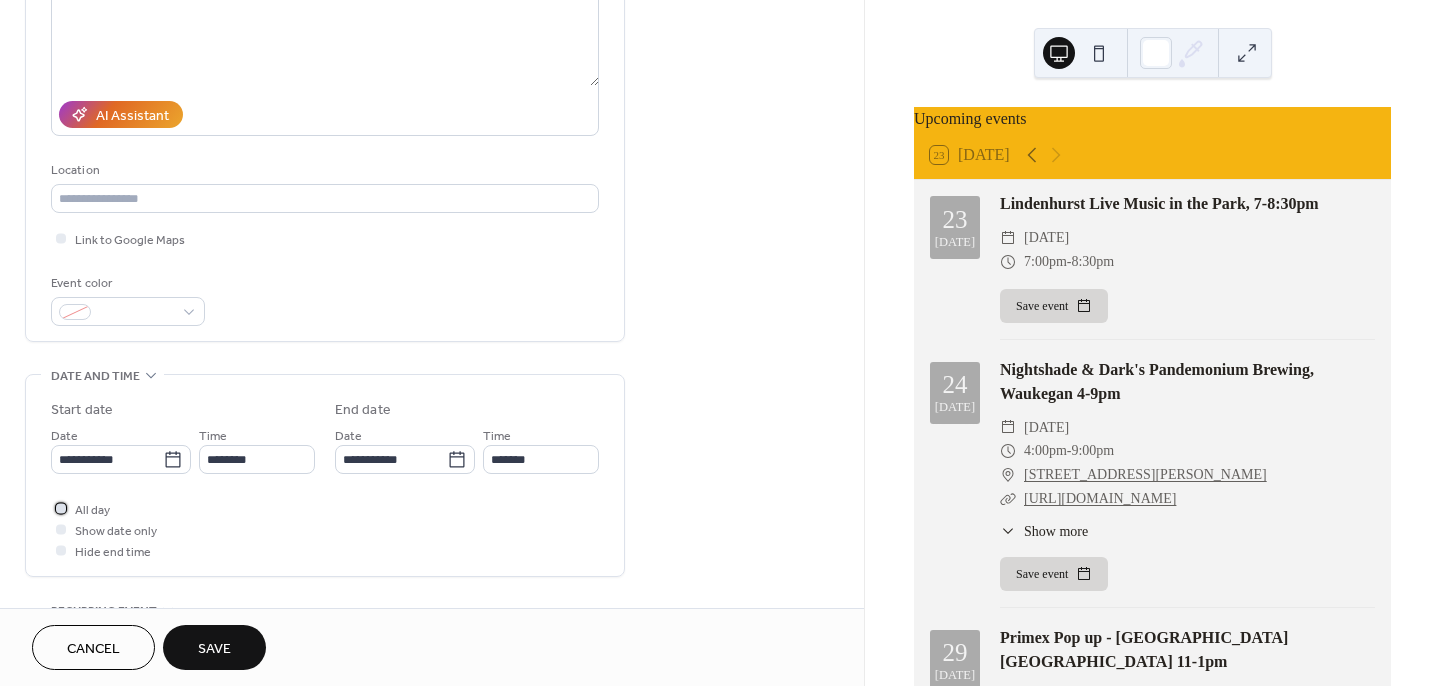 click on "All day" at bounding box center (92, 510) 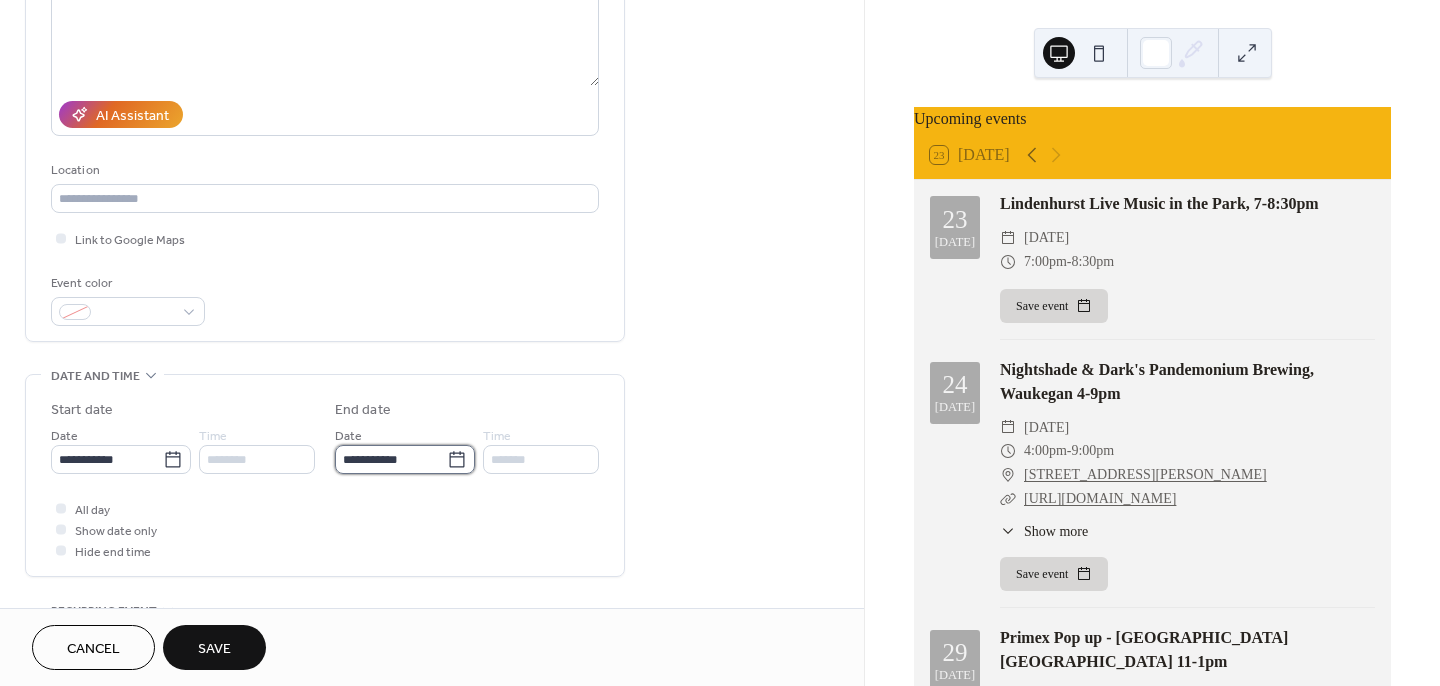 click on "**********" at bounding box center (391, 459) 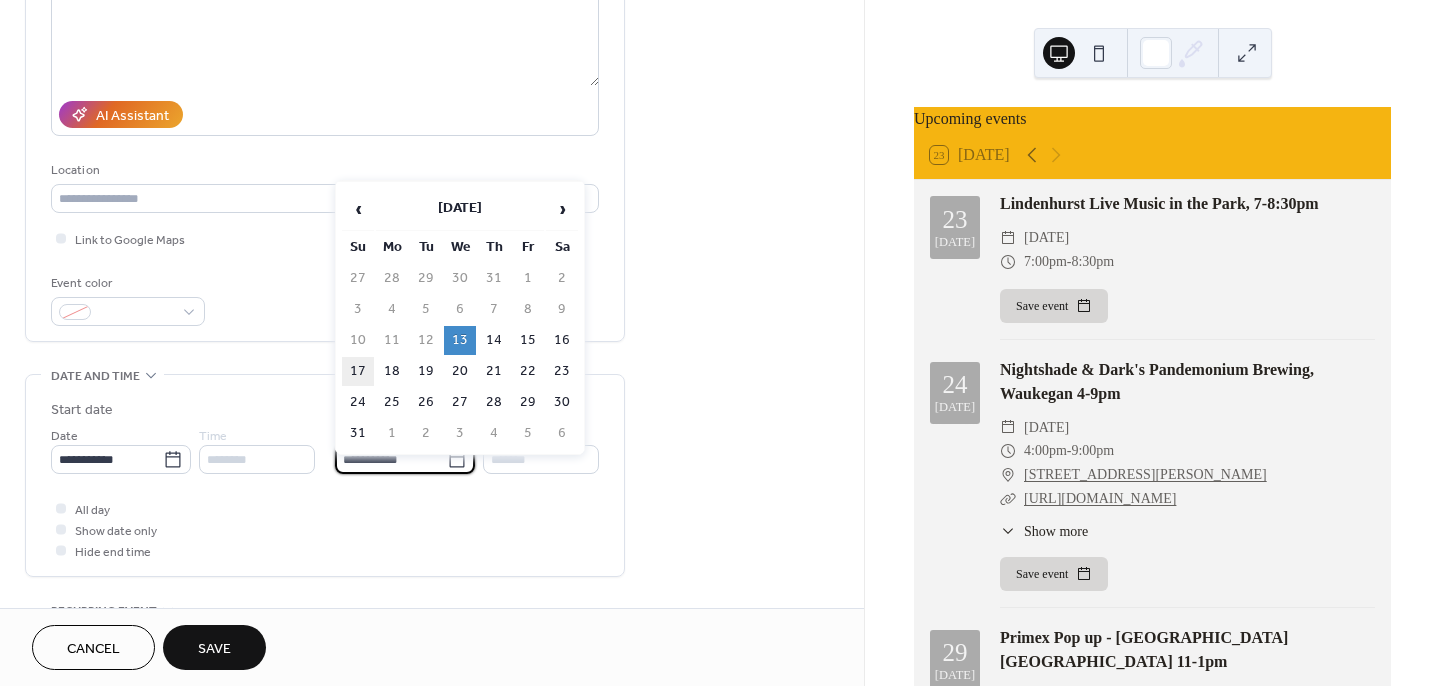 click on "17" at bounding box center (358, 371) 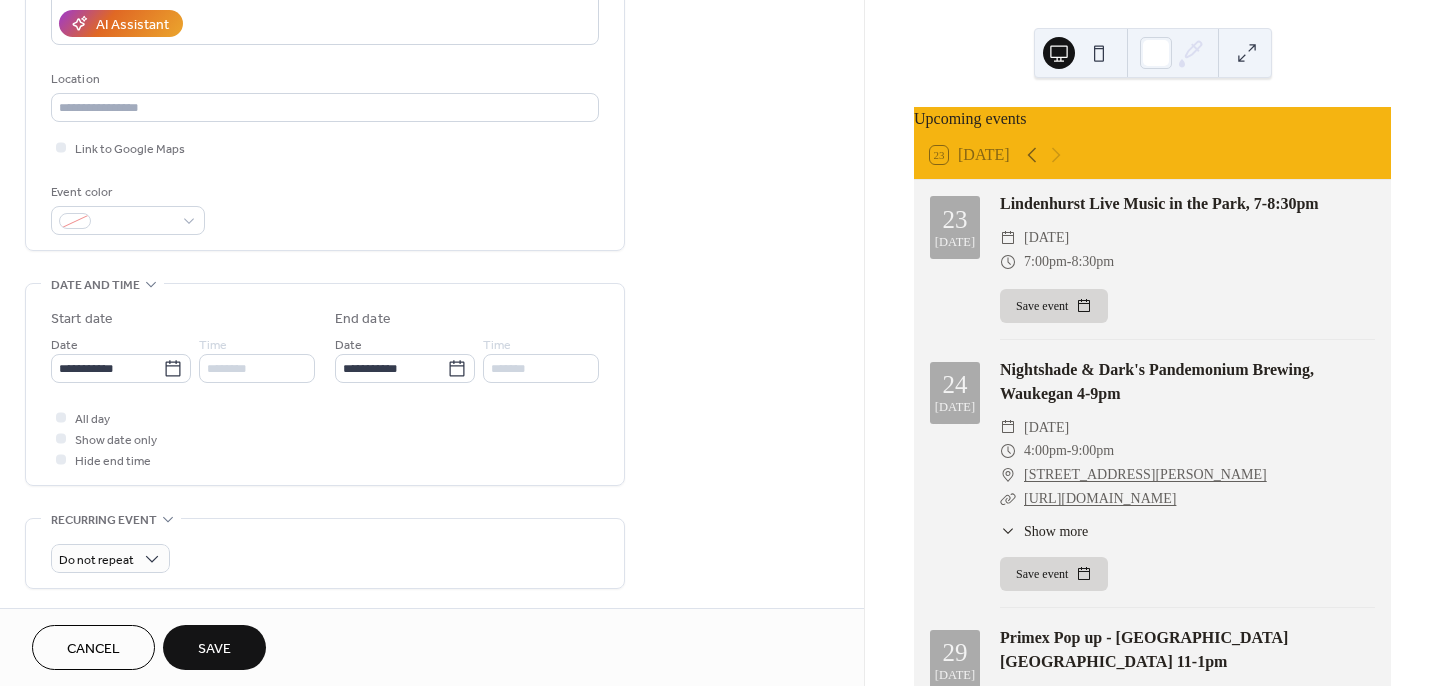 scroll, scrollTop: 367, scrollLeft: 0, axis: vertical 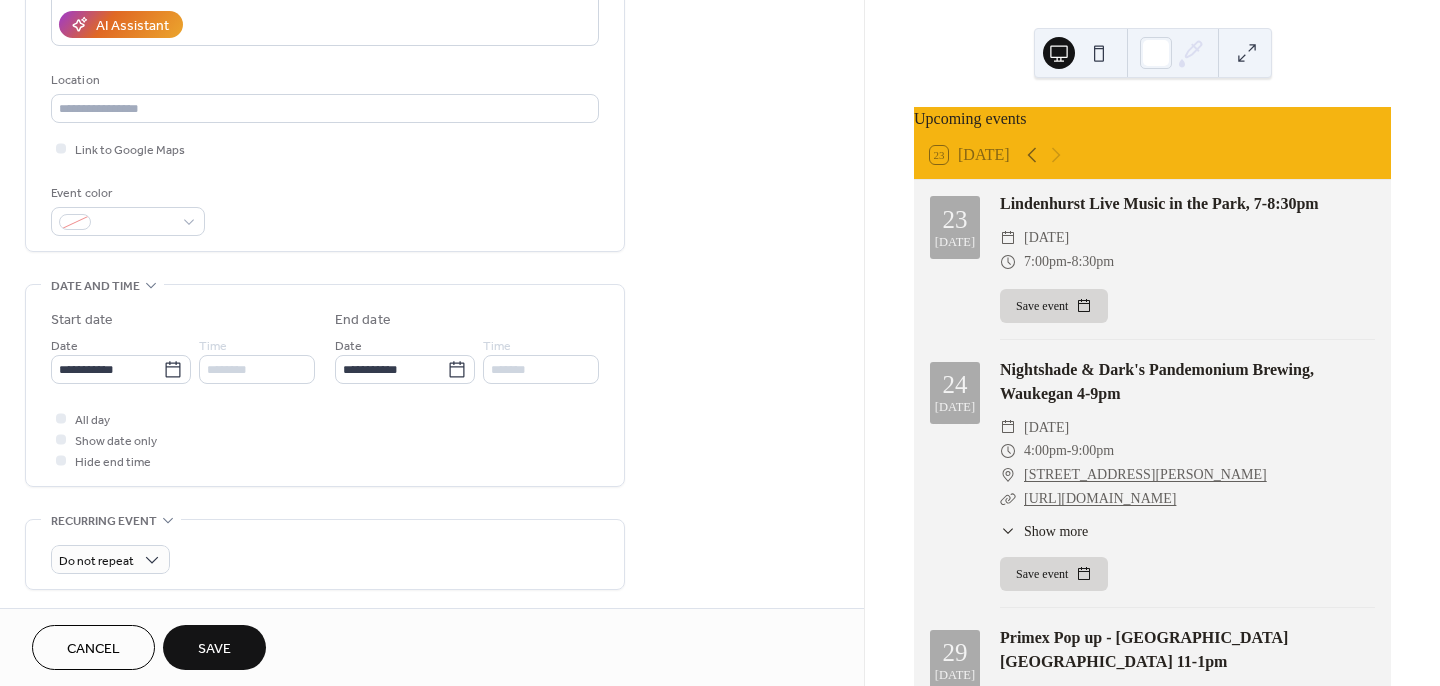 click on "Save" at bounding box center [214, 649] 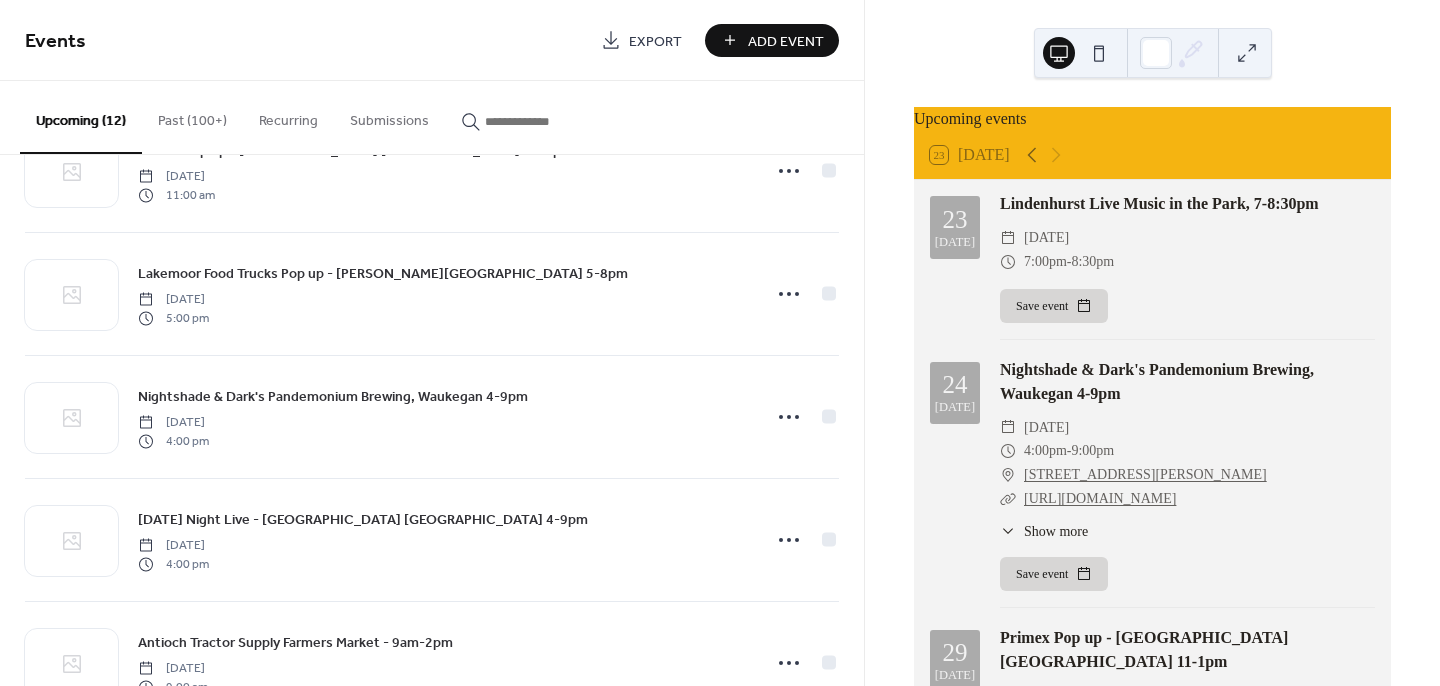 scroll, scrollTop: 333, scrollLeft: 0, axis: vertical 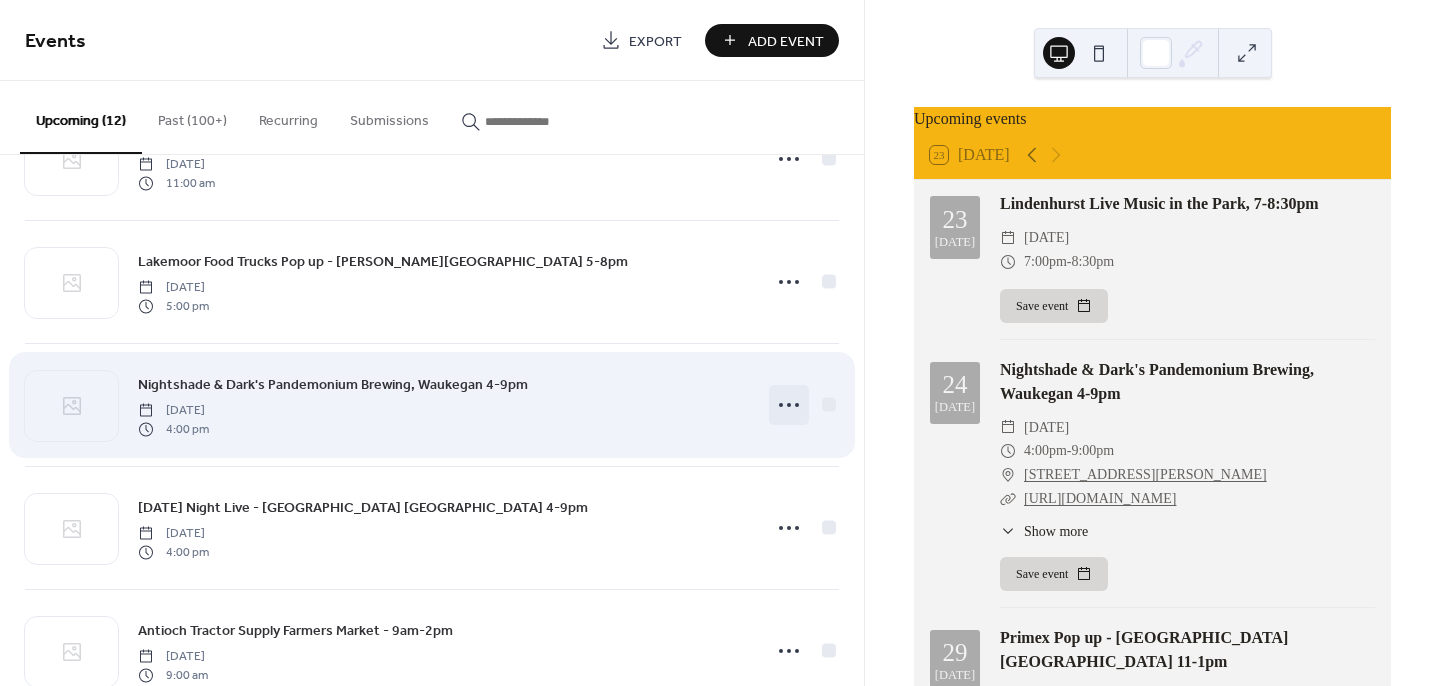 click 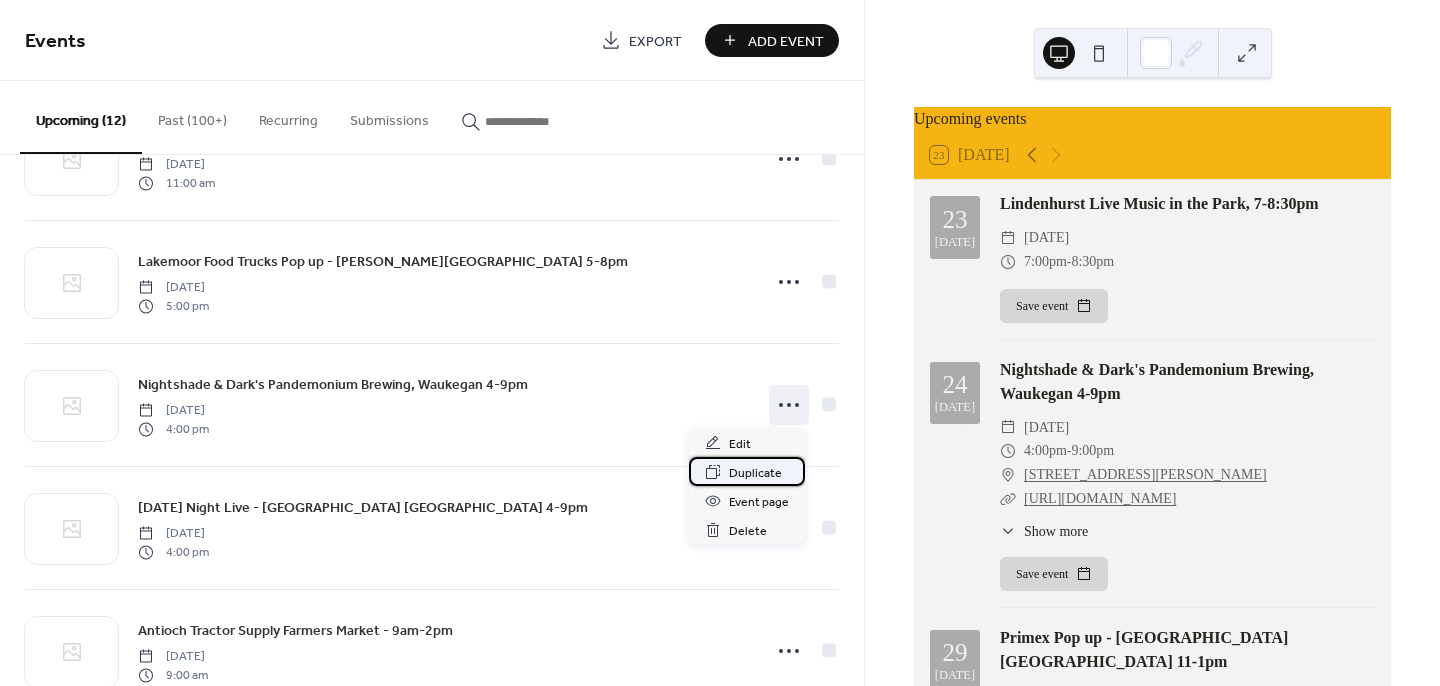 click on "Duplicate" at bounding box center (747, 471) 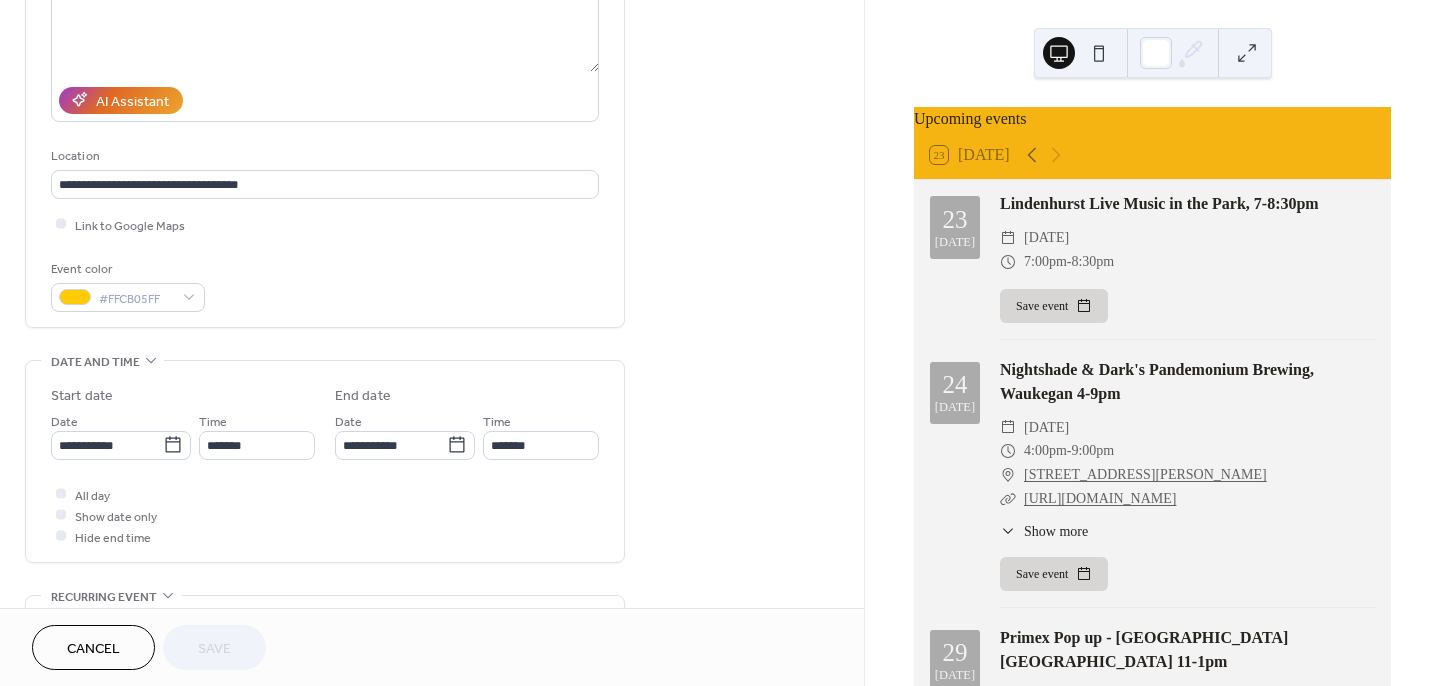 scroll, scrollTop: 292, scrollLeft: 0, axis: vertical 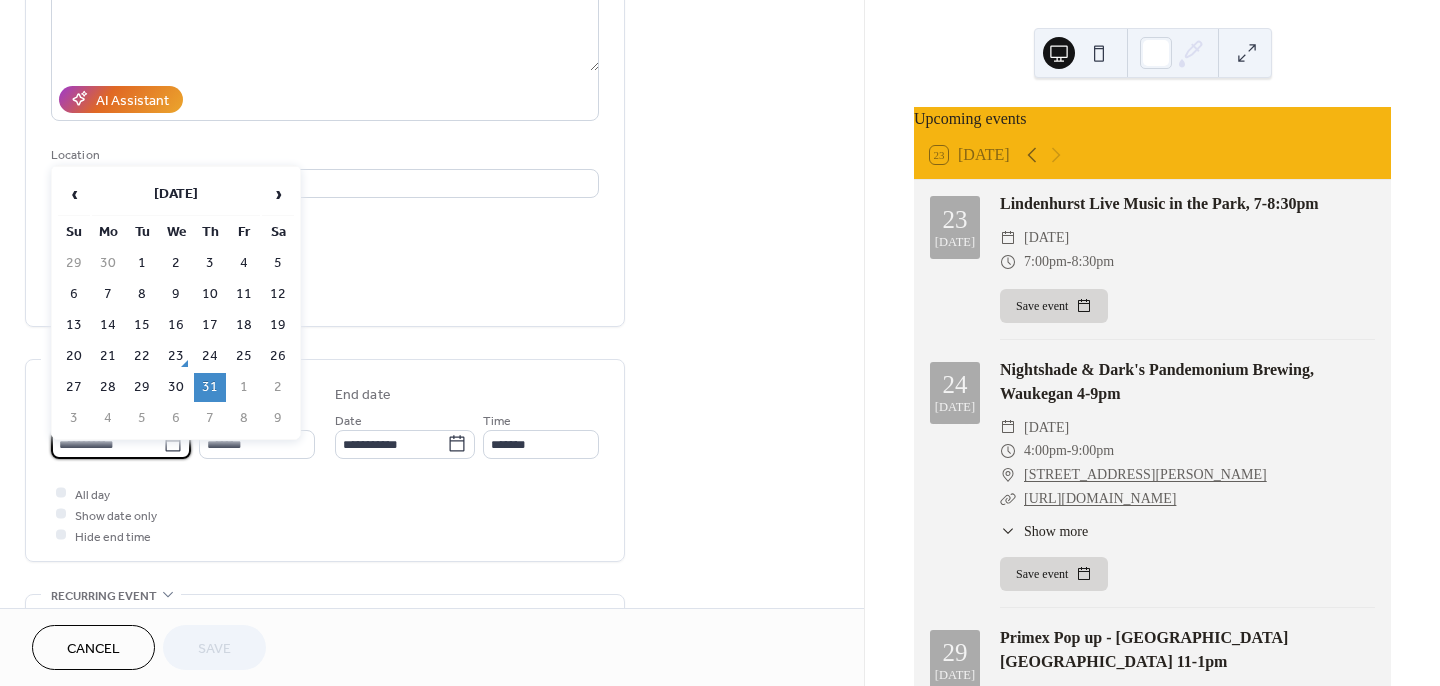 click on "**********" at bounding box center (107, 444) 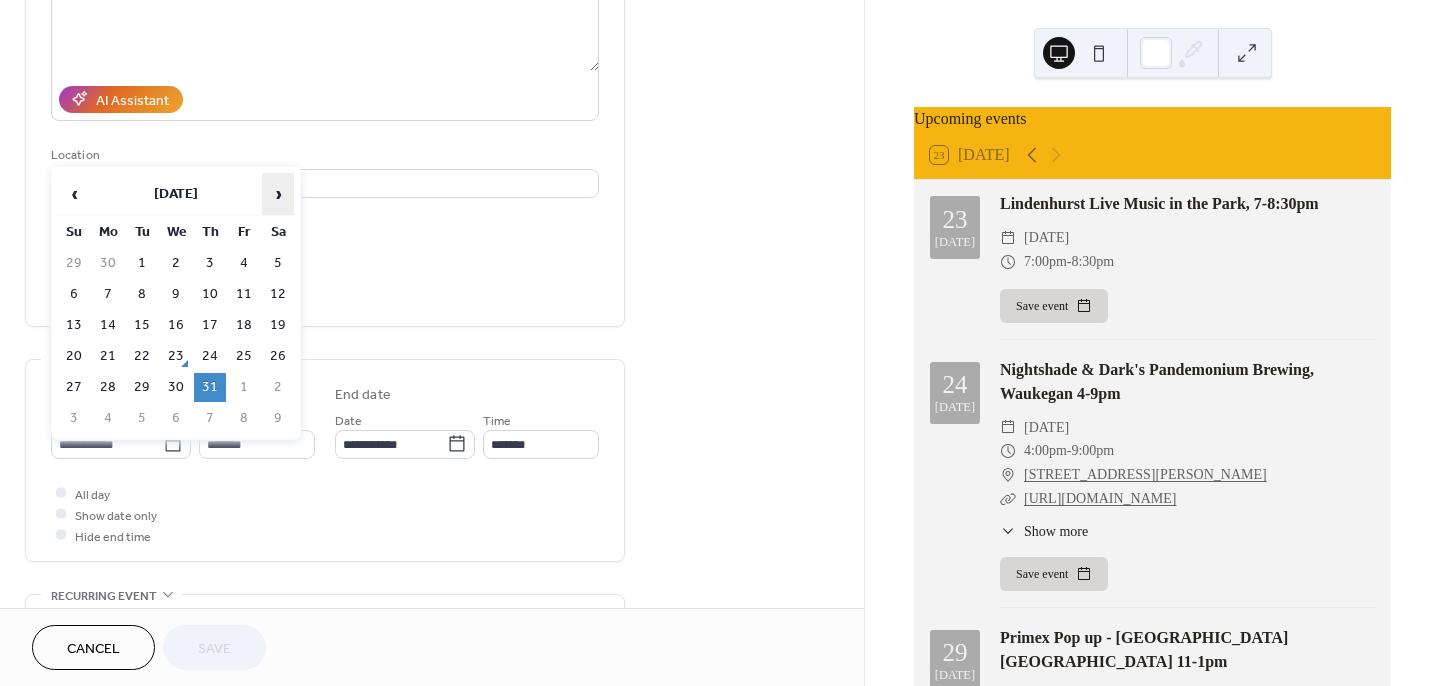click on "›" at bounding box center (278, 194) 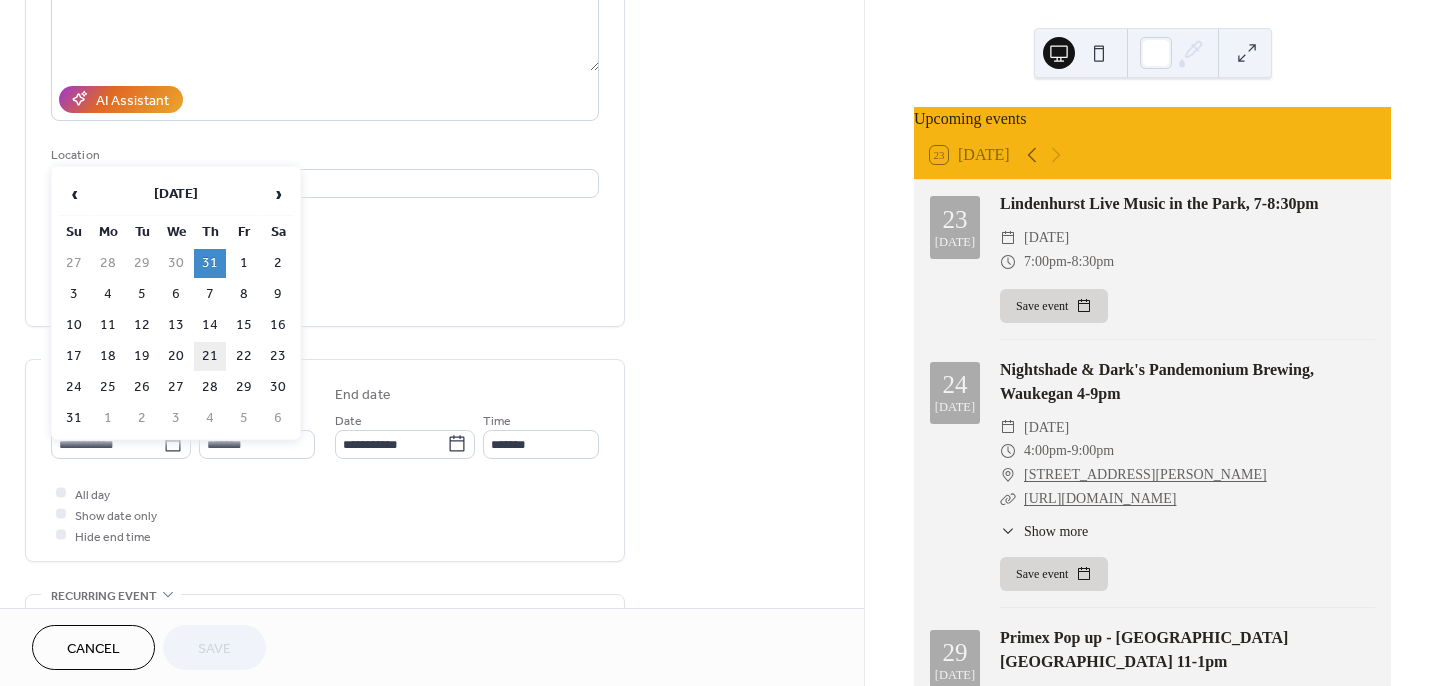 click on "21" at bounding box center [210, 356] 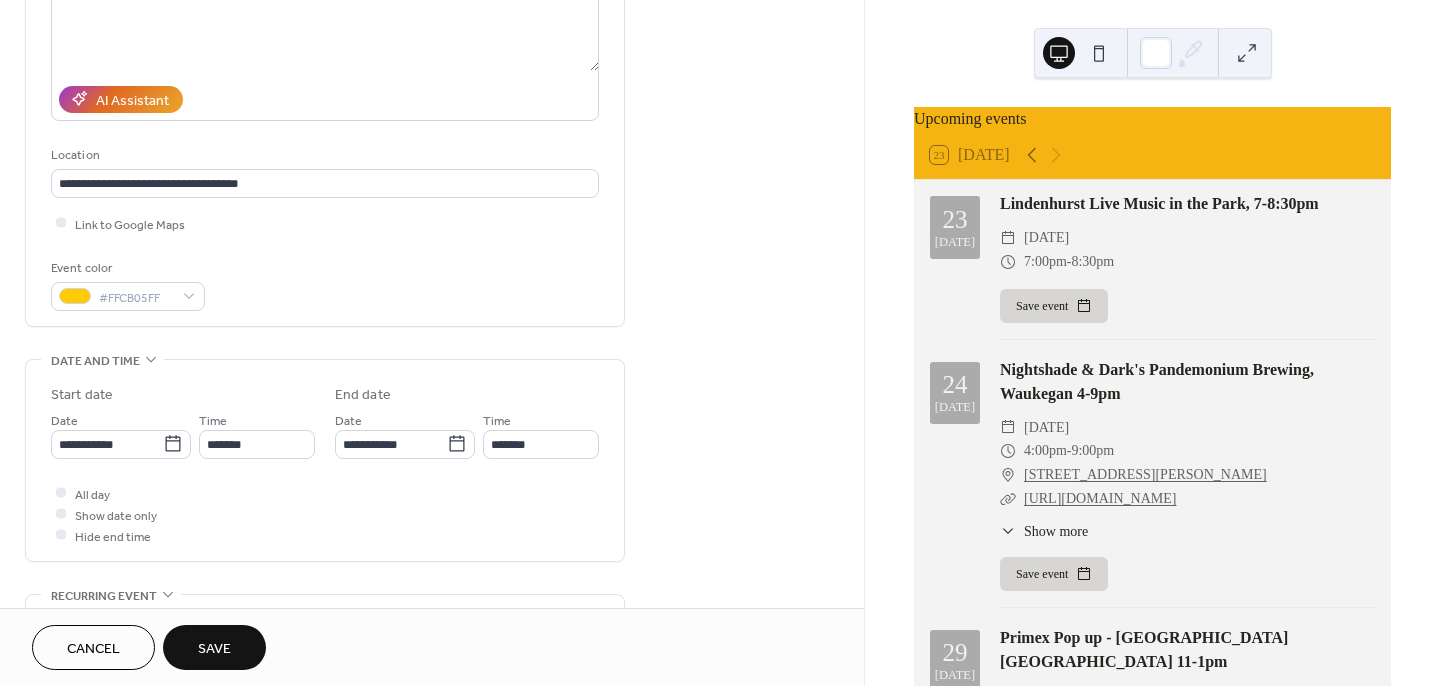 click on "Save" at bounding box center [214, 649] 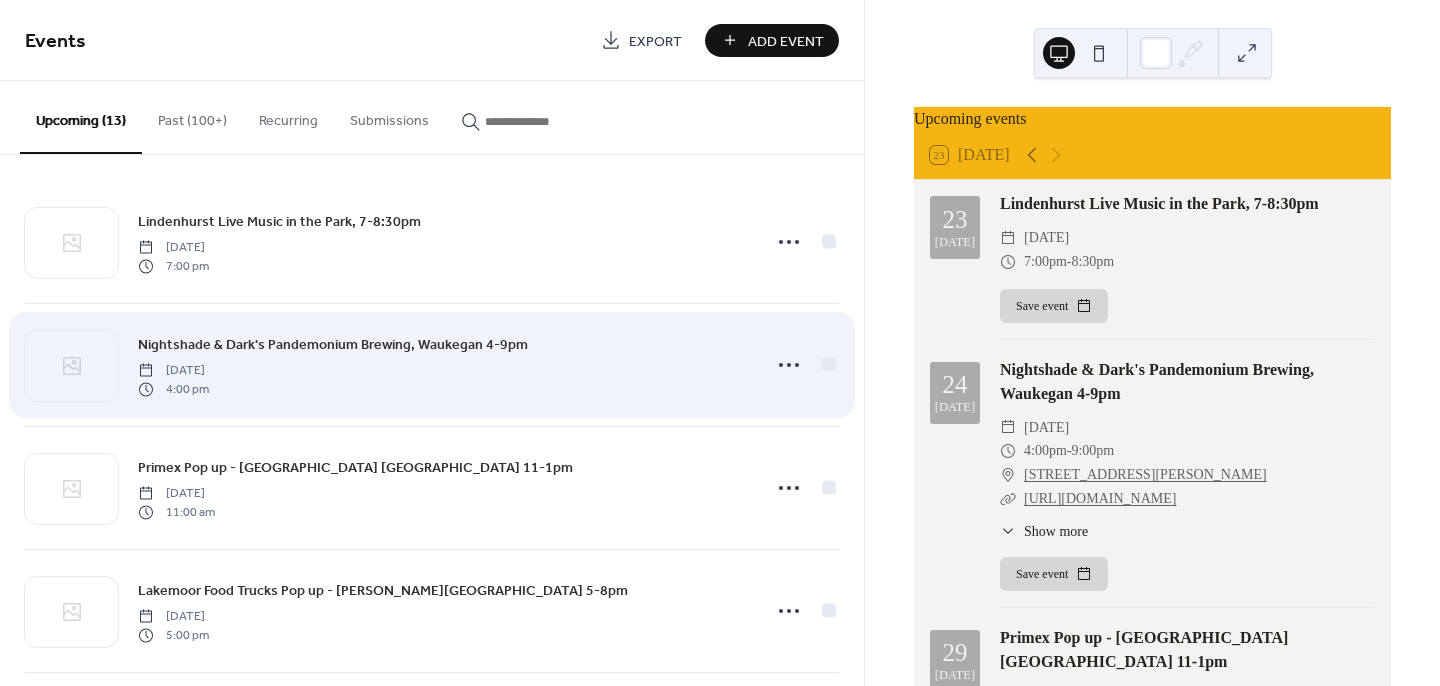 scroll, scrollTop: 0, scrollLeft: 0, axis: both 